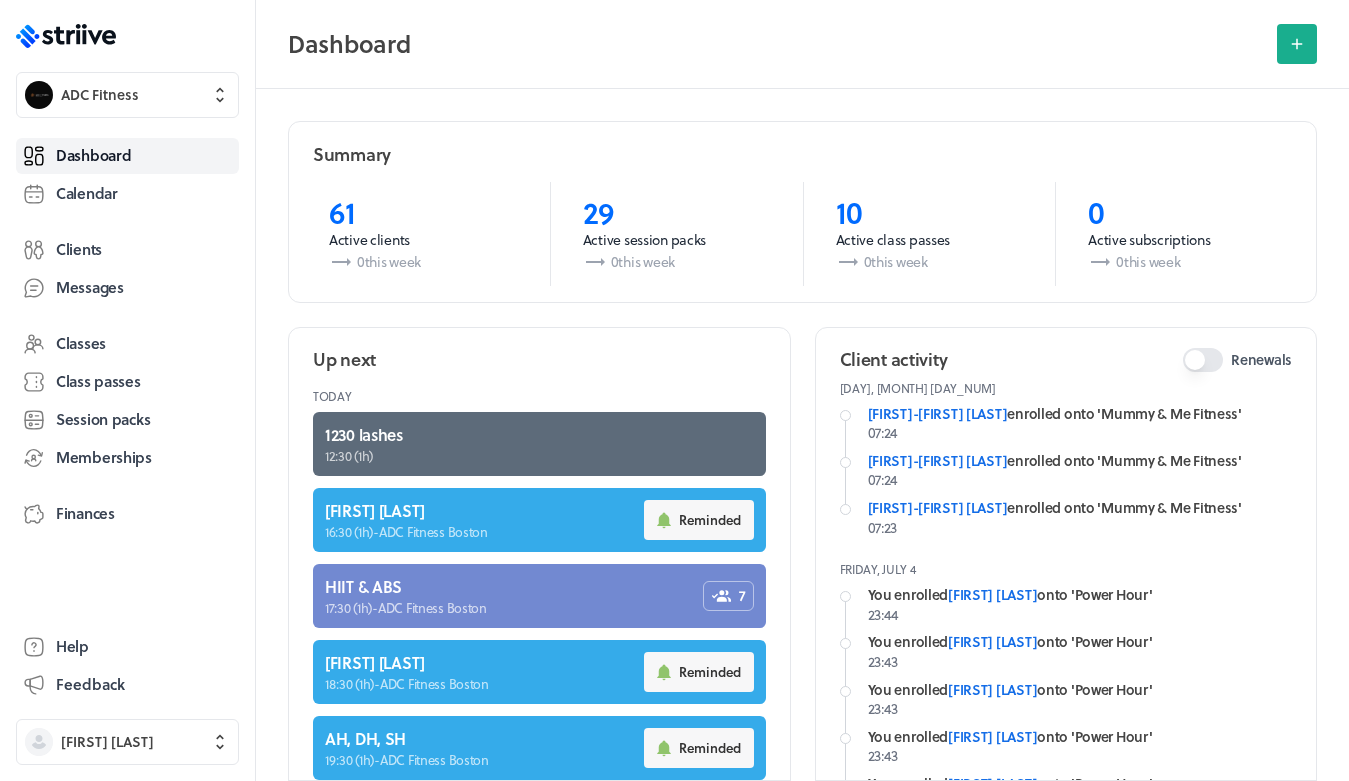 scroll, scrollTop: 0, scrollLeft: 0, axis: both 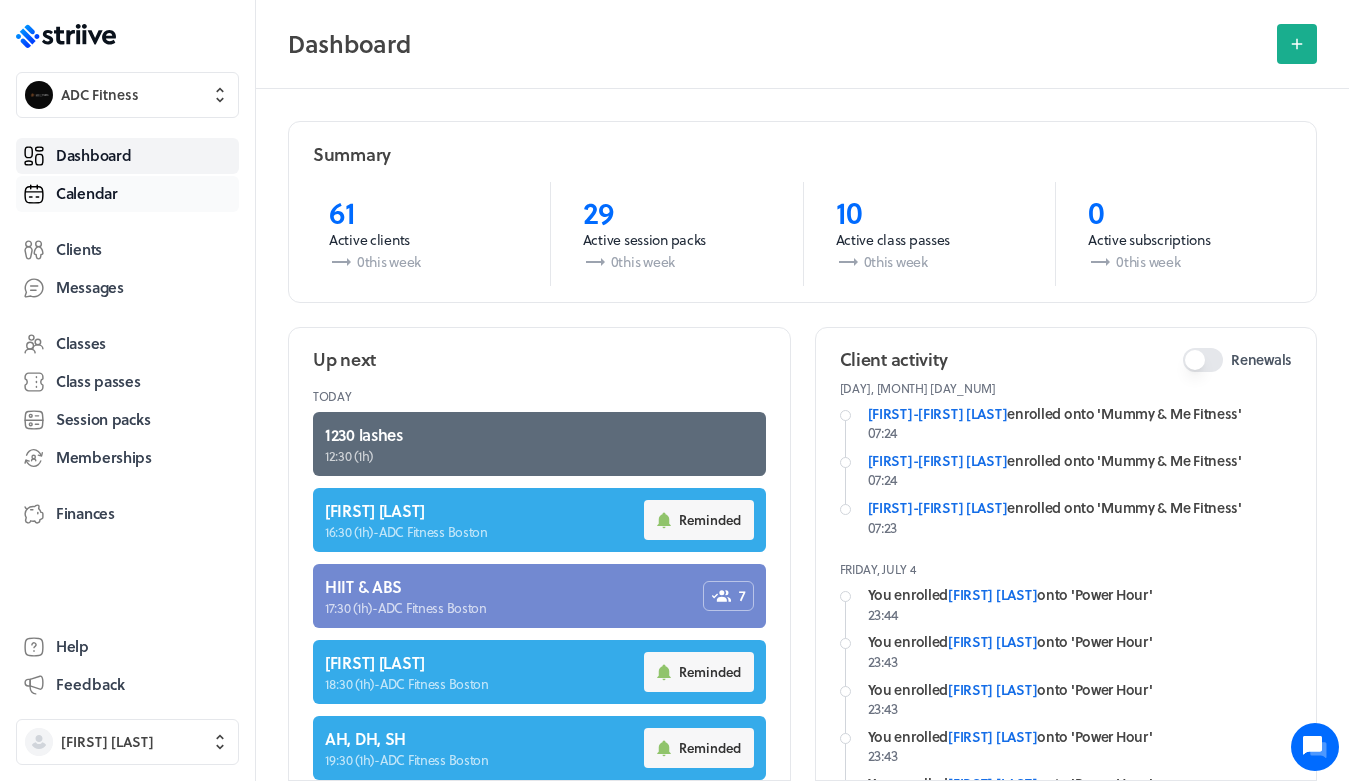 click on "Calendar" at bounding box center (87, 193) 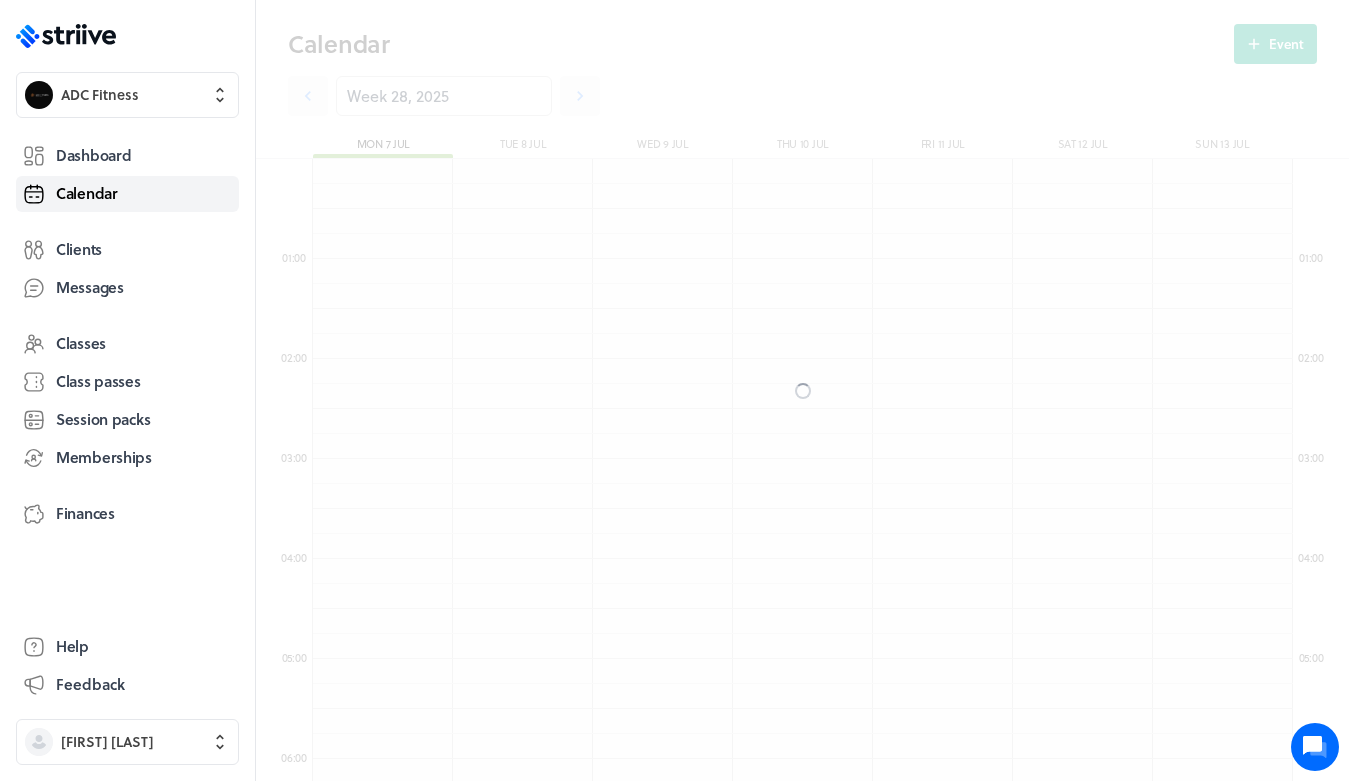 scroll, scrollTop: 850, scrollLeft: 0, axis: vertical 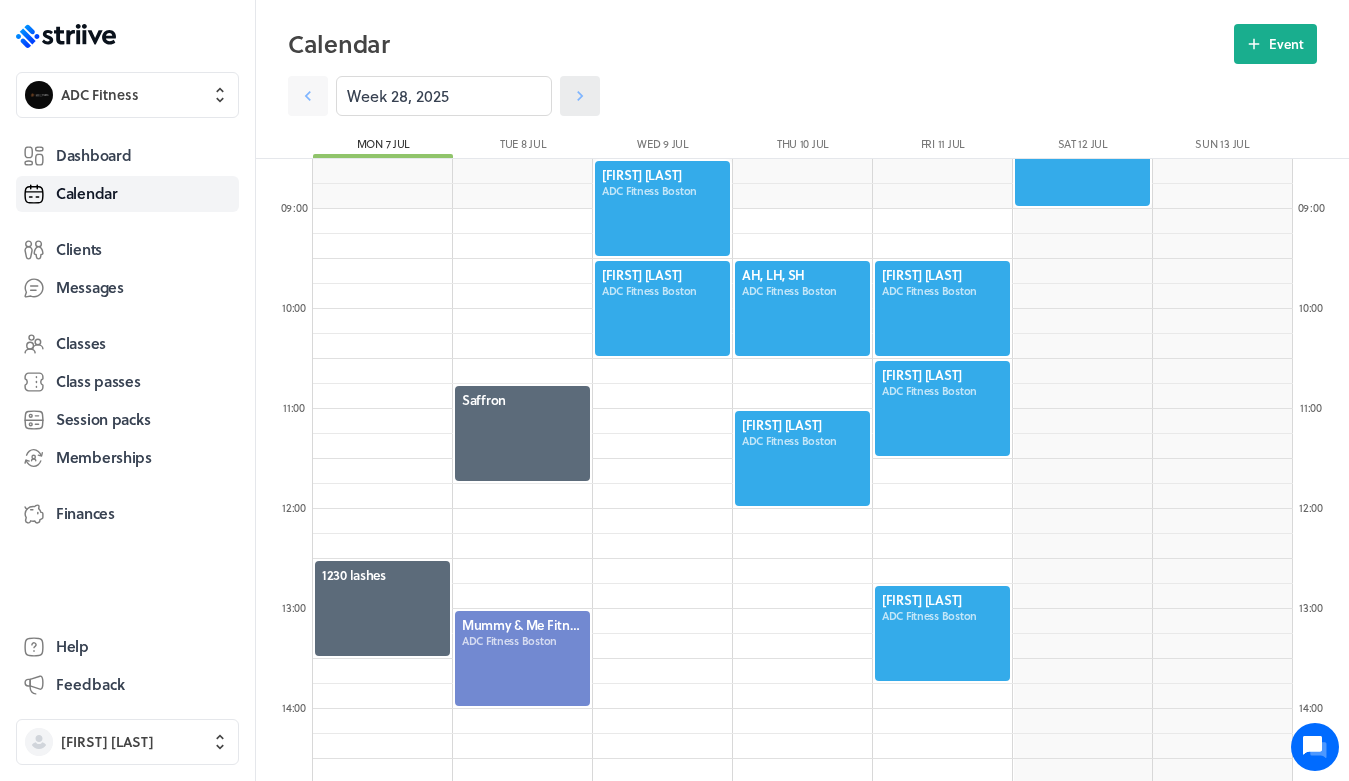 click at bounding box center (580, 96) 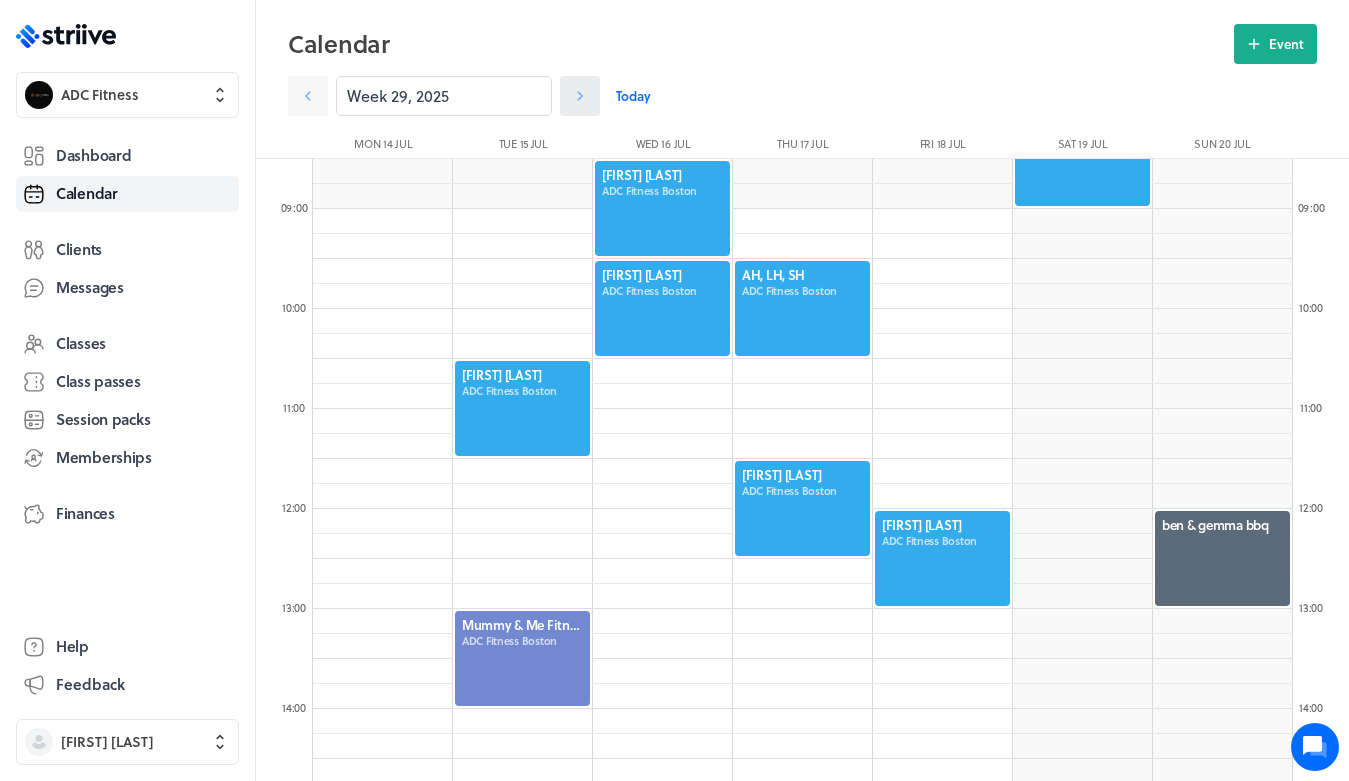 click at bounding box center (580, 96) 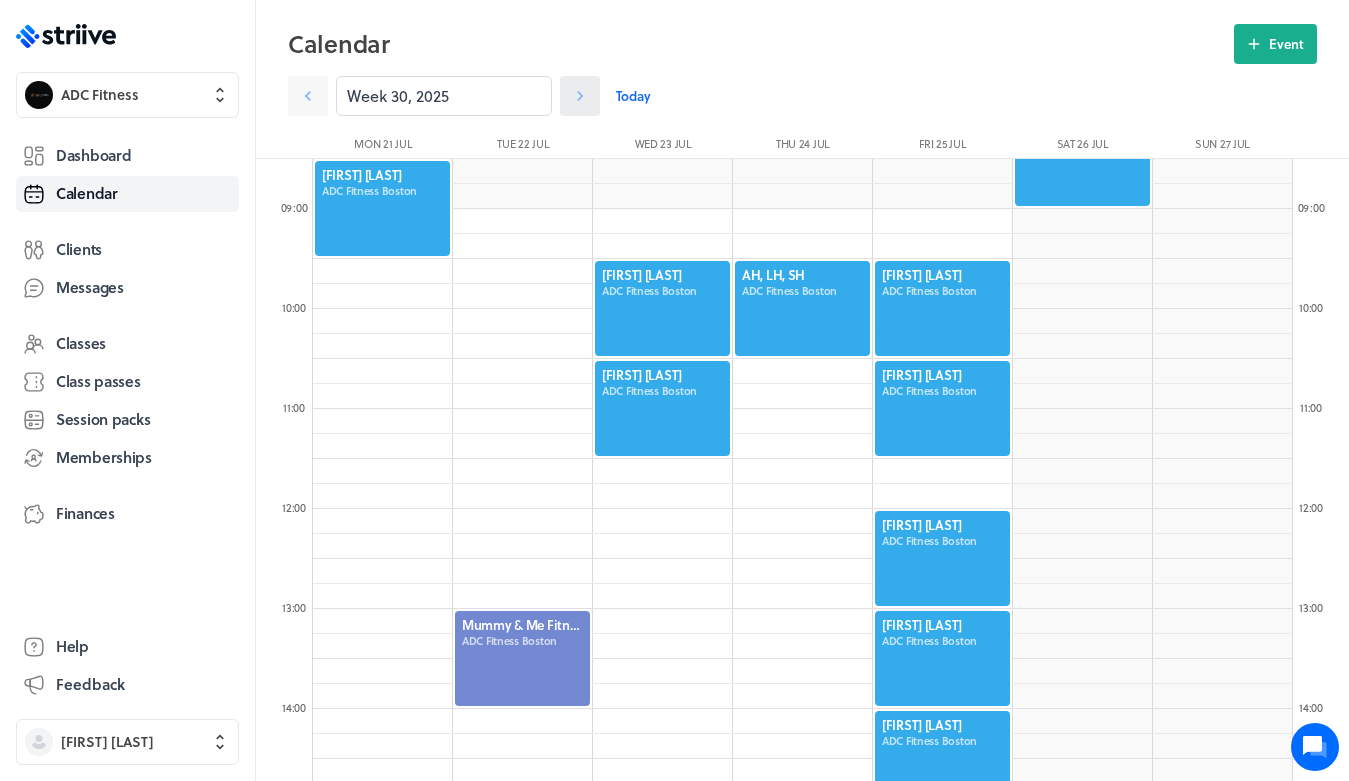 click at bounding box center (580, 96) 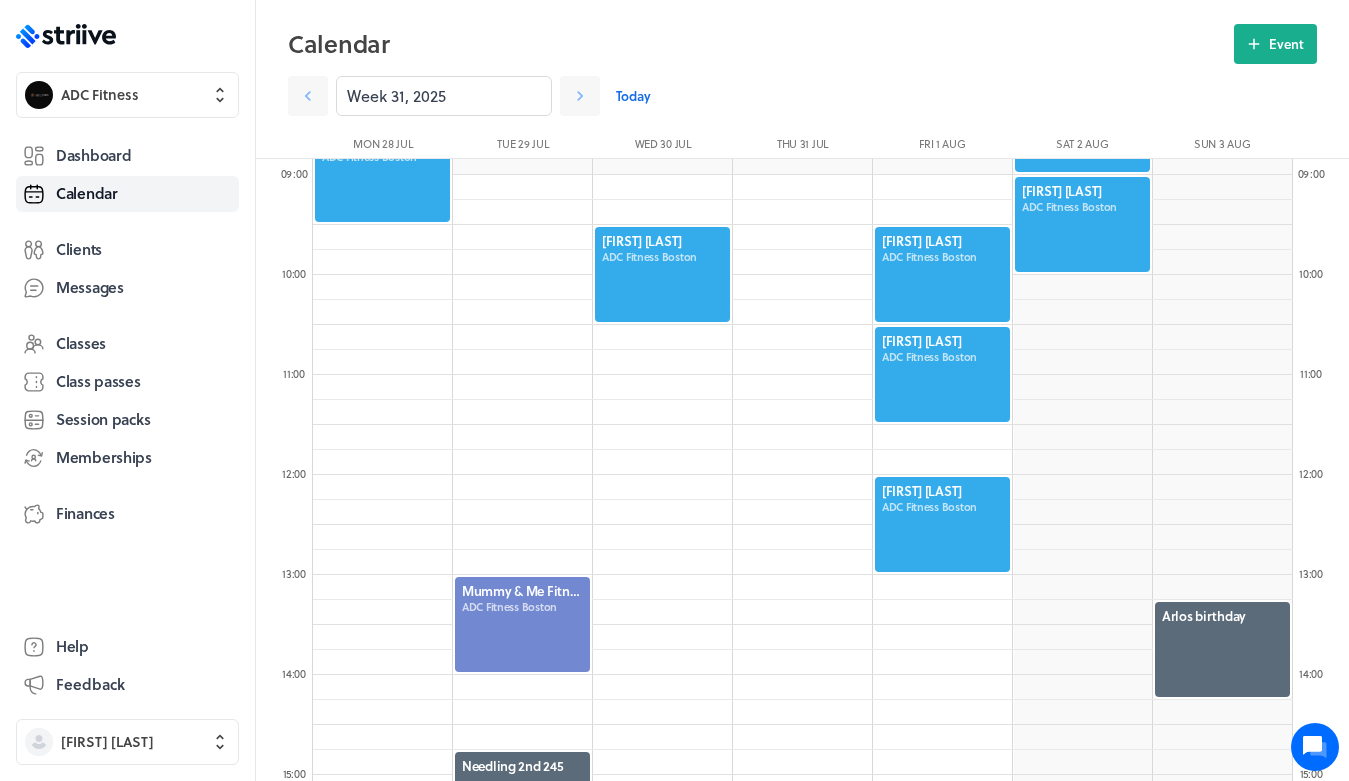 scroll, scrollTop: 887, scrollLeft: 0, axis: vertical 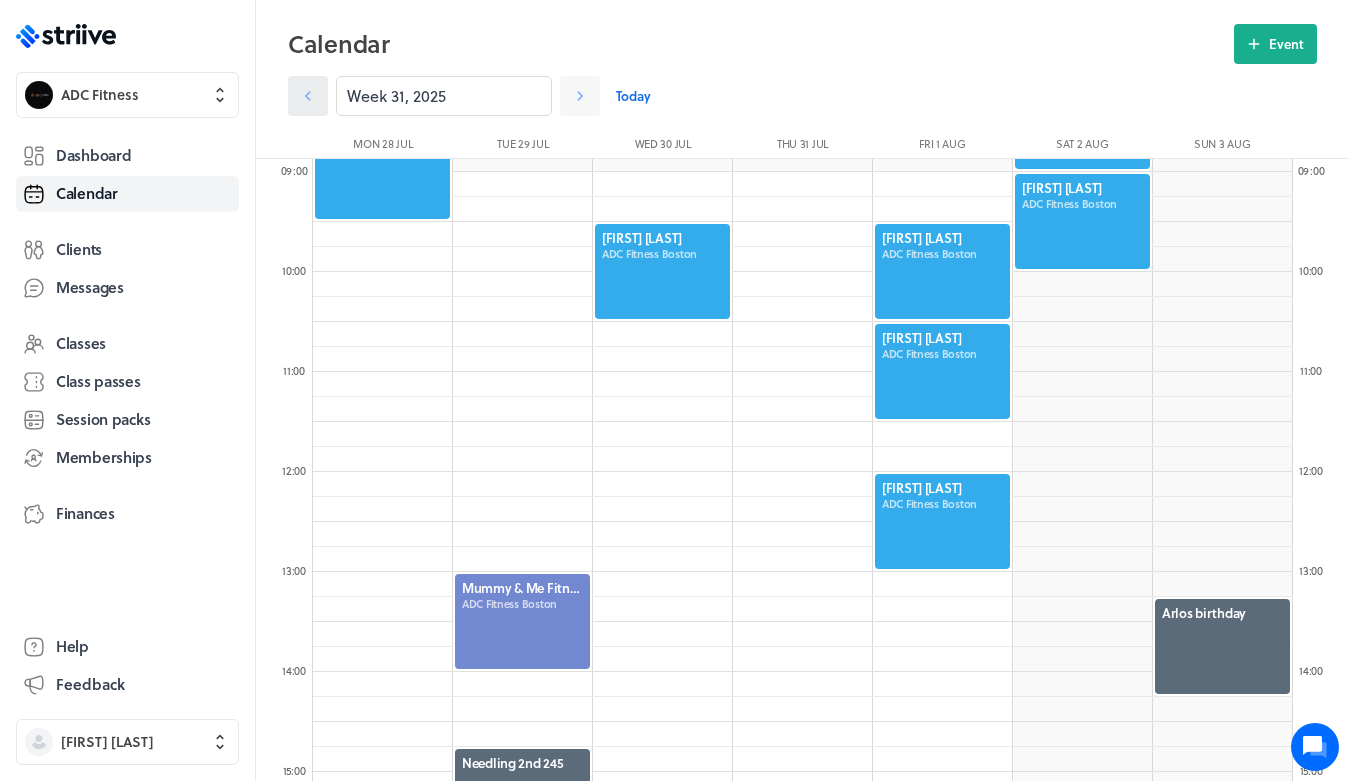 click at bounding box center (308, 96) 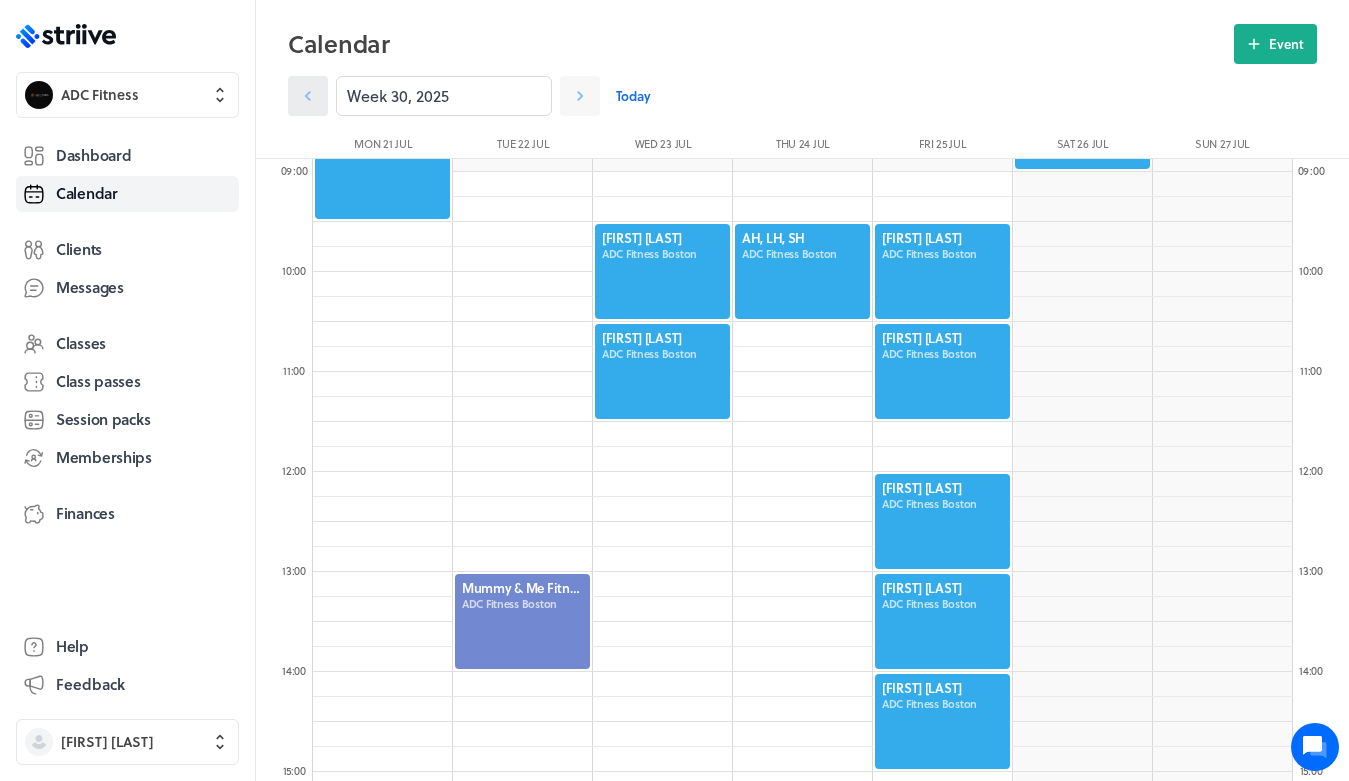 click at bounding box center [308, 96] 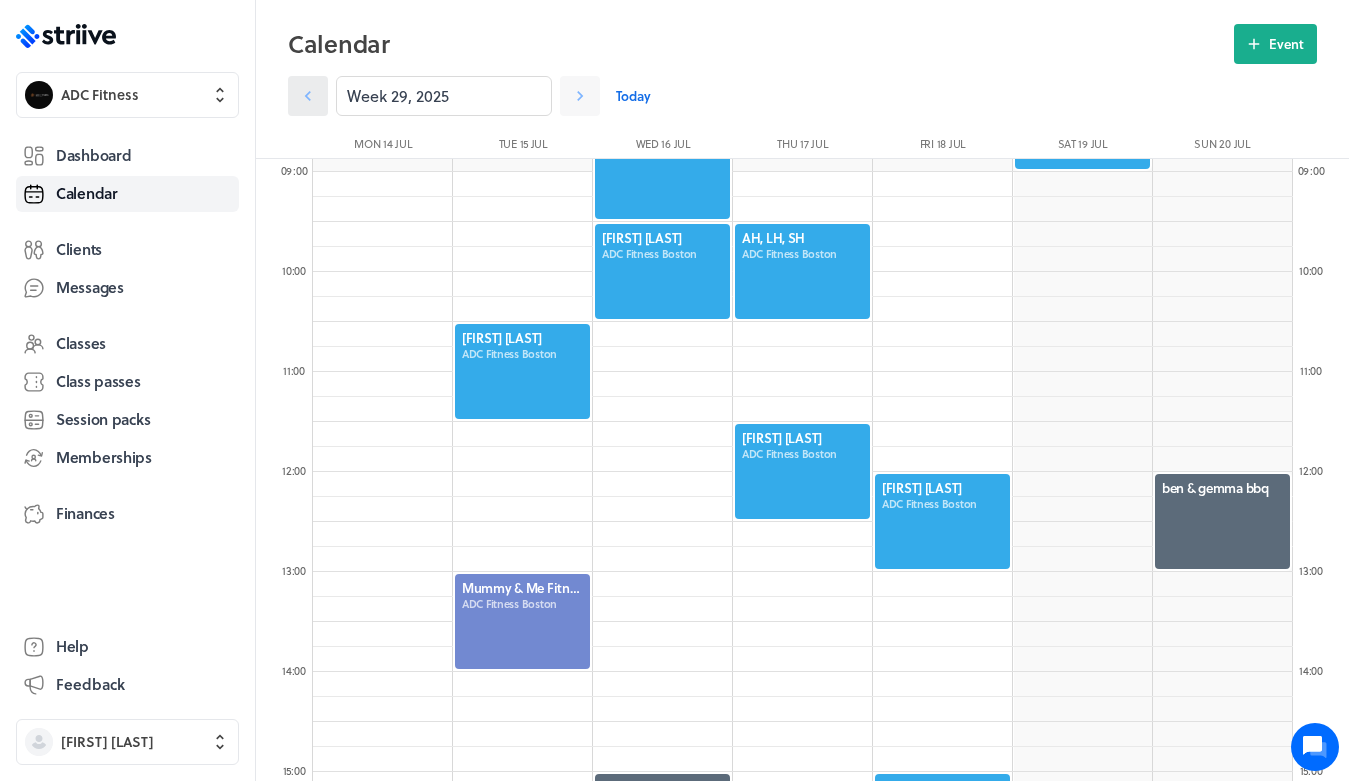 click at bounding box center (308, 96) 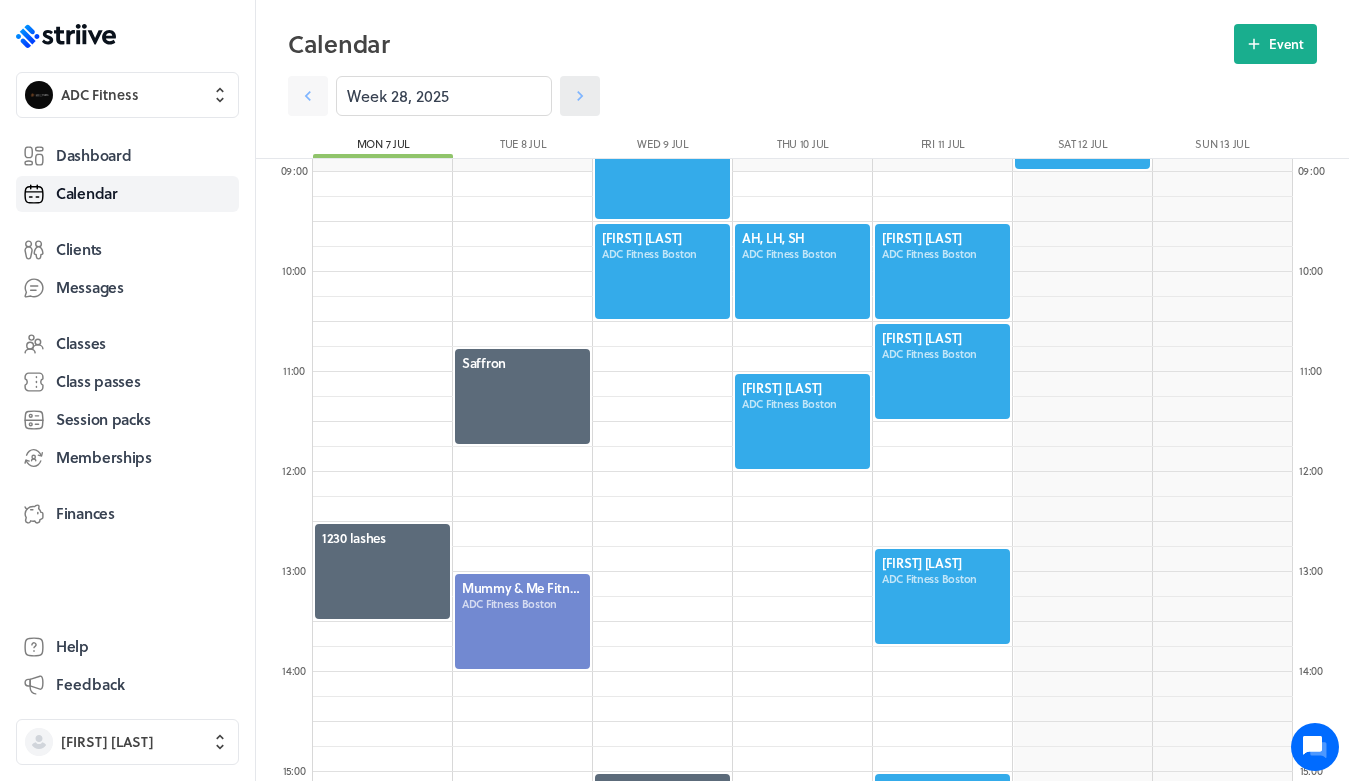 click at bounding box center (308, 96) 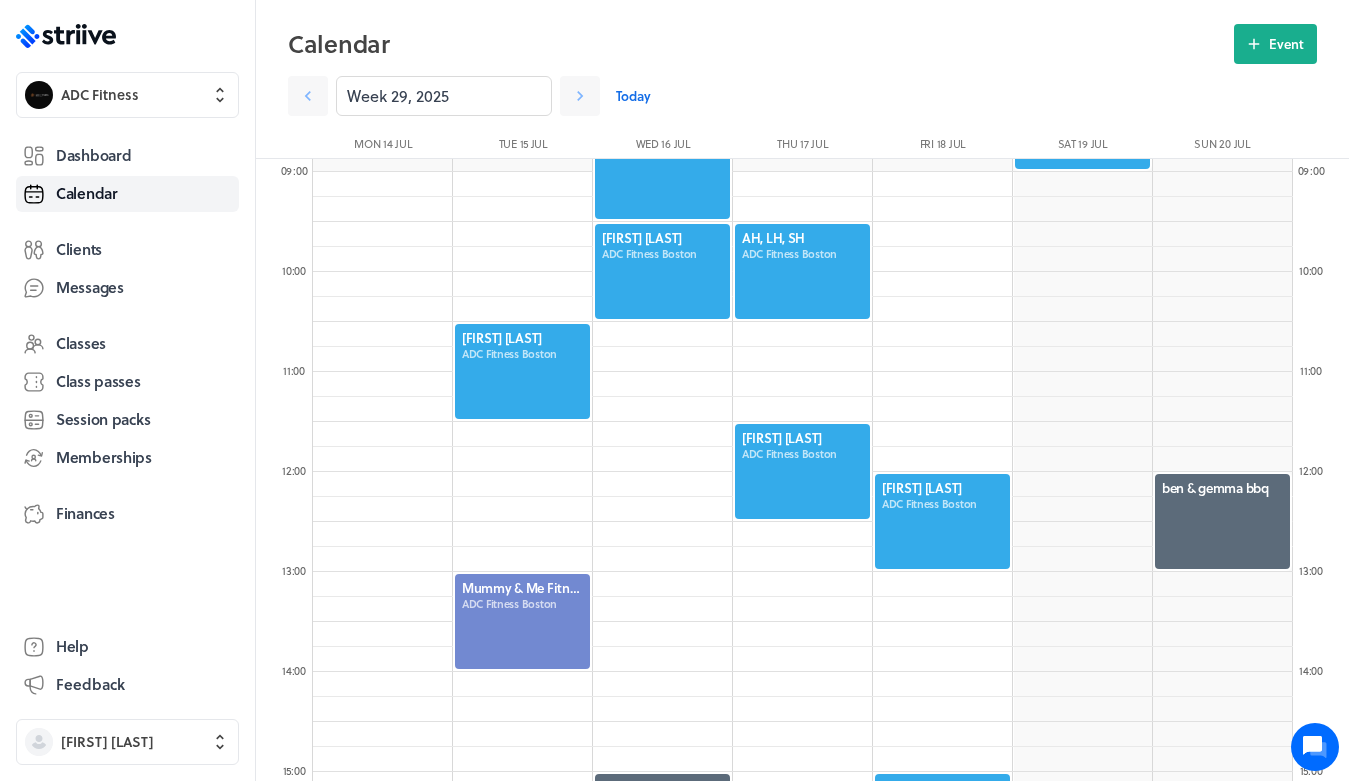 scroll, scrollTop: 1588, scrollLeft: 0, axis: vertical 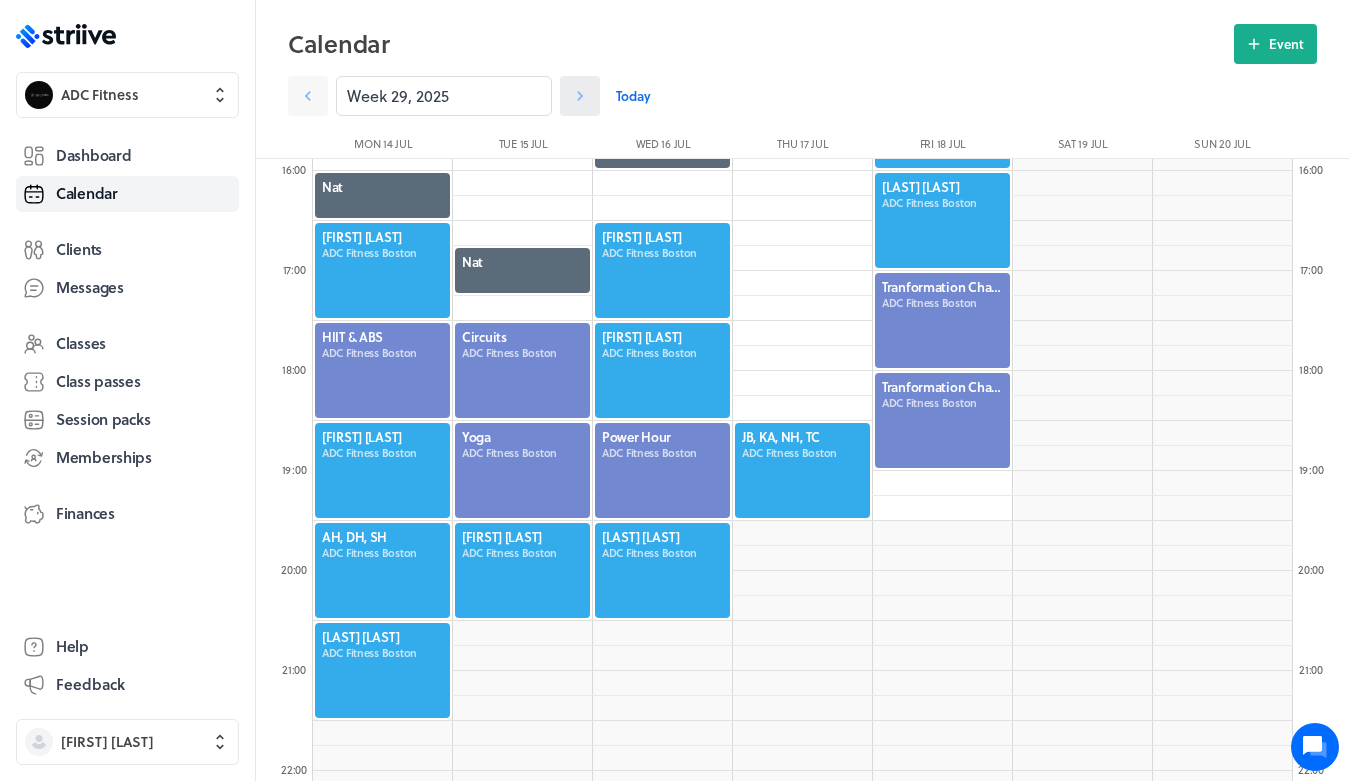 click at bounding box center [308, 96] 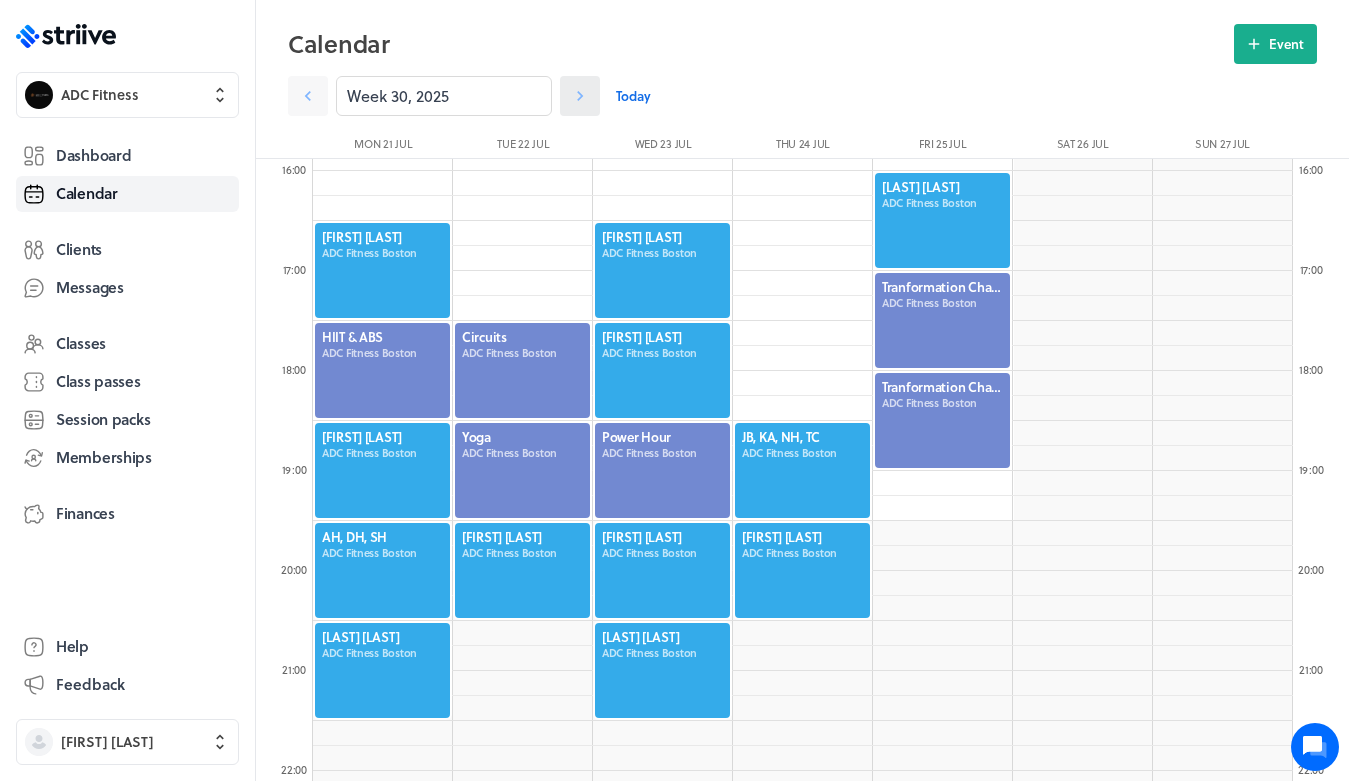 click at bounding box center [308, 96] 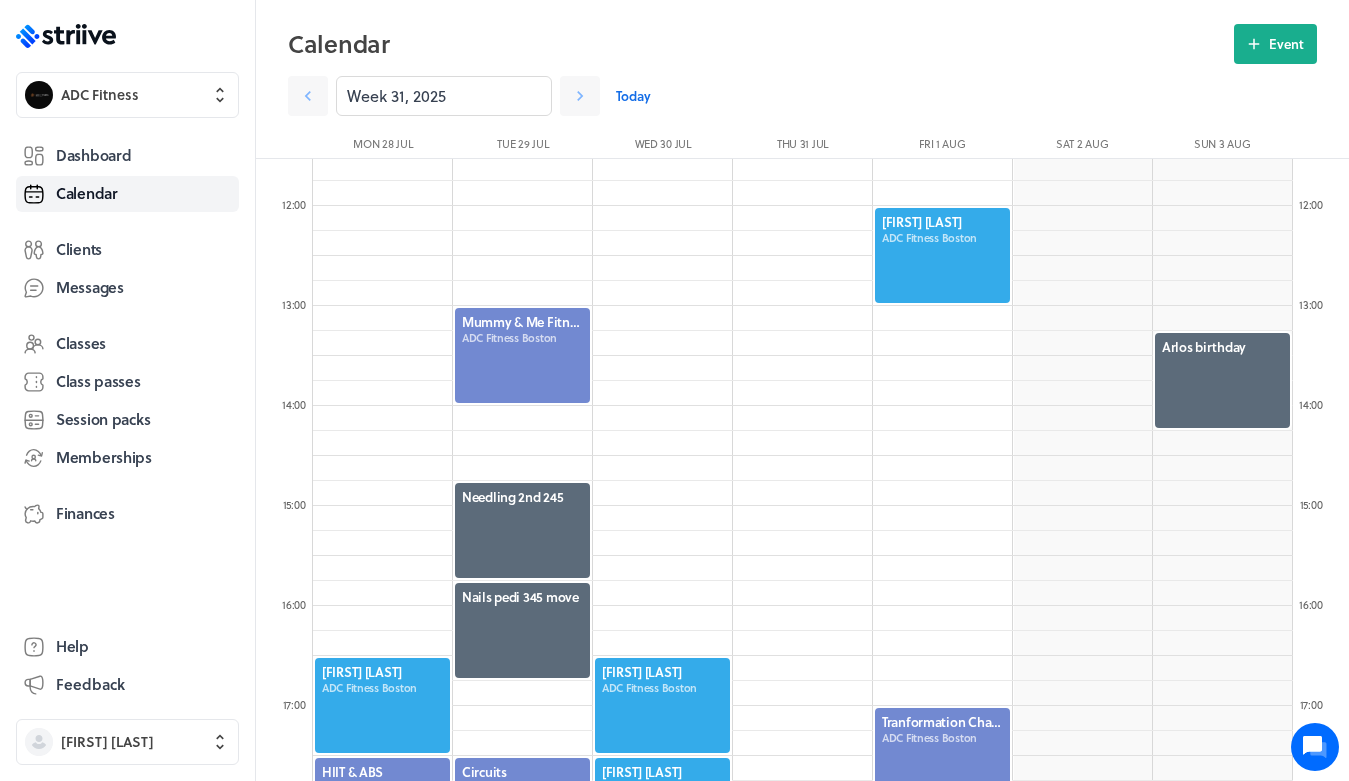 scroll, scrollTop: 933, scrollLeft: 0, axis: vertical 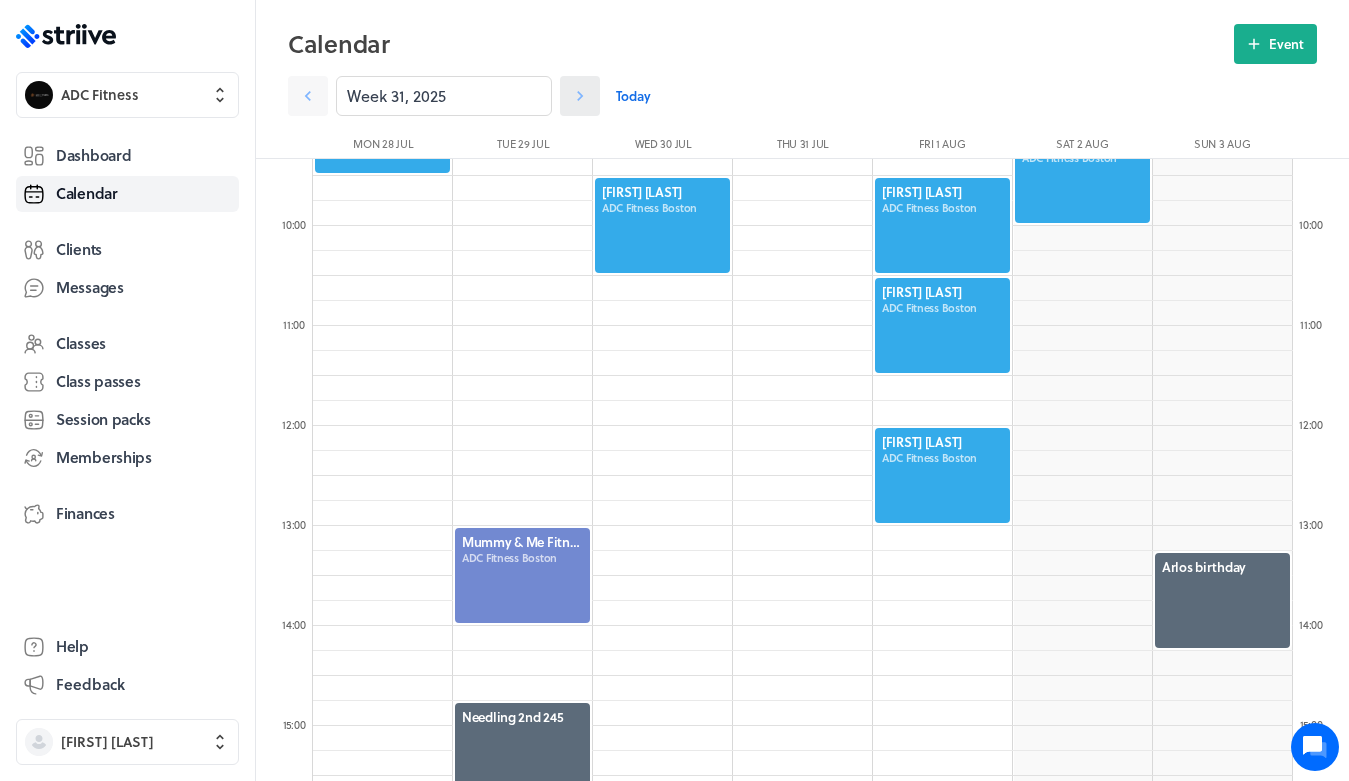 click at bounding box center (308, 96) 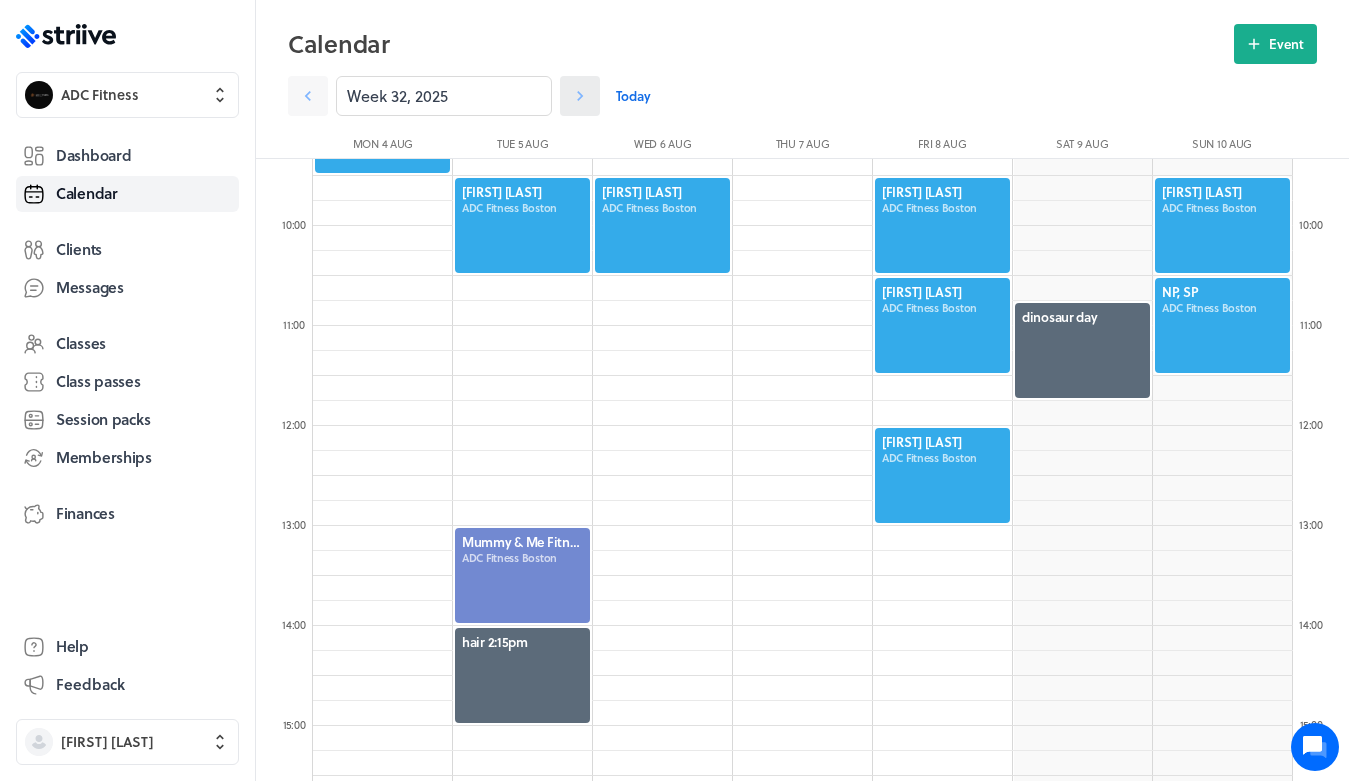 click at bounding box center [308, 96] 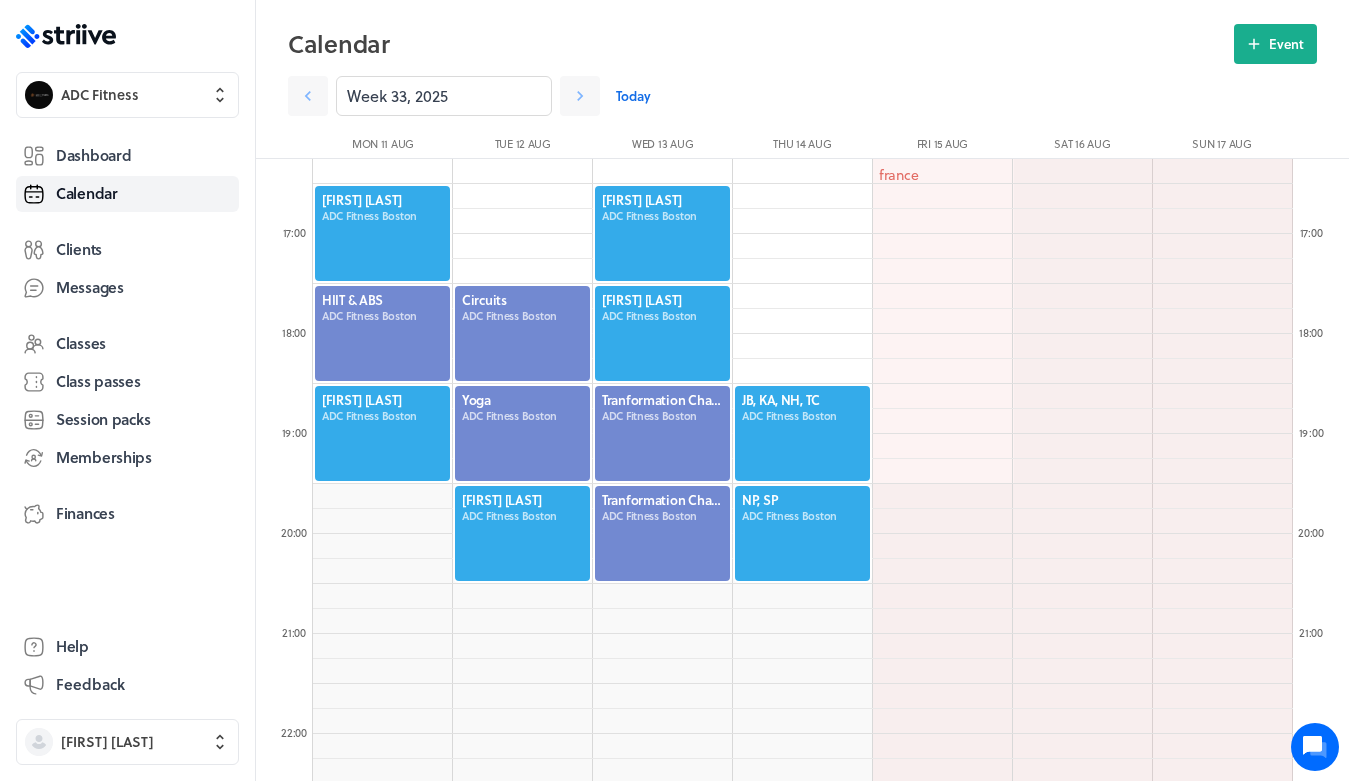 scroll, scrollTop: 1624, scrollLeft: 0, axis: vertical 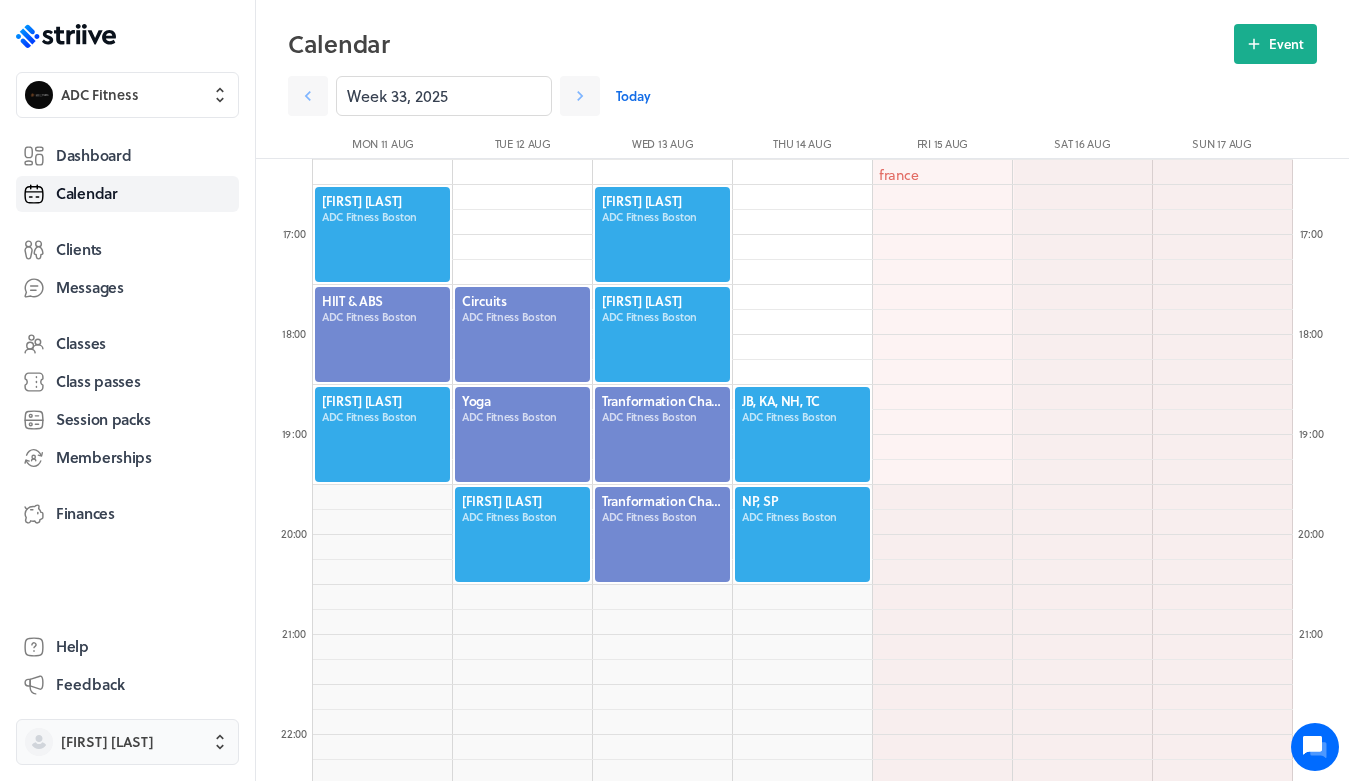 click on "[FIRST] [LAST]" at bounding box center (107, 742) 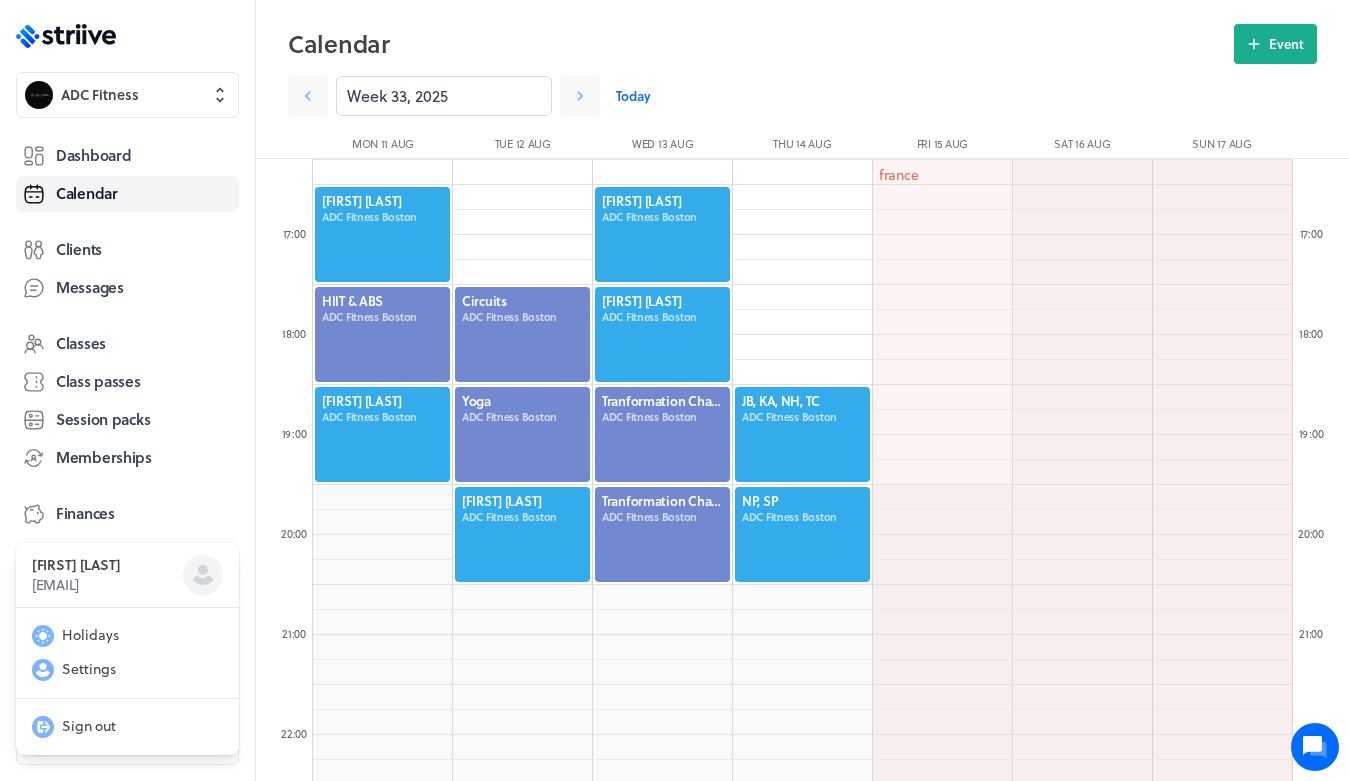 click on "[FIRST] [LAST] [EMAIL] Holidays Settings Sign out" at bounding box center (674, 390) 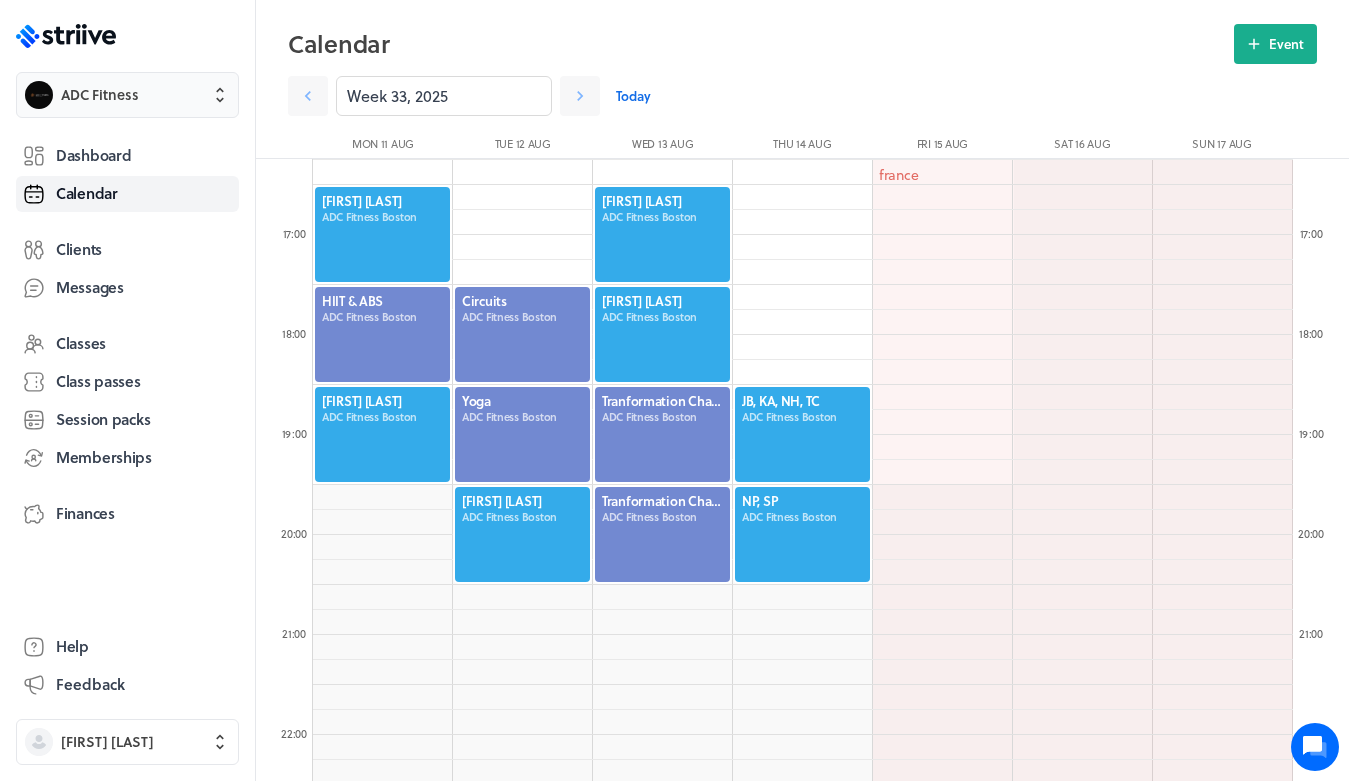 click on "ADC Fitness" at bounding box center (145, 95) 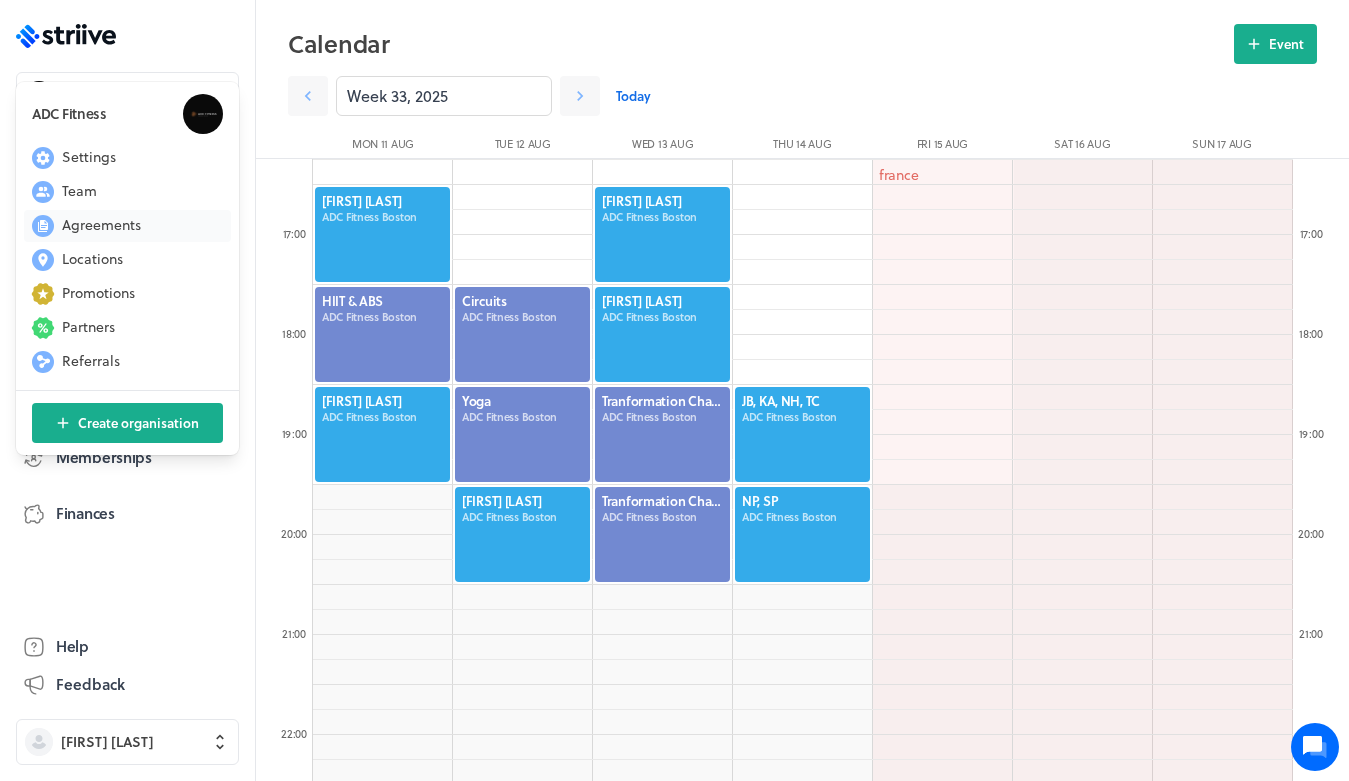 click on "Agreements" at bounding box center [89, 157] 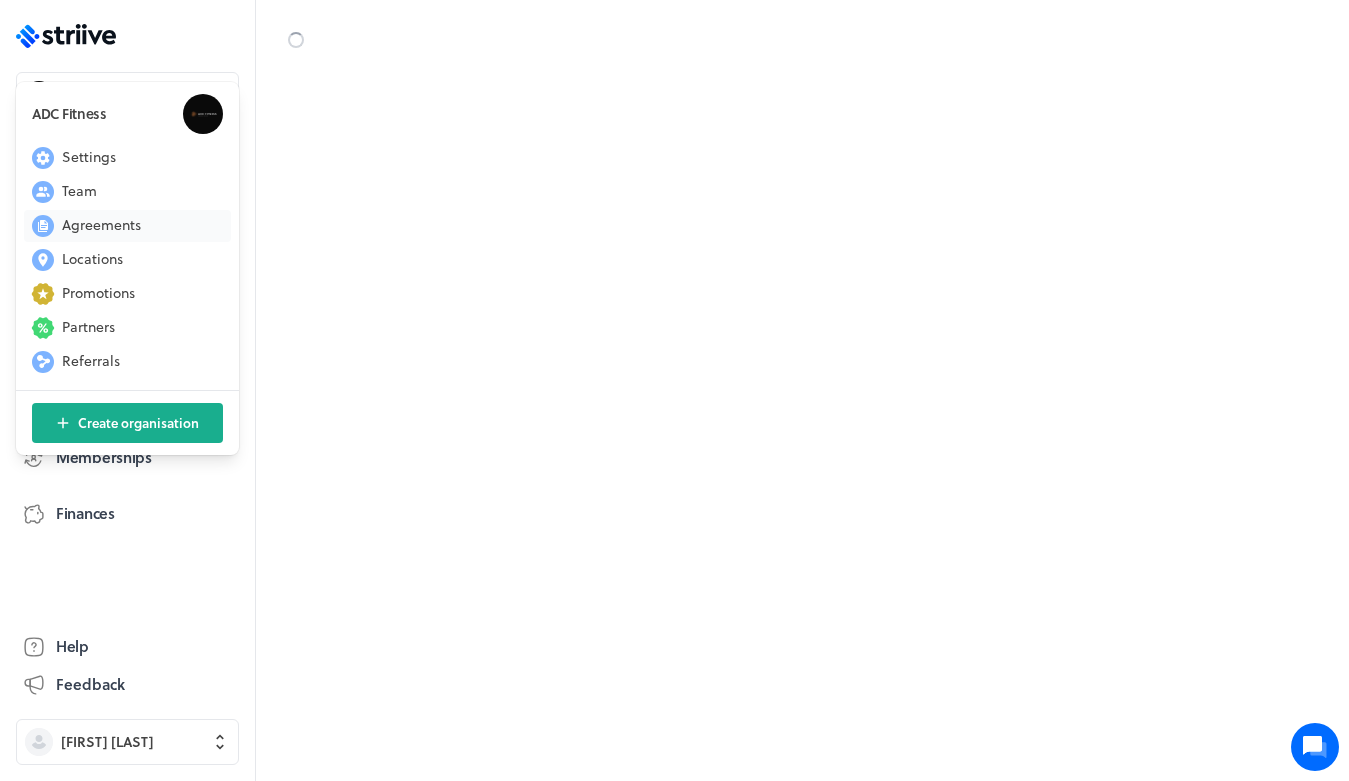 scroll, scrollTop: 0, scrollLeft: 0, axis: both 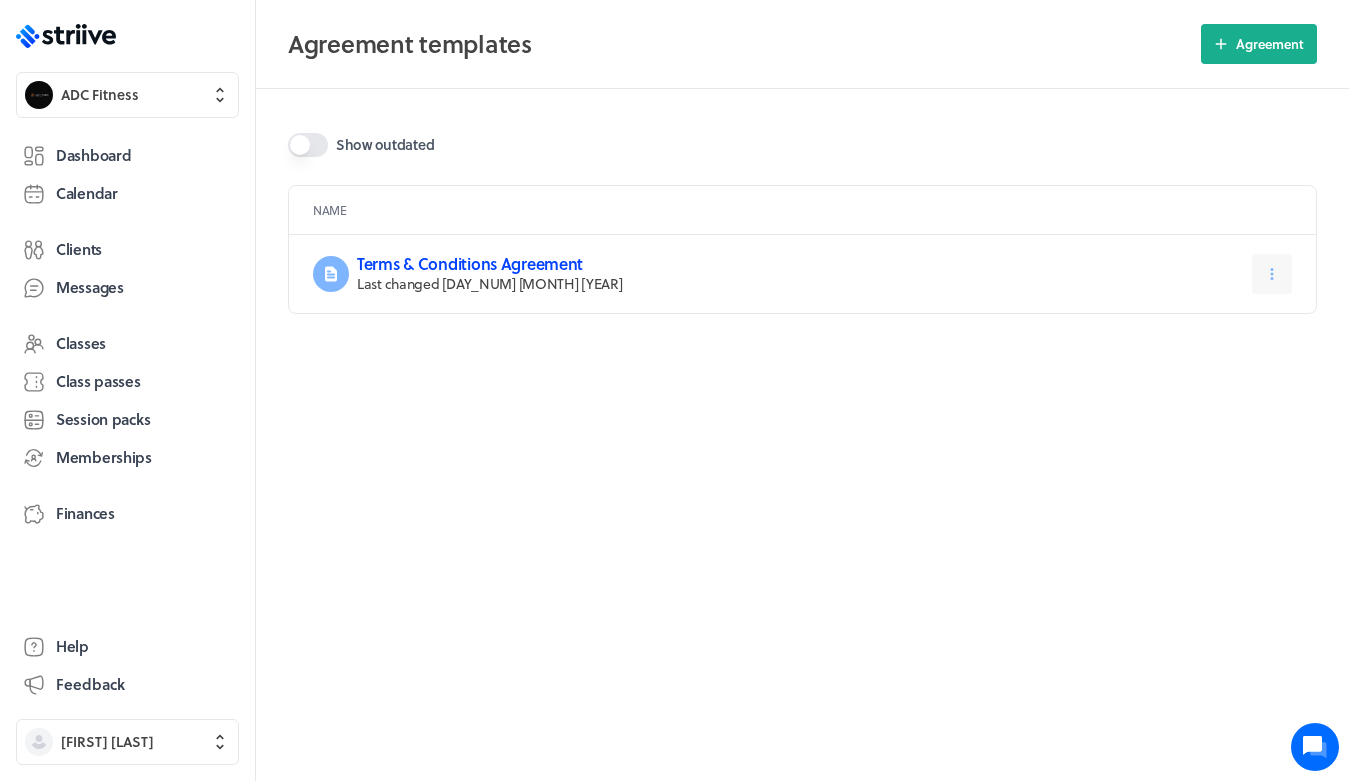 click on "Terms & Conditions Agreement" at bounding box center (470, 263) 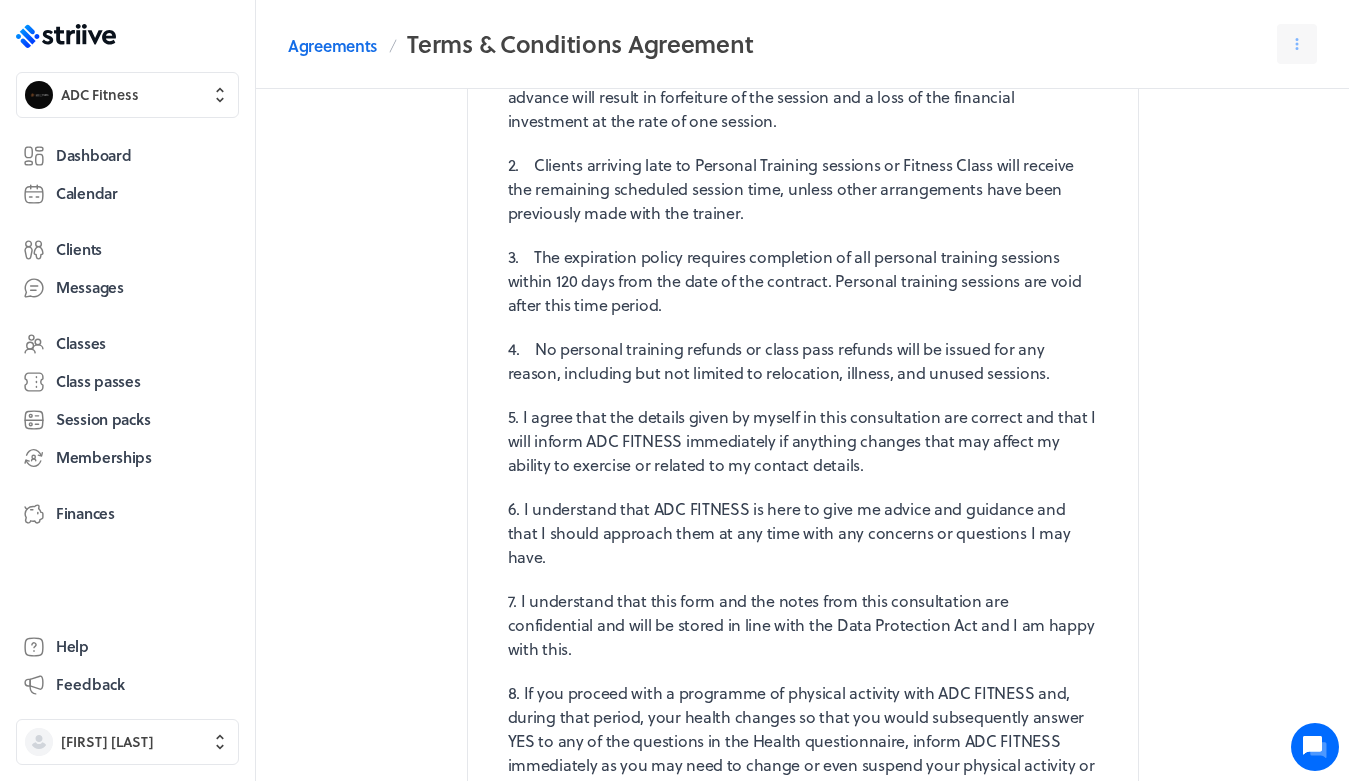 scroll, scrollTop: 1583, scrollLeft: 0, axis: vertical 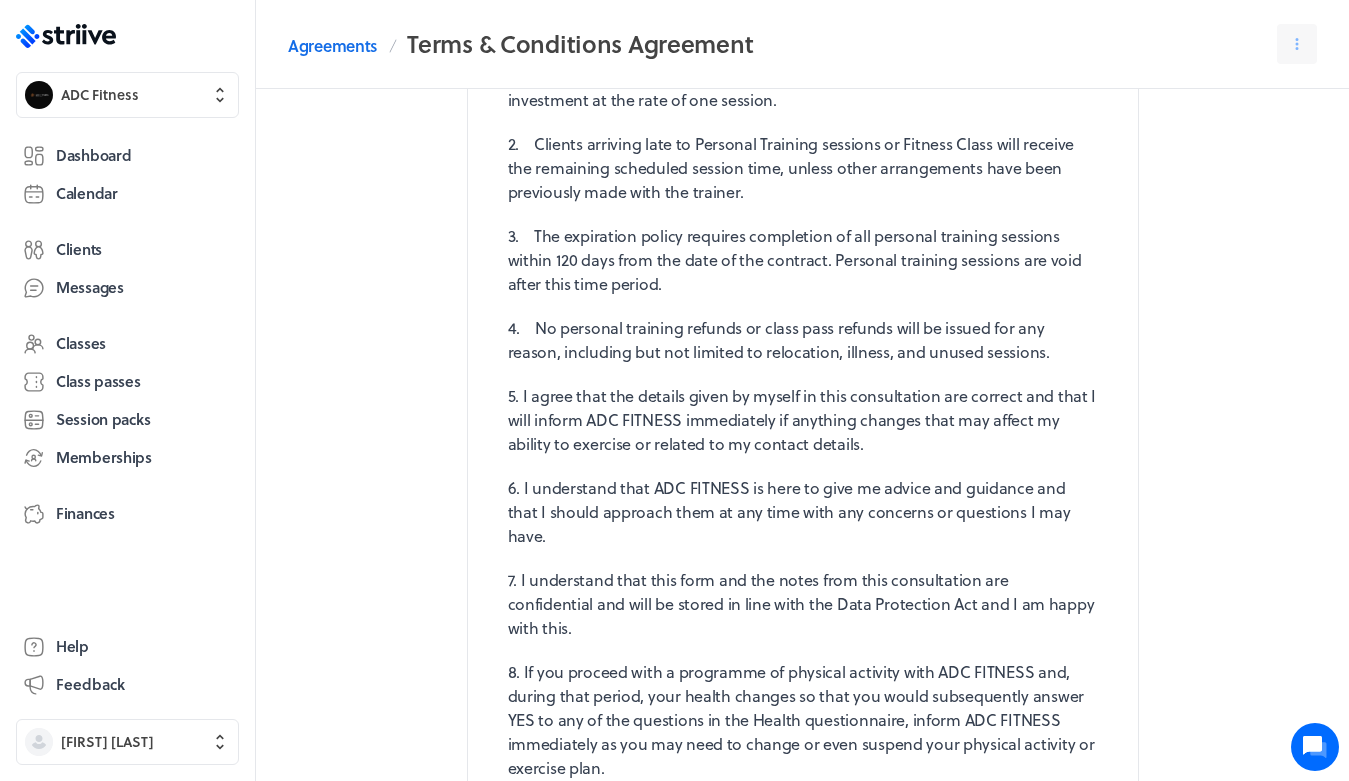 click on ".st0{fill:#006BFF;}
.st1{fill:#0A121C;}
.st2{fill:url(#SVGID_1_);}
.st3{fill:url(#SVGID_2_);}
.st4{fill:url(#SVGID_3_);}
.st5{fill:url(#SVGID_4_);}
.st6{fill:url(#SVGID_5_);}
.st7{fill:#FFFFFF;}
.st8{fill:url(#SVGID_6_);}
.st9{fill:url(#SVGID_7_);}
.st10{fill:url(#SVGID_8_);}
.st11{fill:url(#SVGID_9_);}
.st12{fill:url(#SVGID_10_);}
.st13{fill:url(#SVGID_11_);}
ADC Fitness Dashboard Calendar Clients Messages Classes Class passes Session packs Memberships Finances Help Feedback [FIRST] [LAST]" at bounding box center (127, 390) 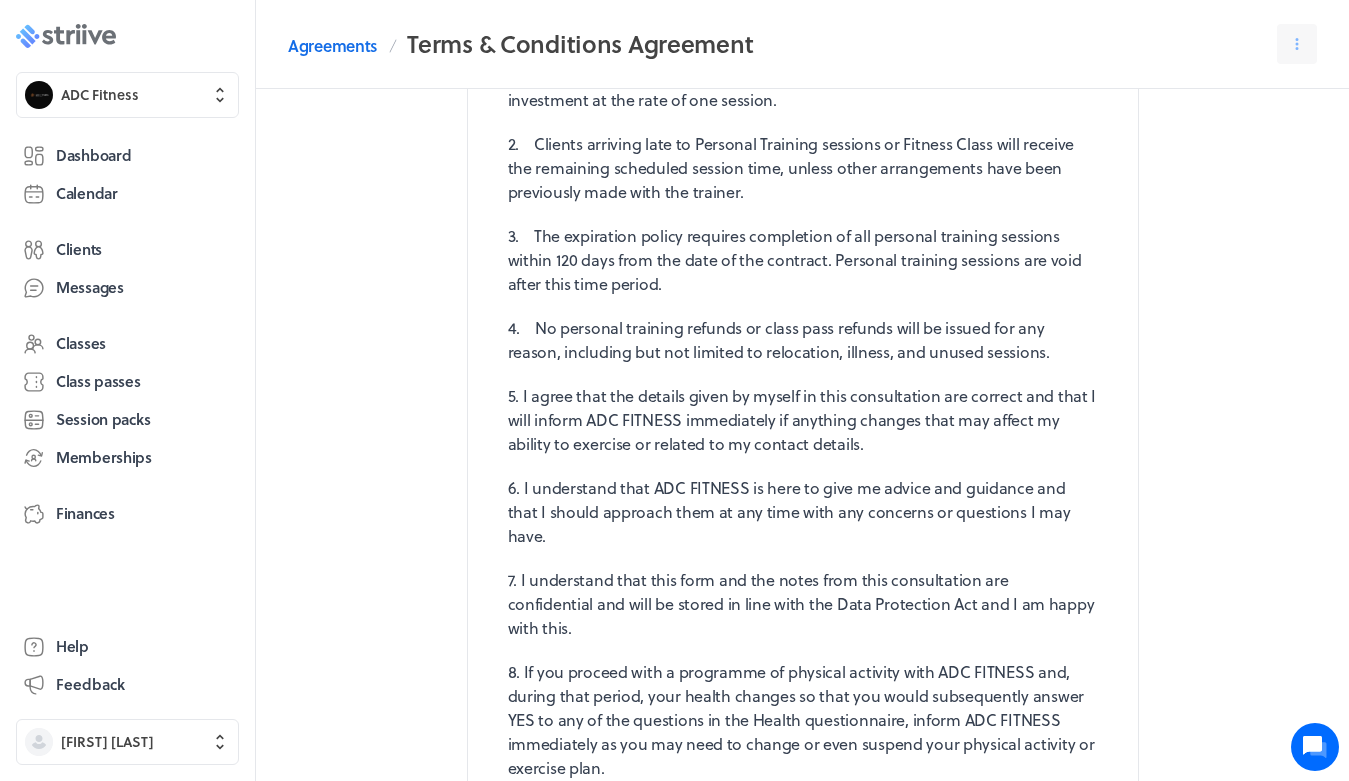 click on ".st0{fill:#006BFF;}
.st1{fill:#0A121C;}
.st2{fill:url(#SVGID_1_);}
.st3{fill:url(#SVGID_2_);}
.st4{fill:url(#SVGID_3_);}
.st5{fill:url(#SVGID_4_);}
.st6{fill:url(#SVGID_5_);}
.st7{fill:#FFFFFF;}
.st8{fill:url(#SVGID_6_);}
.st9{fill:url(#SVGID_7_);}
.st10{fill:url(#SVGID_8_);}
.st11{fill:url(#SVGID_9_);}
.st12{fill:url(#SVGID_10_);}
.st13{fill:url(#SVGID_11_);}" at bounding box center [66, 36] 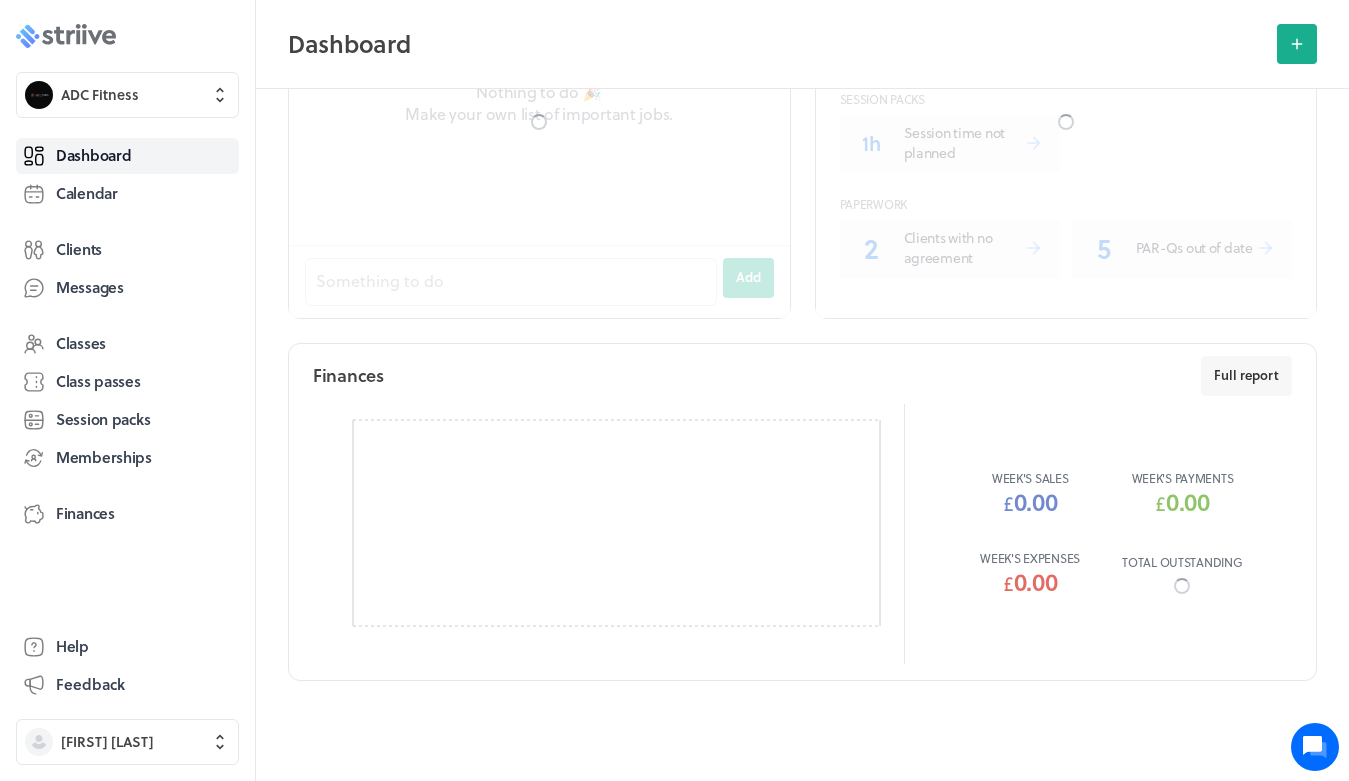 scroll, scrollTop: 0, scrollLeft: 0, axis: both 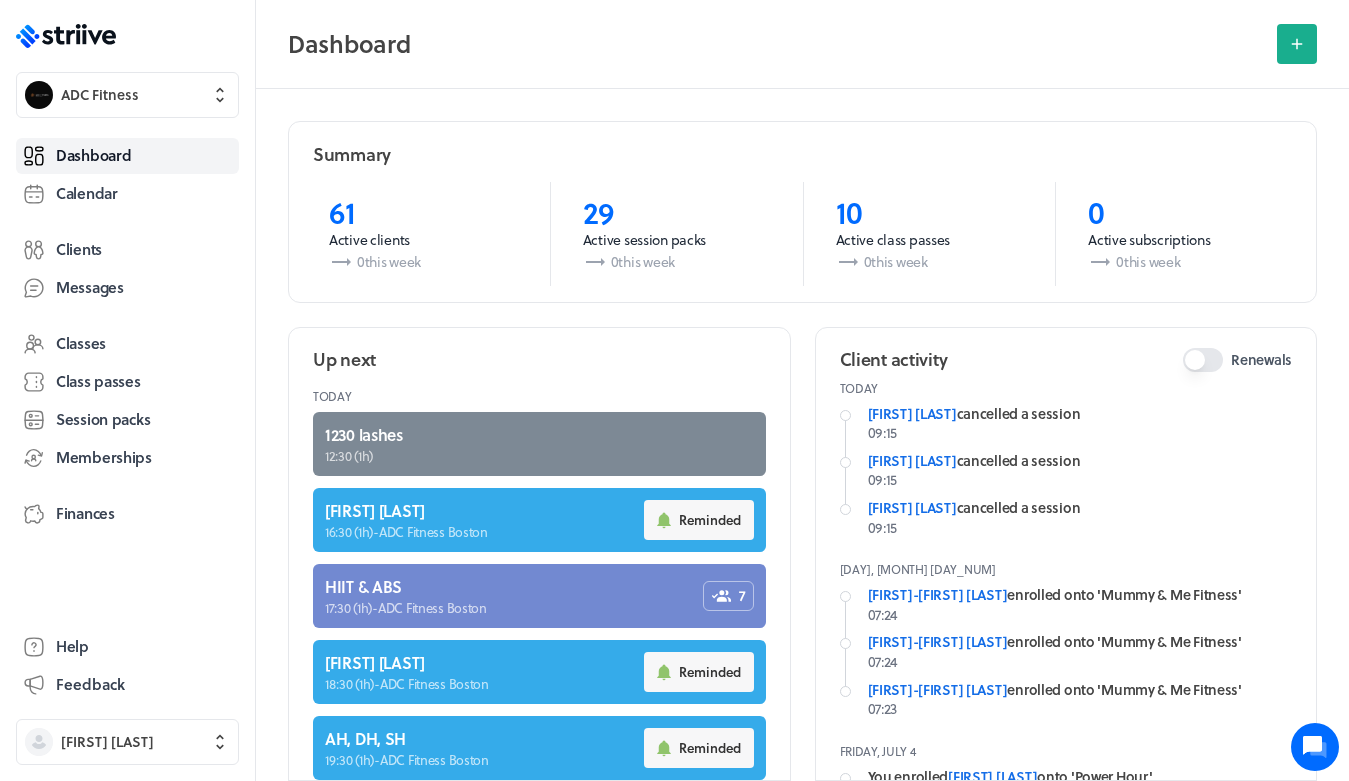 click at bounding box center [539, 444] 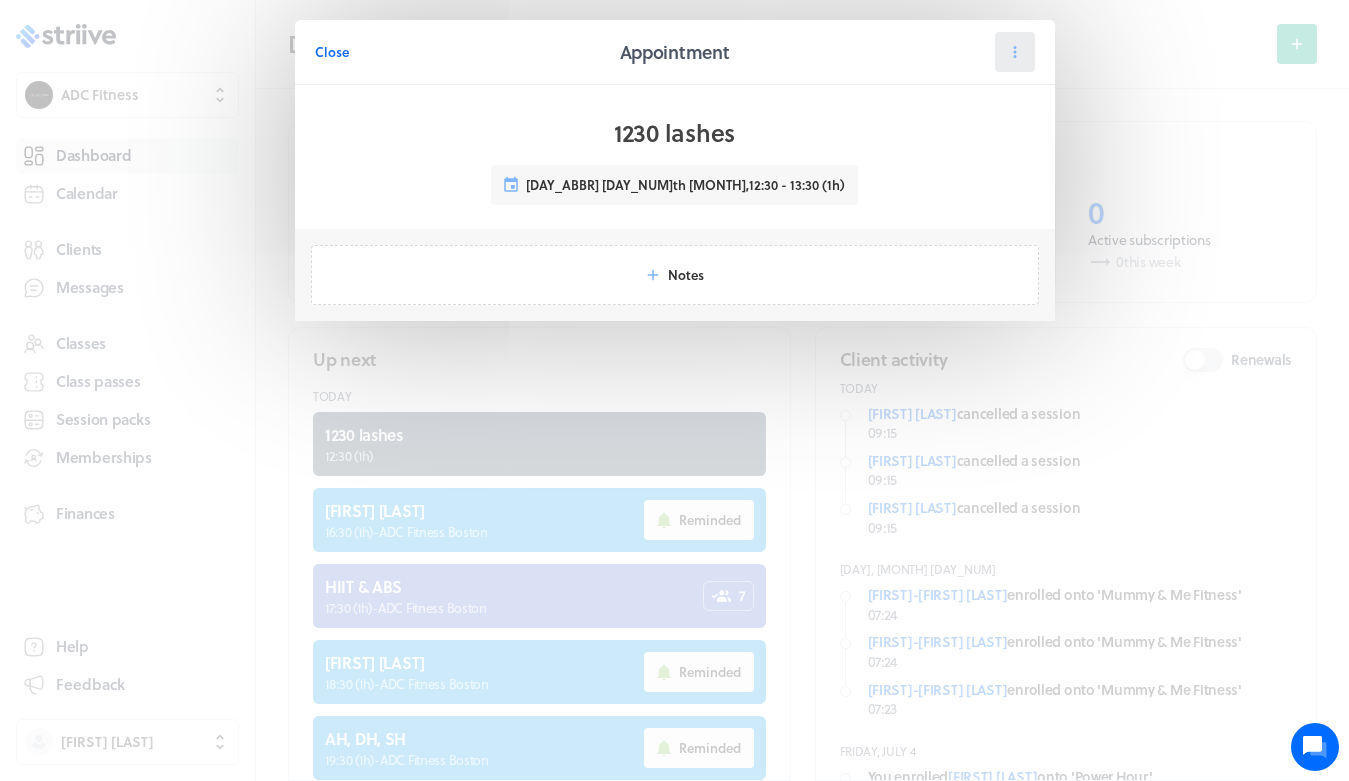 click at bounding box center [1015, 52] 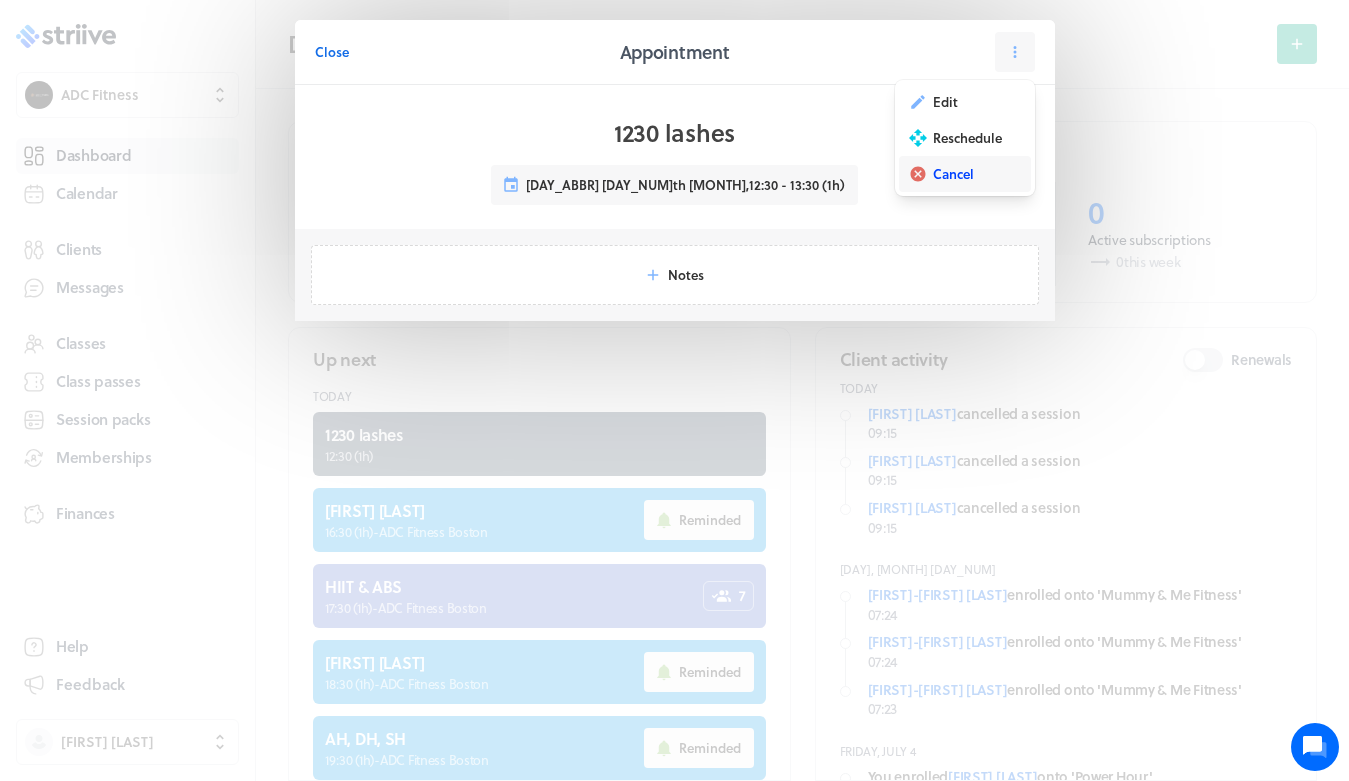 click at bounding box center [918, 102] 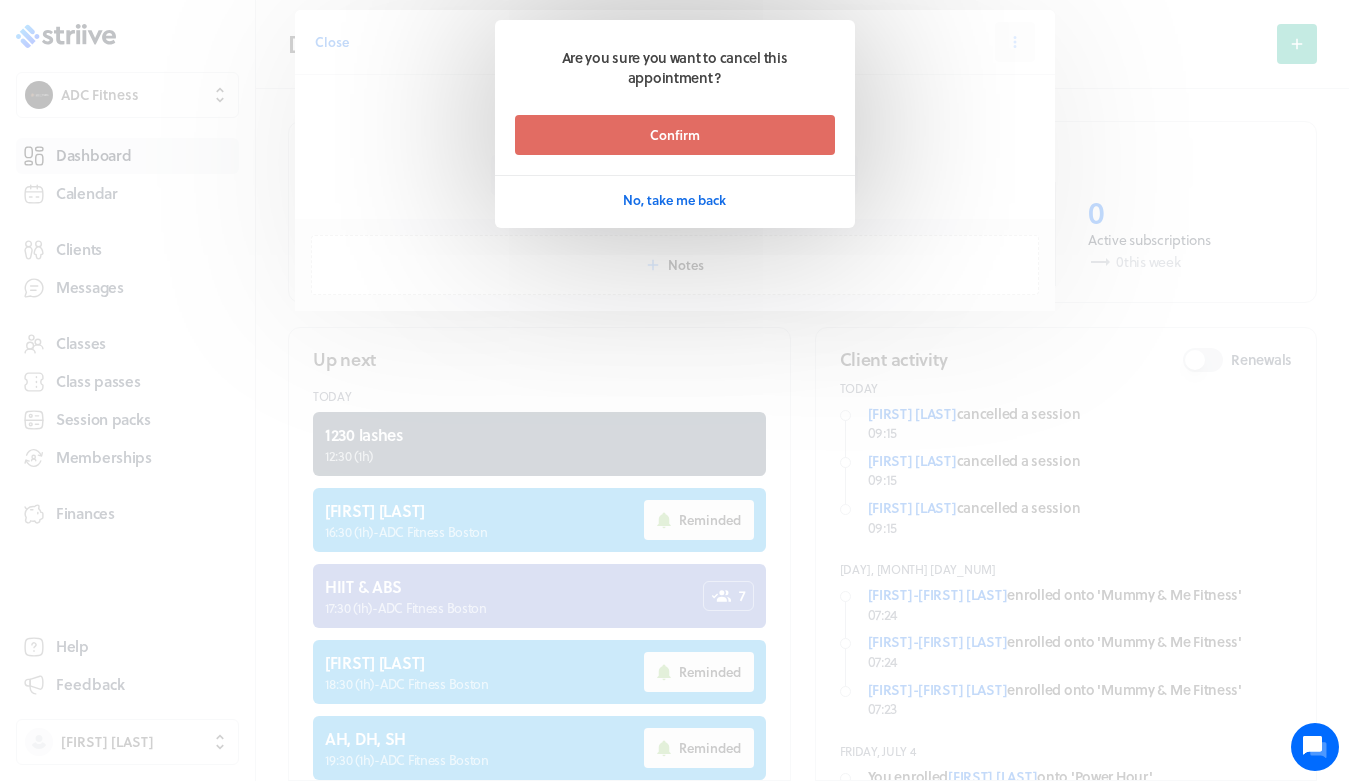 click on "Confirm No, take me back" at bounding box center (675, 167) 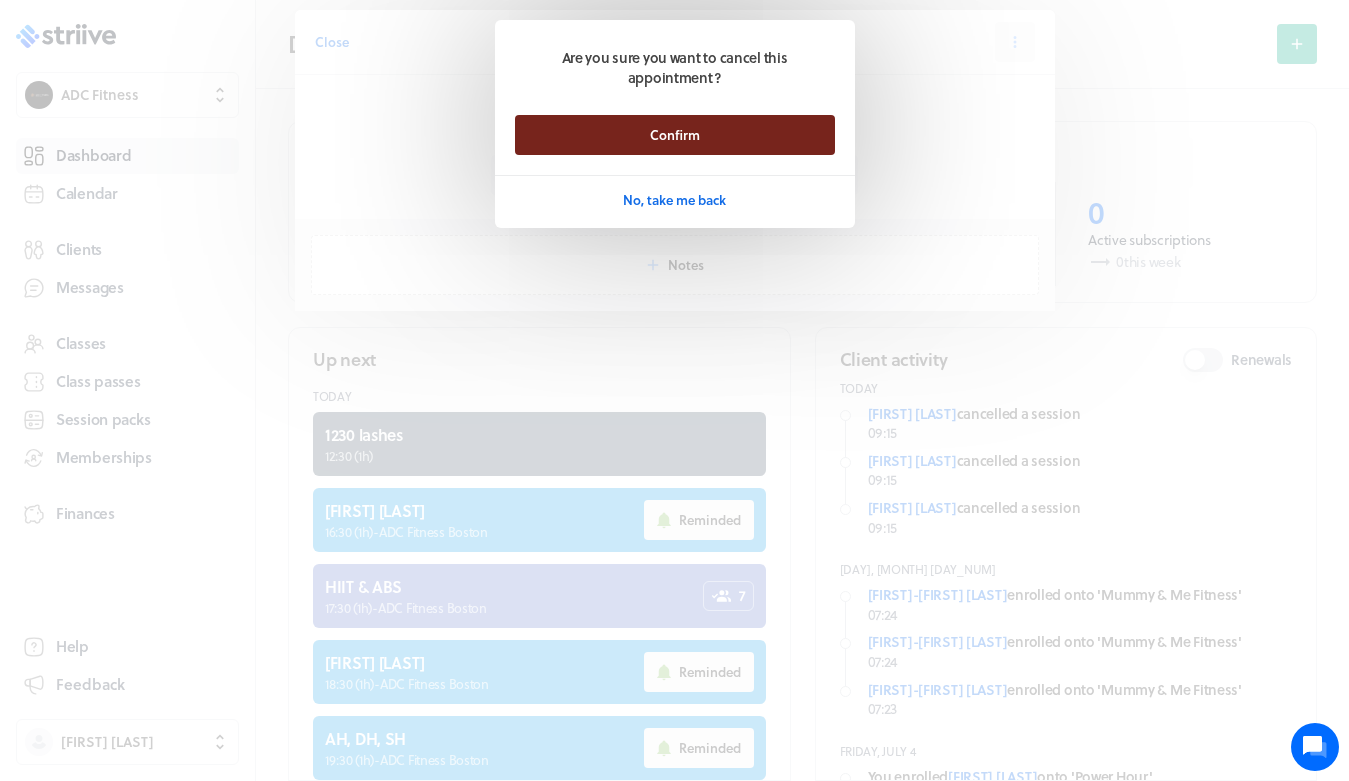 click on "Confirm" at bounding box center (675, 135) 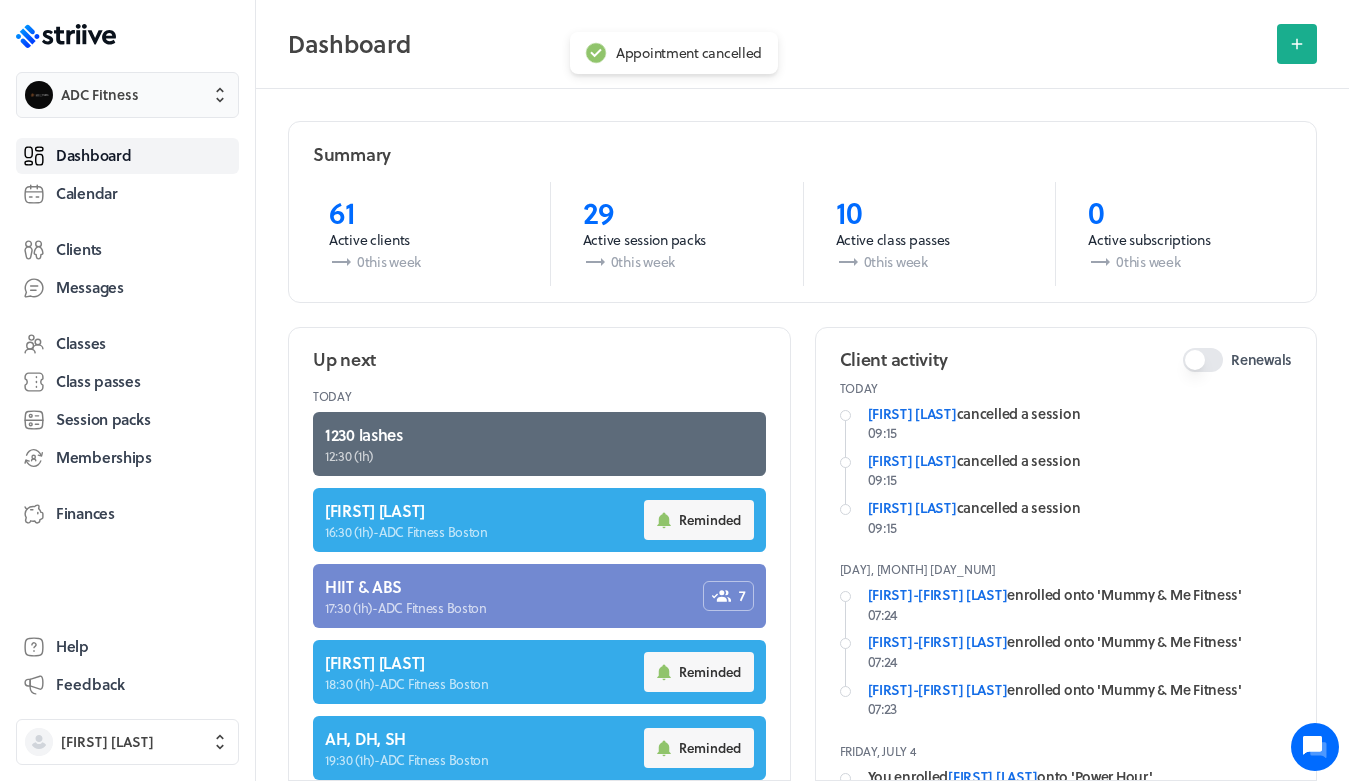 click on "ADC Fitness" at bounding box center [100, 95] 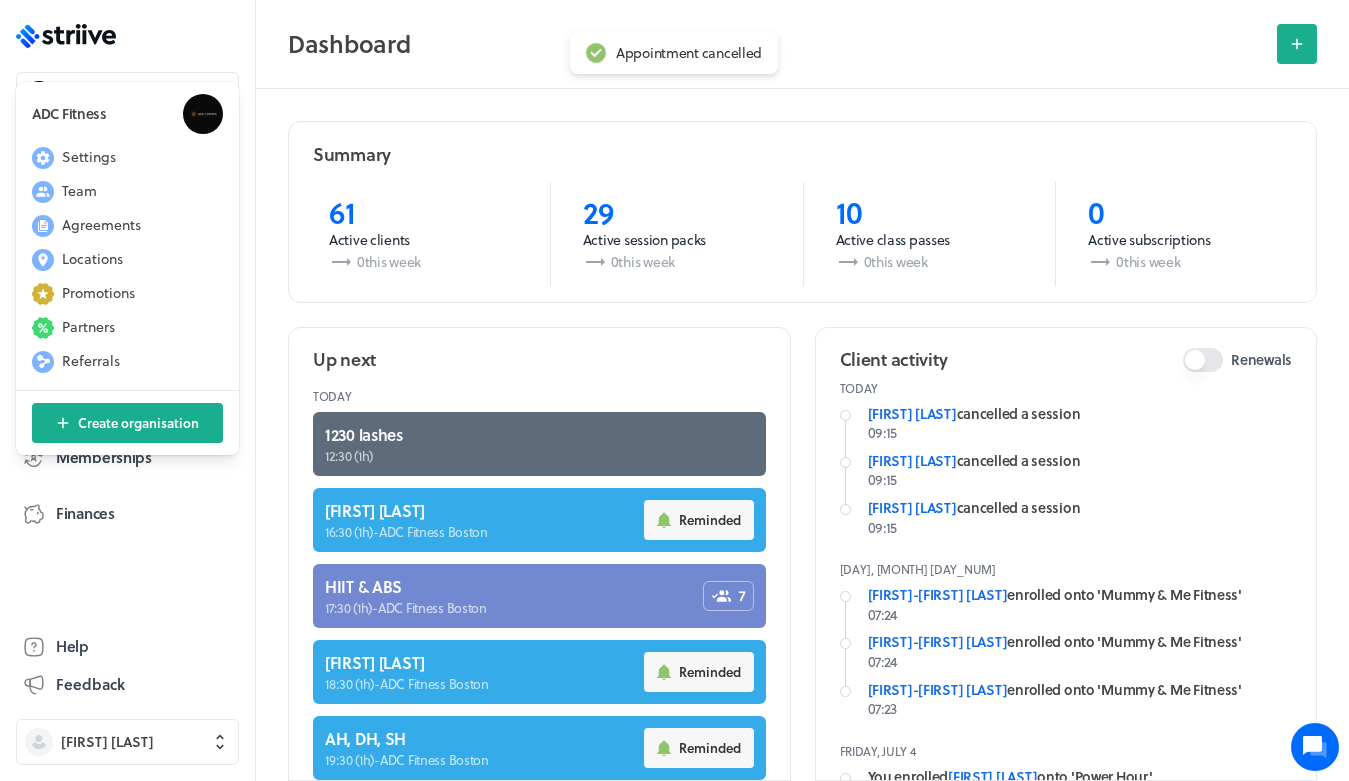 click on "ADC Fitness Settings Team Agreements Locations Promotions Partners Referrals Create organisation" at bounding box center [674, 390] 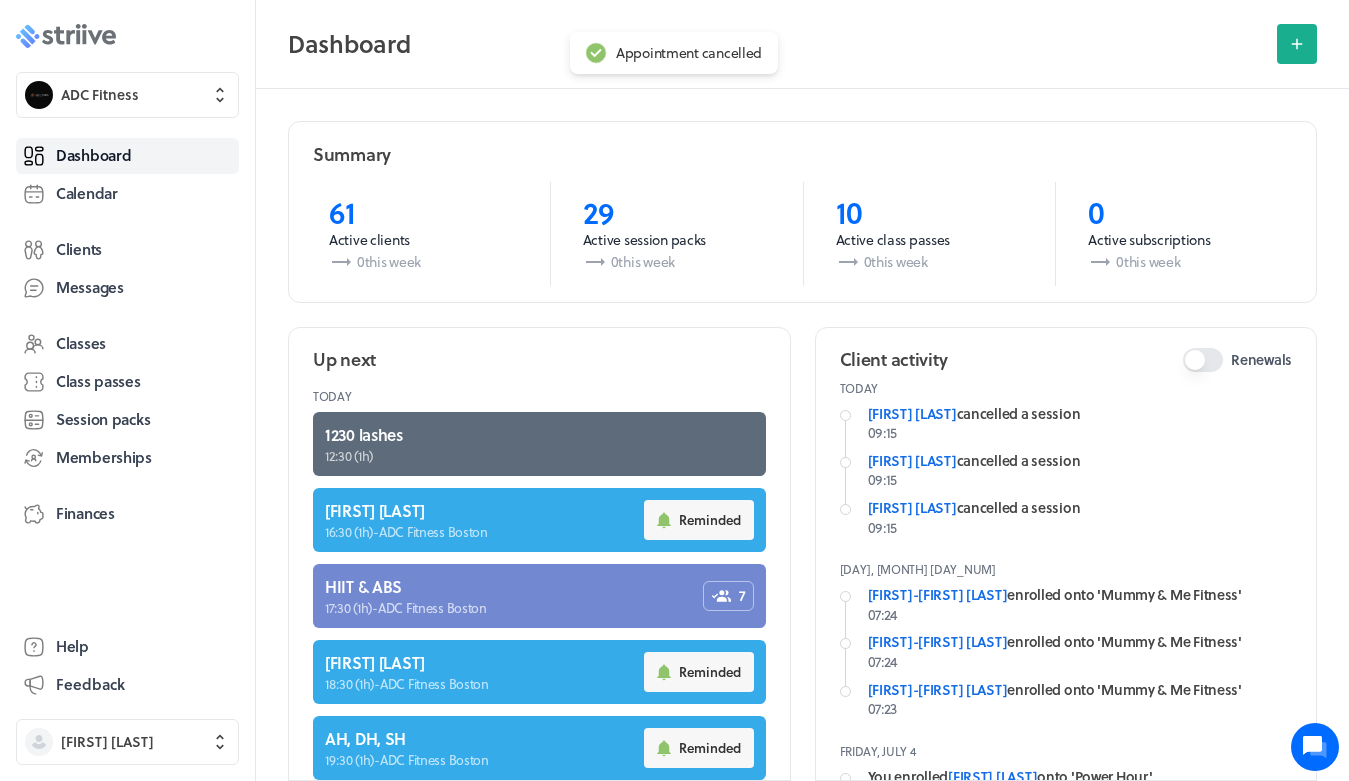 click on ".st0{fill:#006BFF;}
.st1{fill:#0A121C;}
.st2{fill:url(#SVGID_1_);}
.st3{fill:url(#SVGID_2_);}
.st4{fill:url(#SVGID_3_);}
.st5{fill:url(#SVGID_4_);}
.st6{fill:url(#SVGID_5_);}
.st7{fill:#FFFFFF;}
.st8{fill:url(#SVGID_6_);}
.st9{fill:url(#SVGID_7_);}
.st10{fill:url(#SVGID_8_);}
.st11{fill:url(#SVGID_9_);}
.st12{fill:url(#SVGID_10_);}
.st13{fill:url(#SVGID_11_);}" at bounding box center [66, 36] 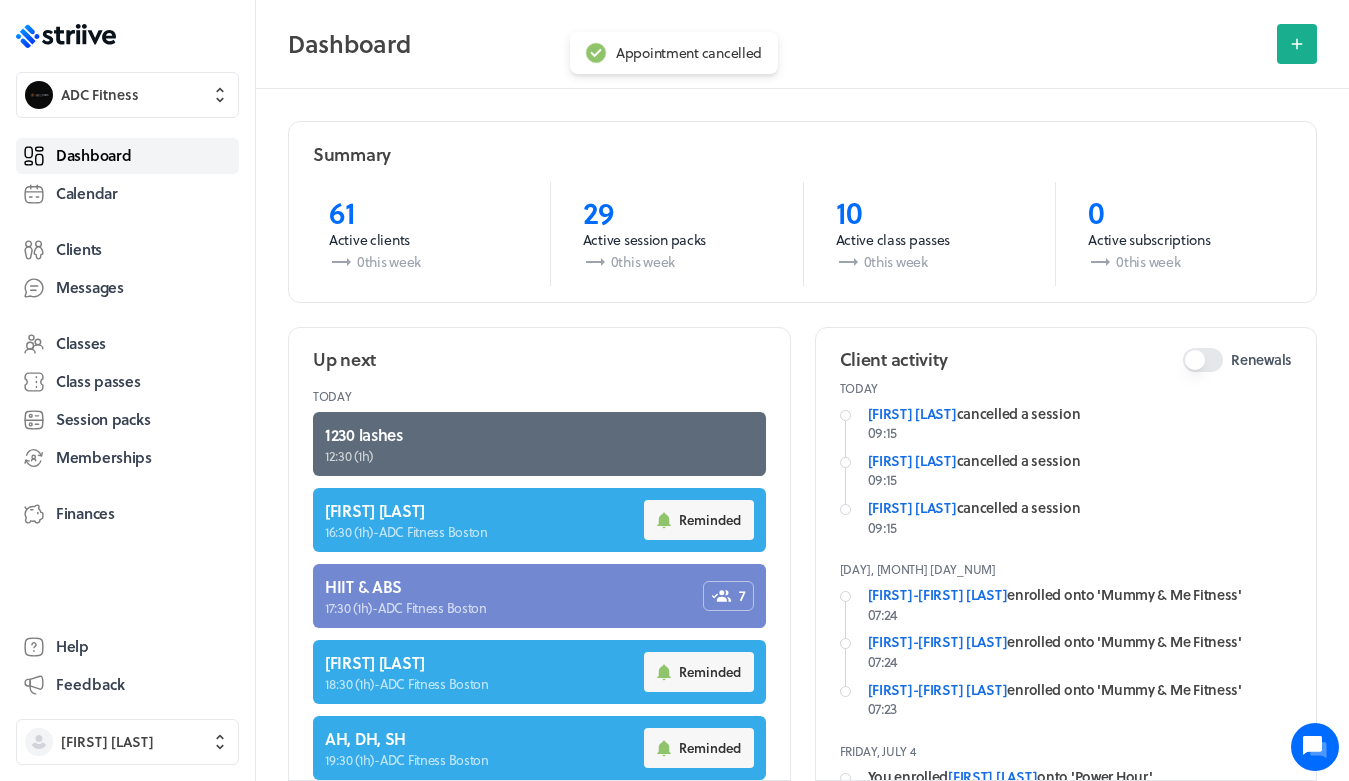 click on "Dashboard" at bounding box center [93, 155] 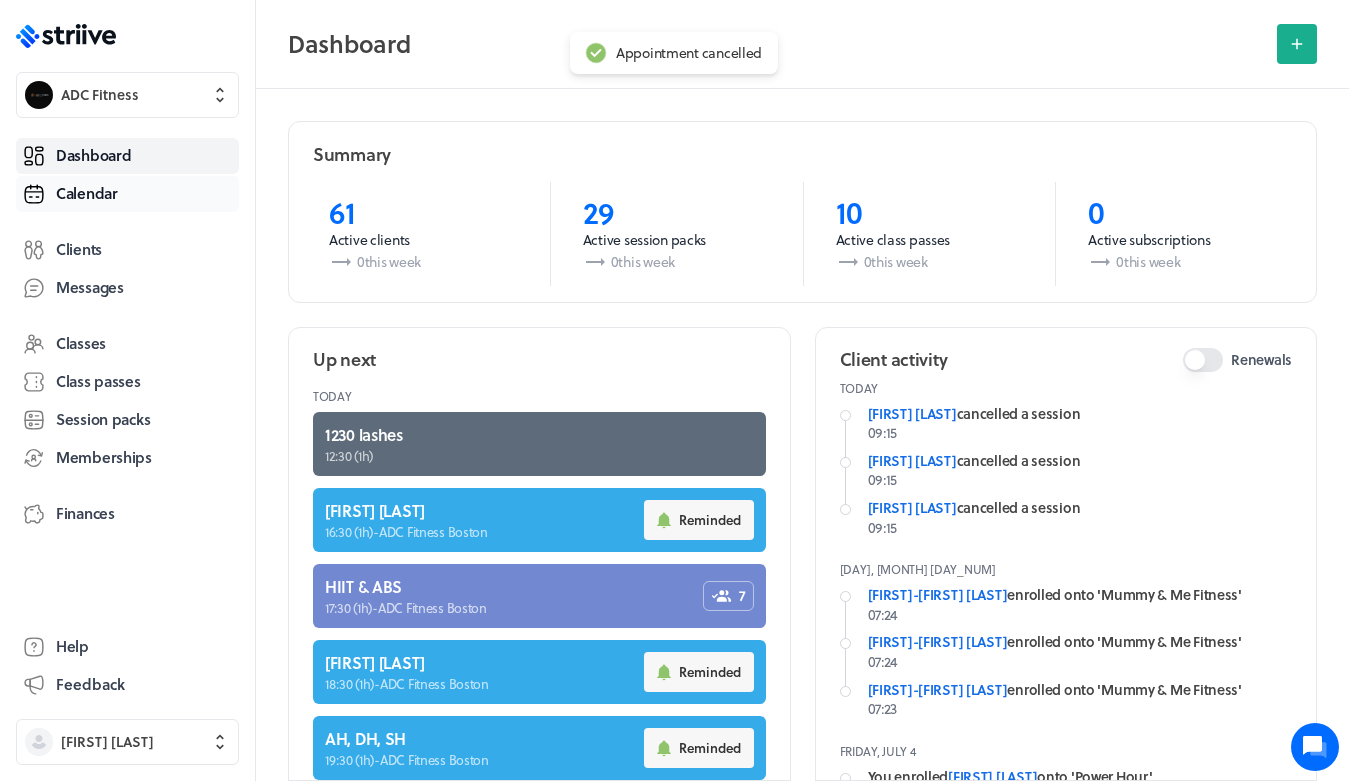 click on "Calendar" at bounding box center [87, 193] 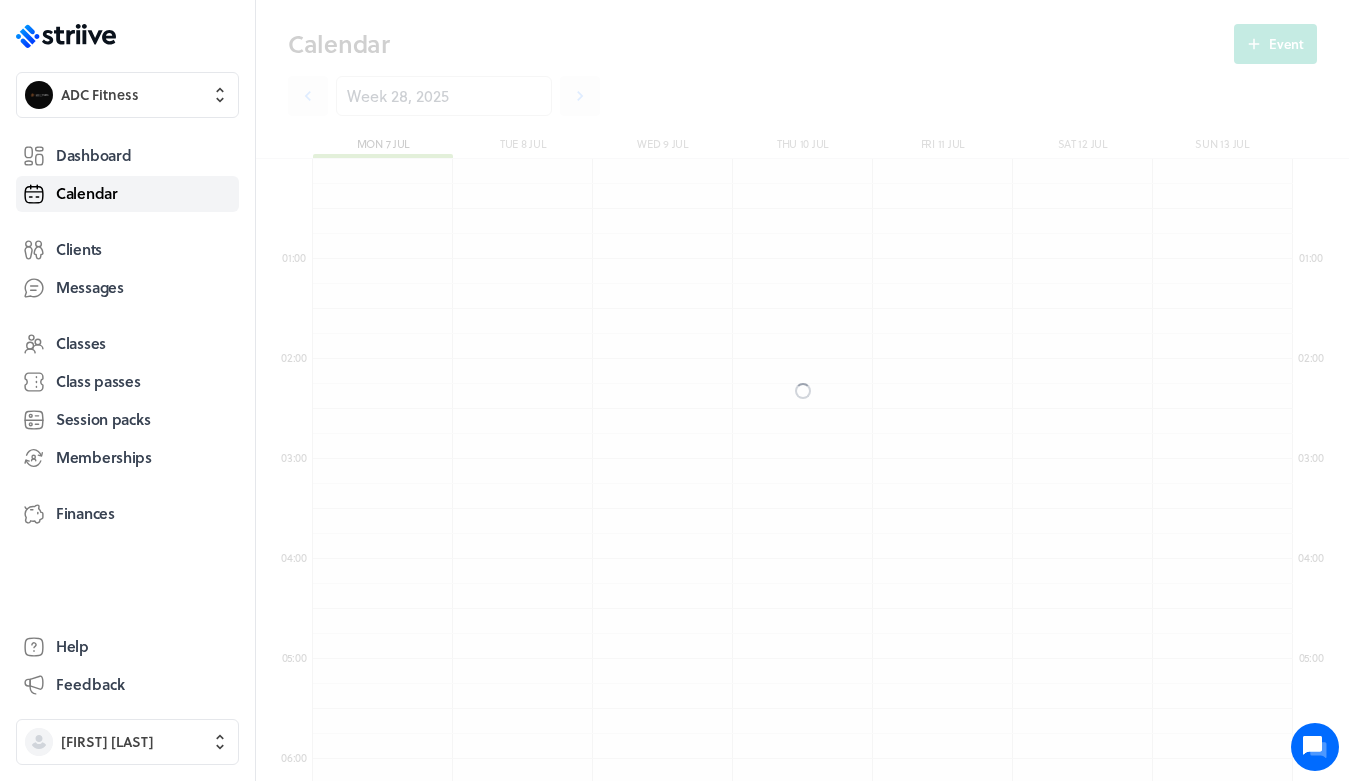 scroll, scrollTop: 850, scrollLeft: 0, axis: vertical 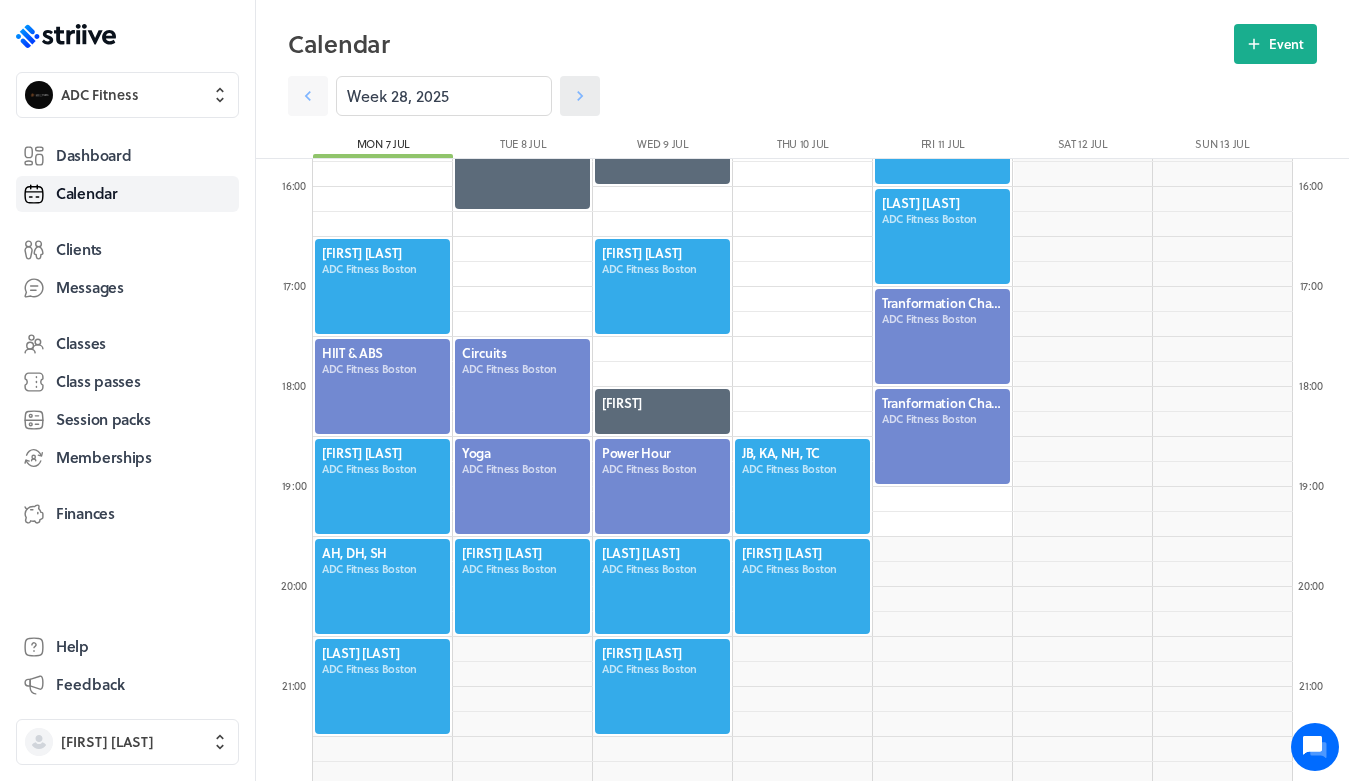 click at bounding box center [580, 96] 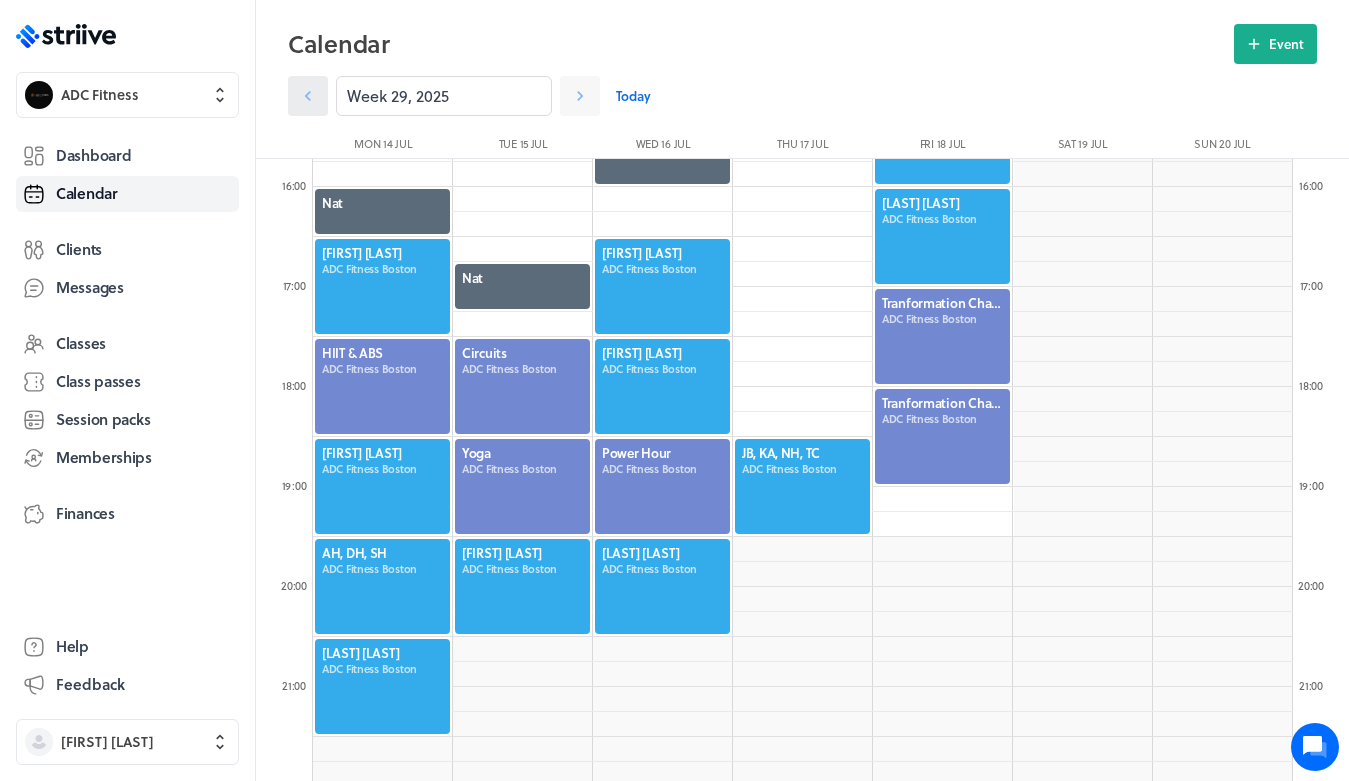 click at bounding box center [308, 96] 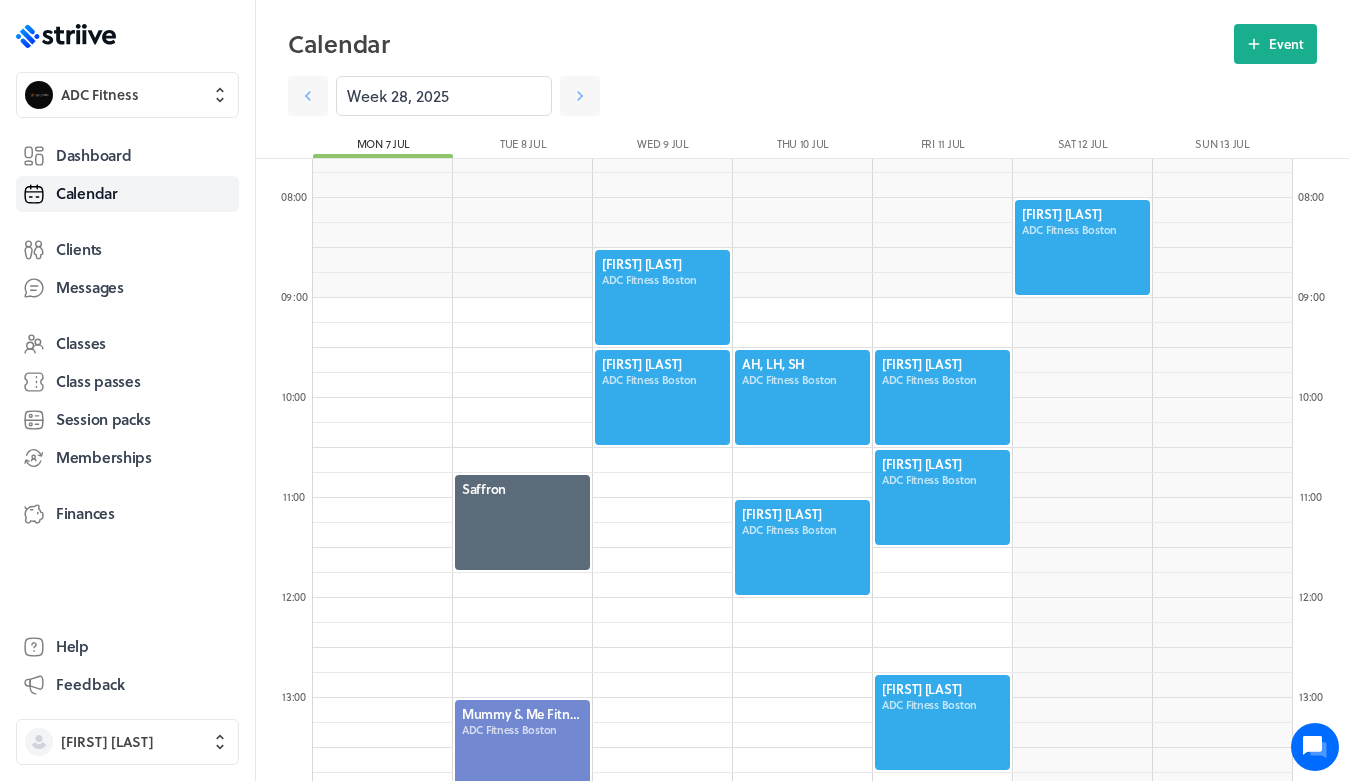 scroll, scrollTop: 758, scrollLeft: 0, axis: vertical 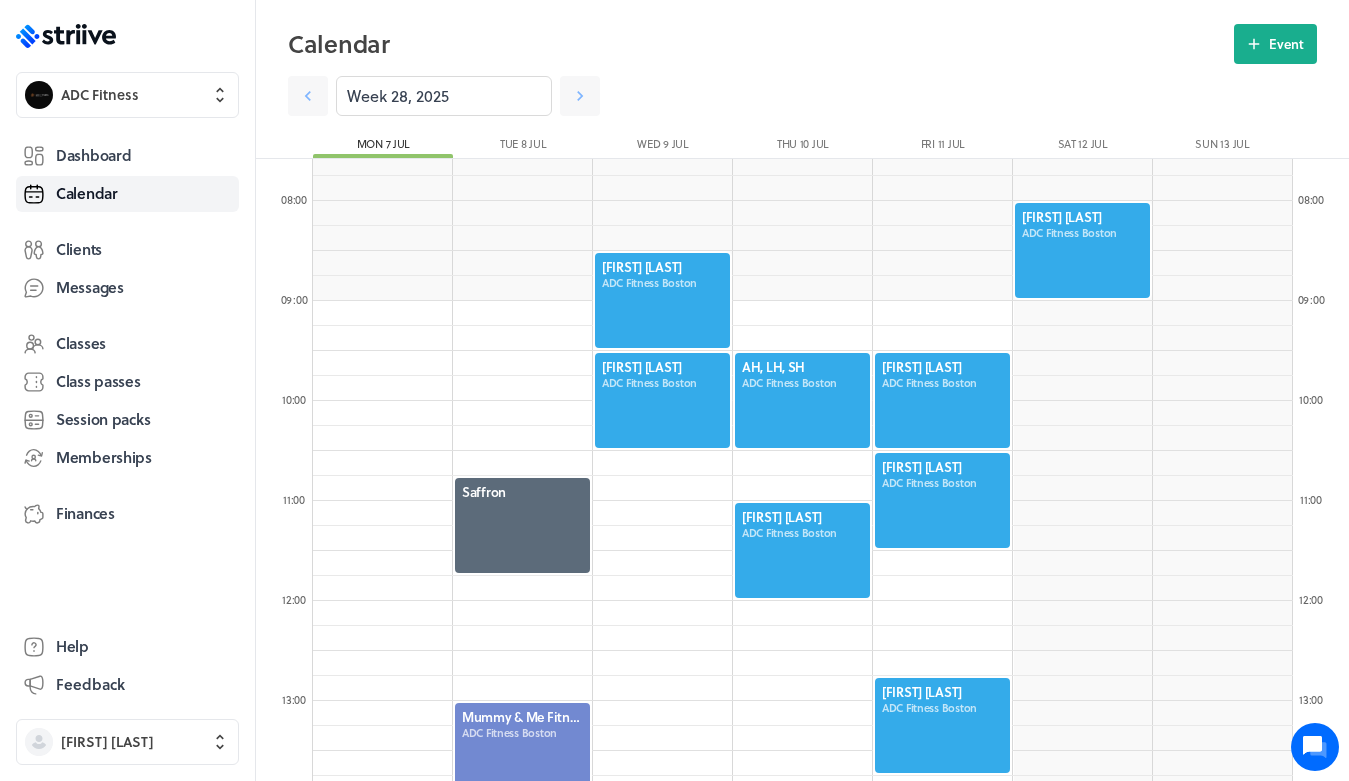 click at bounding box center [942, 725] 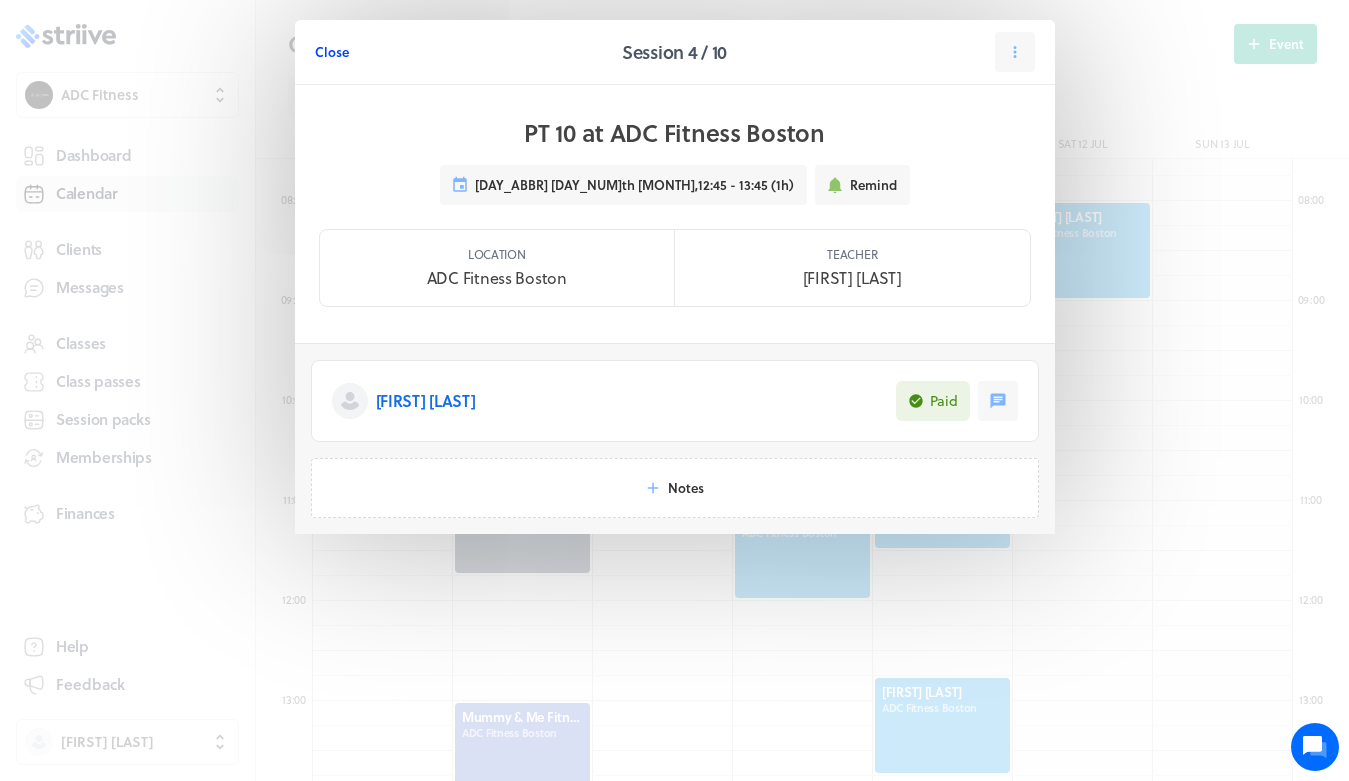 click on "Close" at bounding box center (332, 52) 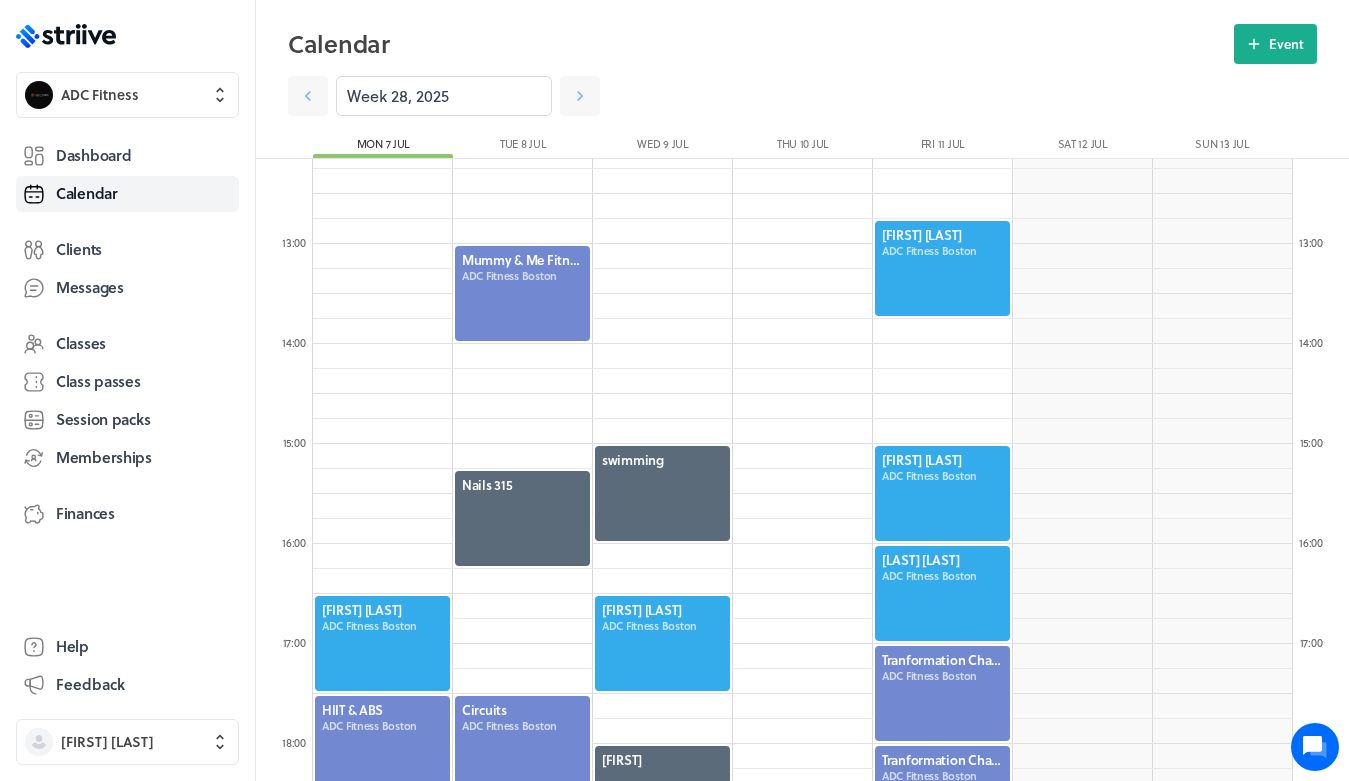 scroll, scrollTop: 1216, scrollLeft: 0, axis: vertical 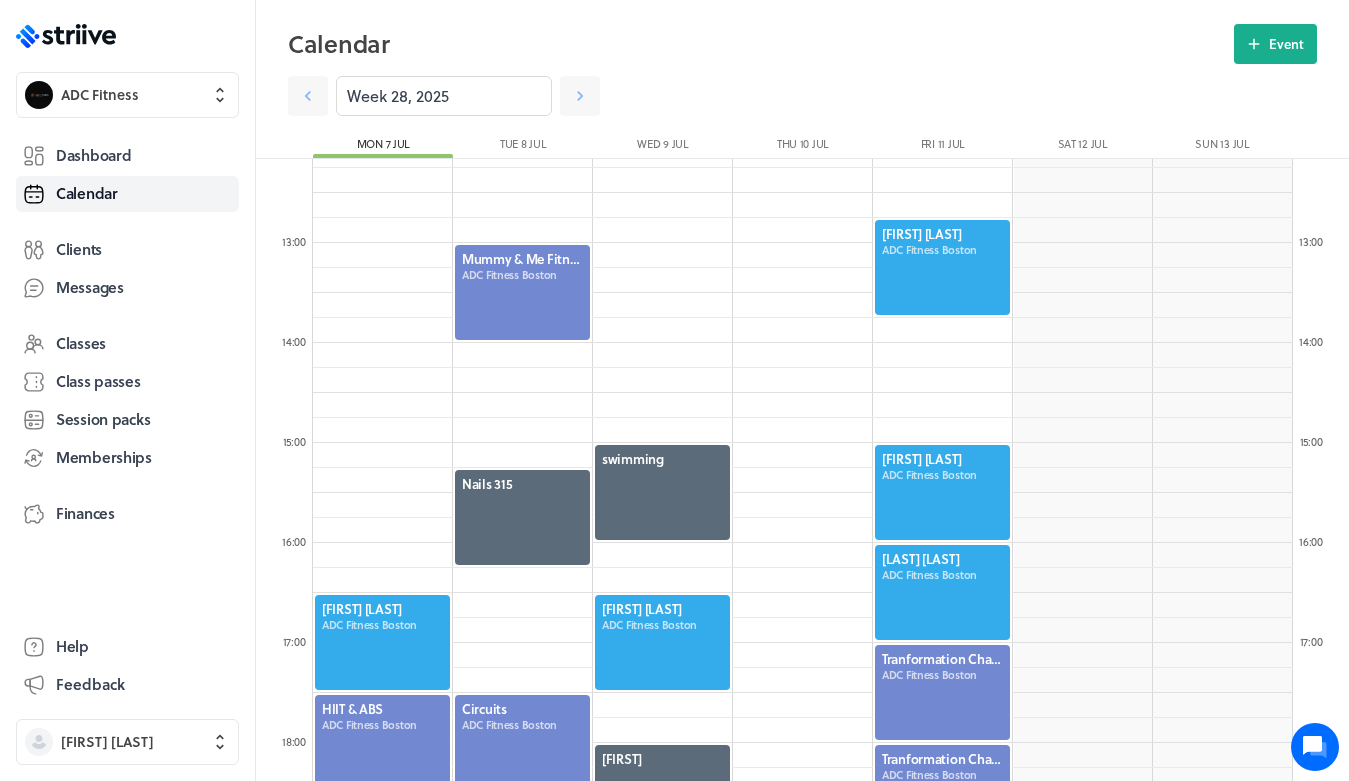 click at bounding box center (662, 492) 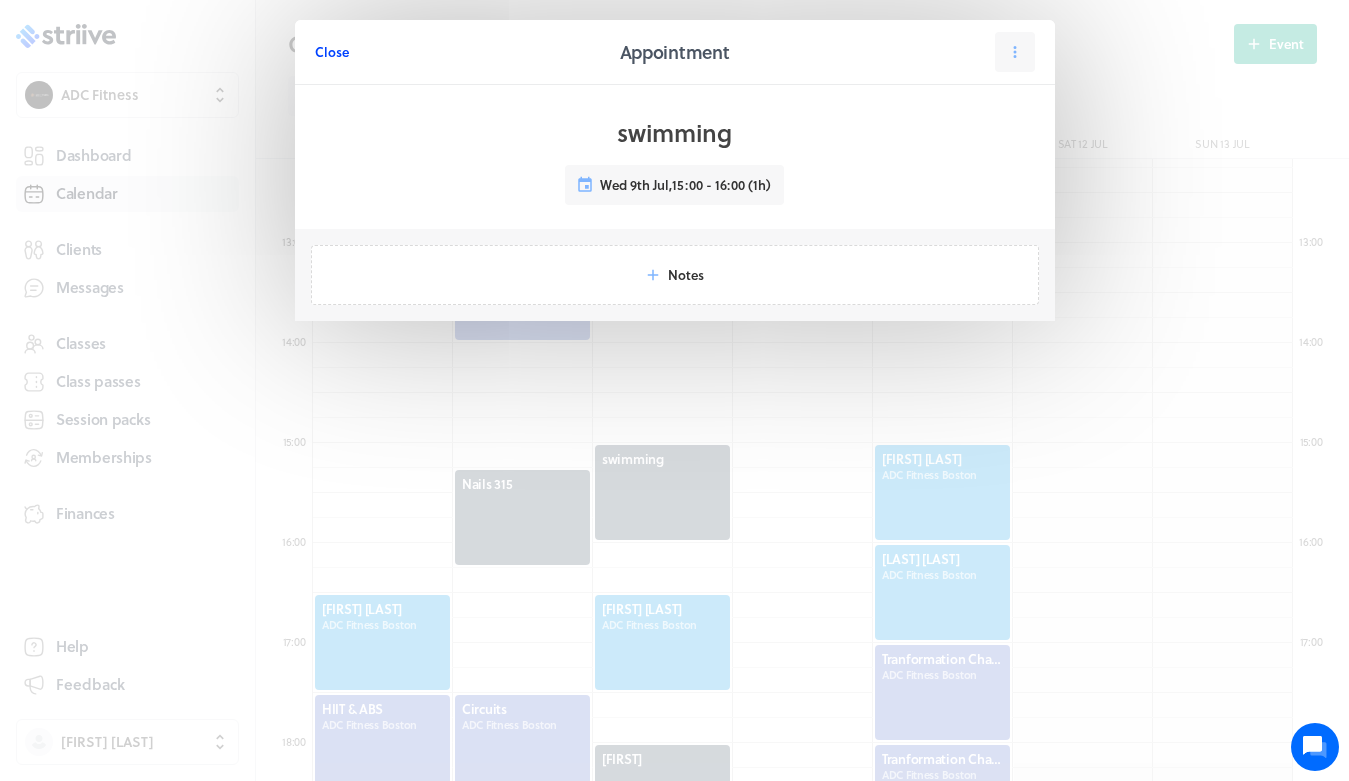 click on "Close" at bounding box center [332, 52] 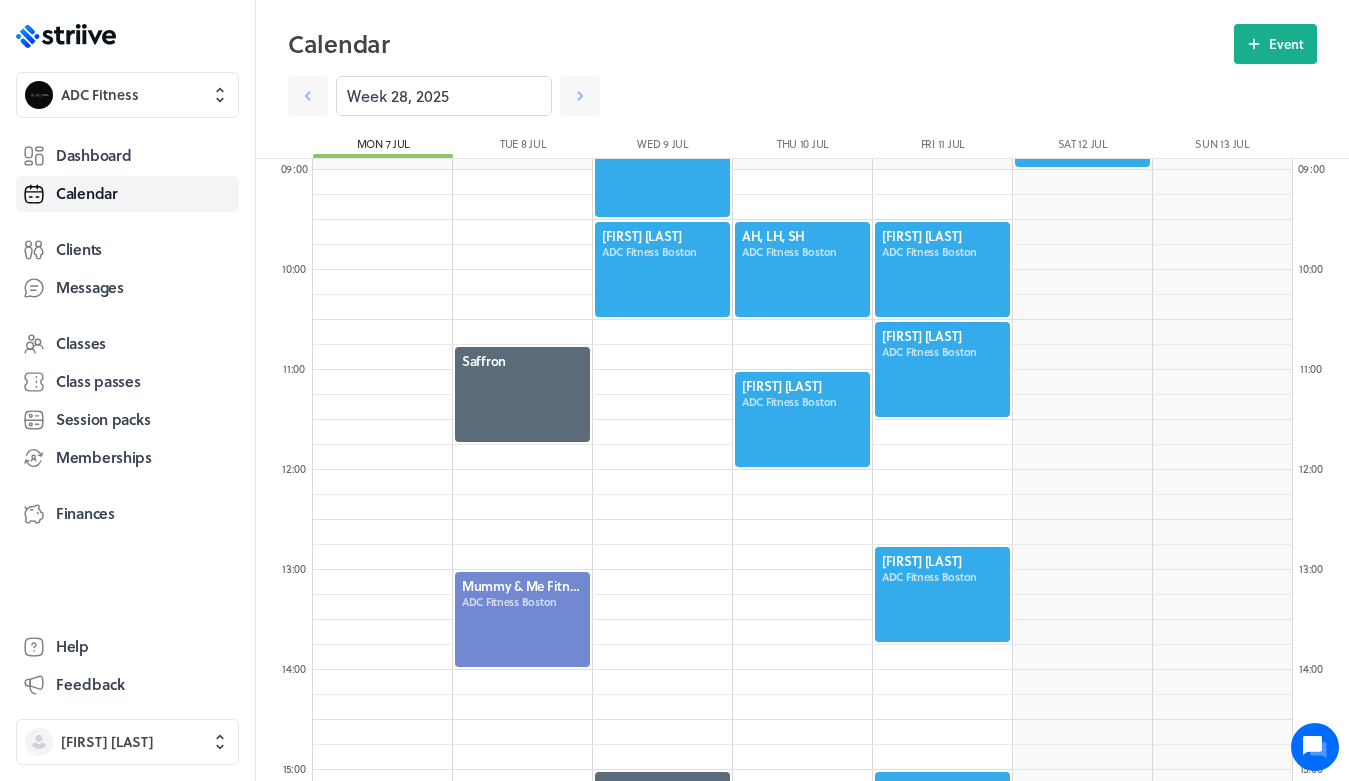scroll, scrollTop: 887, scrollLeft: 0, axis: vertical 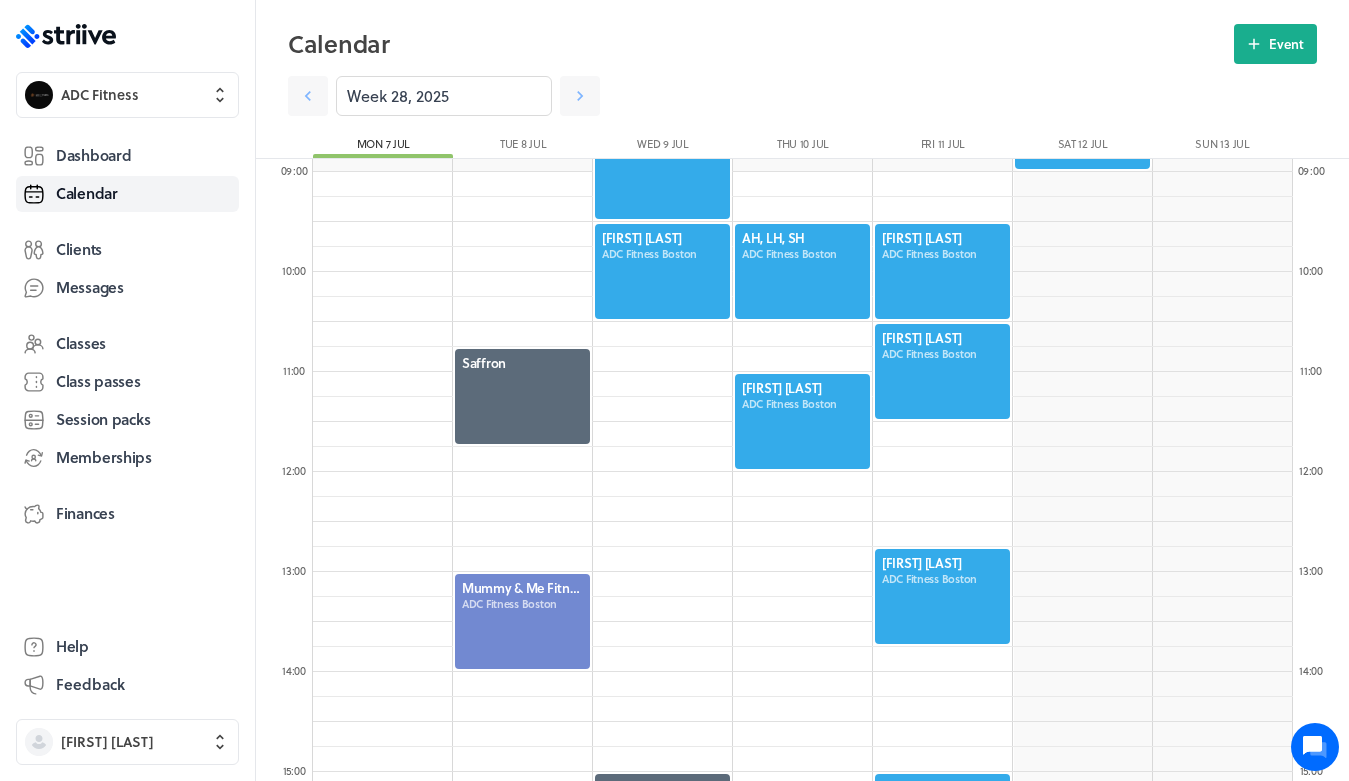 click at bounding box center (802, 421) 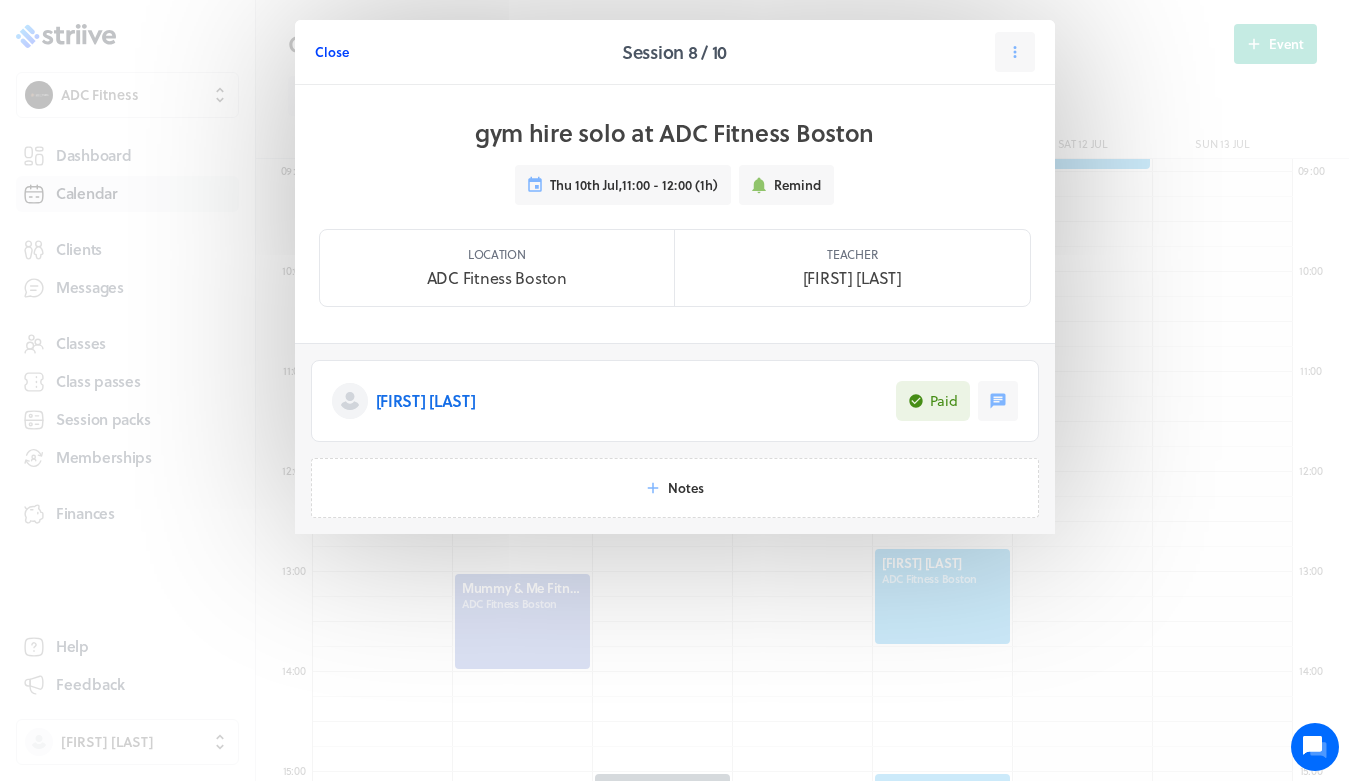 click on "Close" at bounding box center [332, 52] 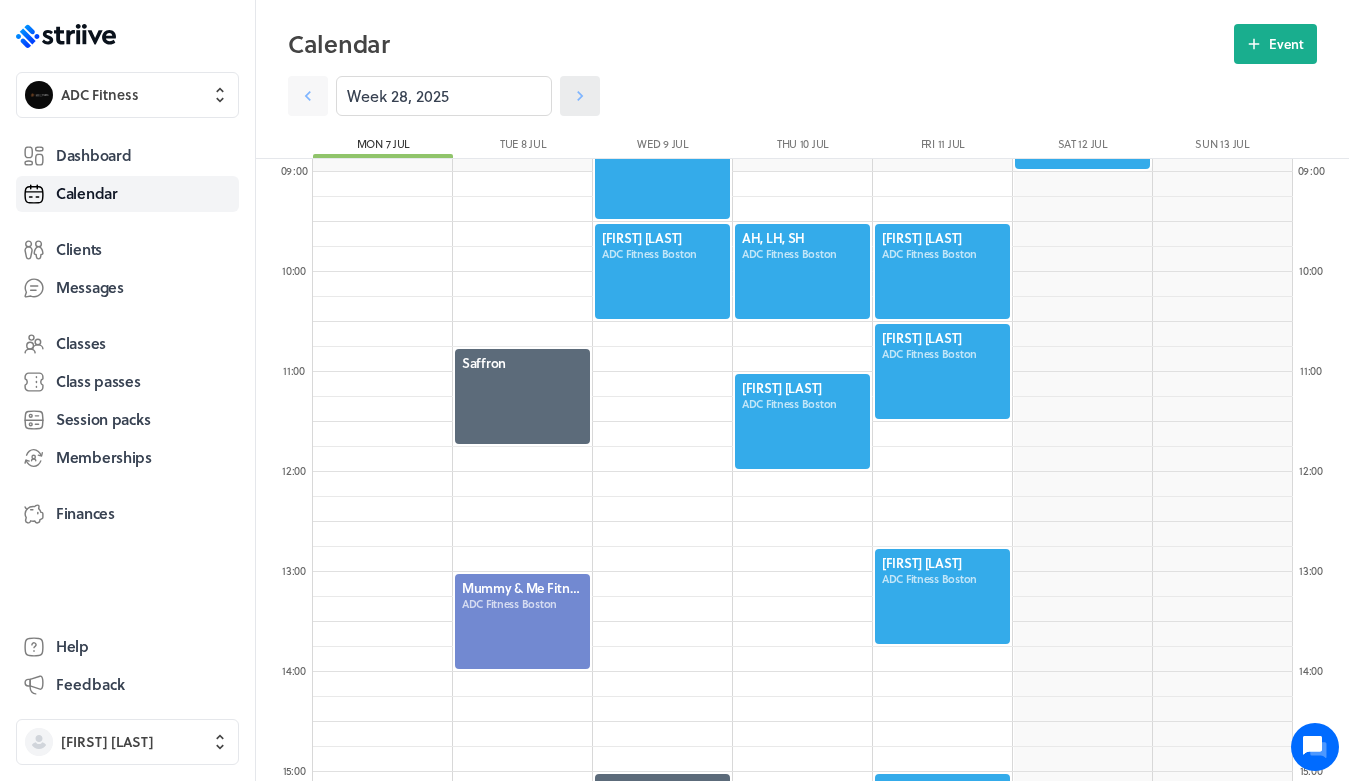 click at bounding box center [308, 96] 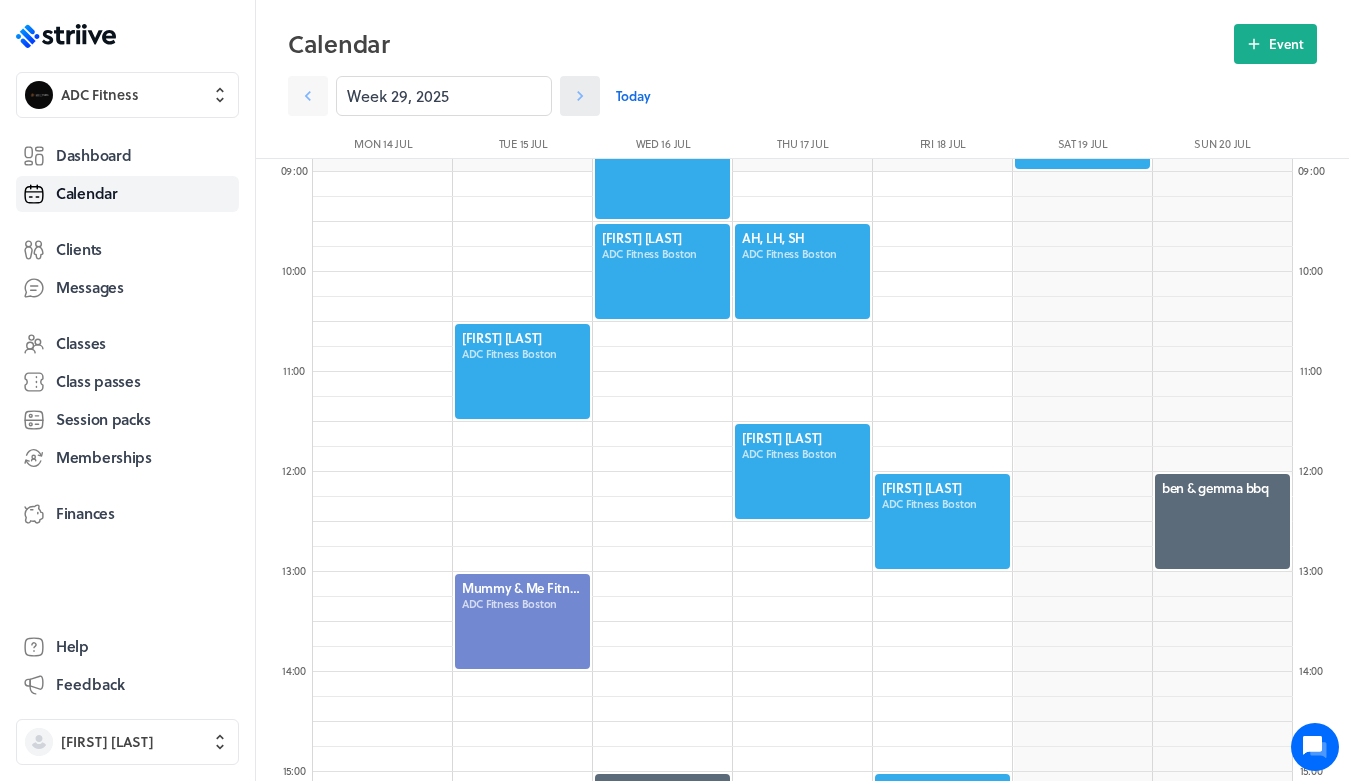 click at bounding box center [308, 96] 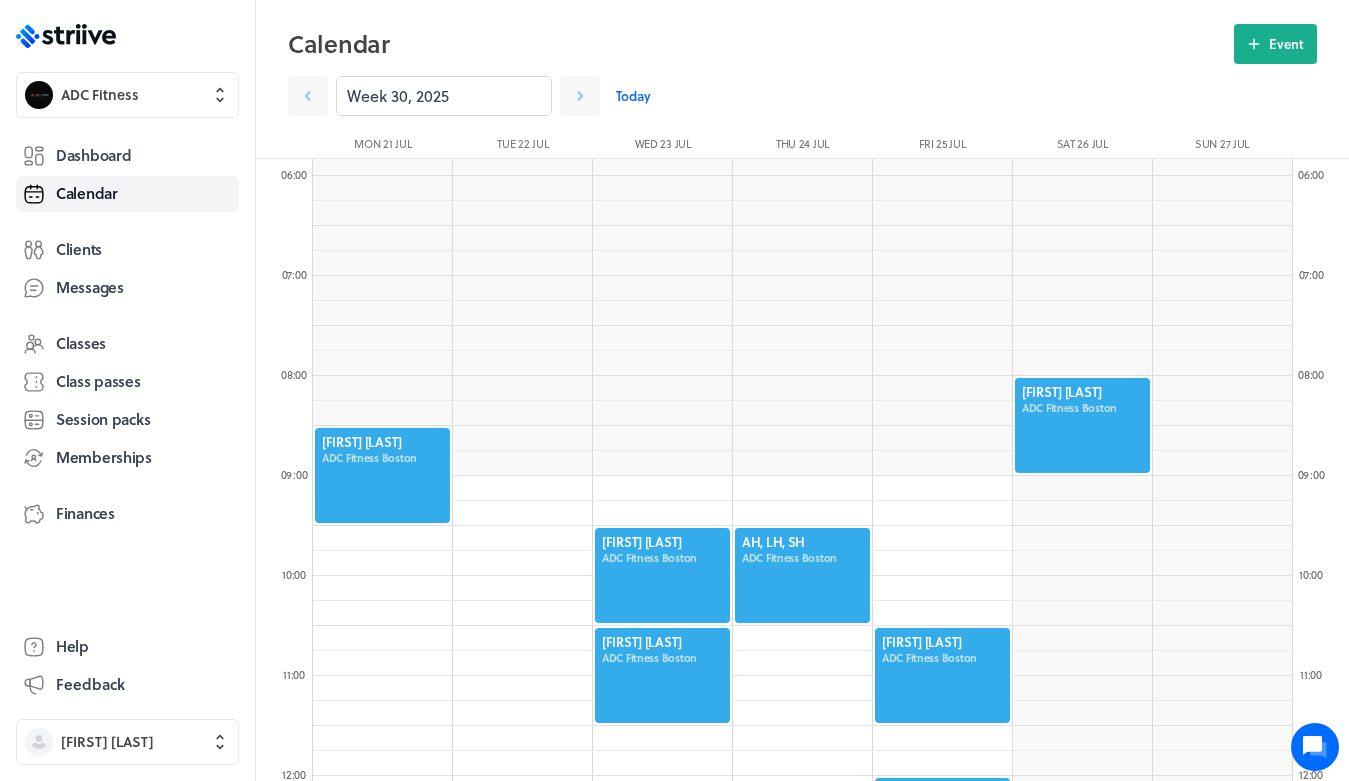scroll, scrollTop: 685, scrollLeft: 0, axis: vertical 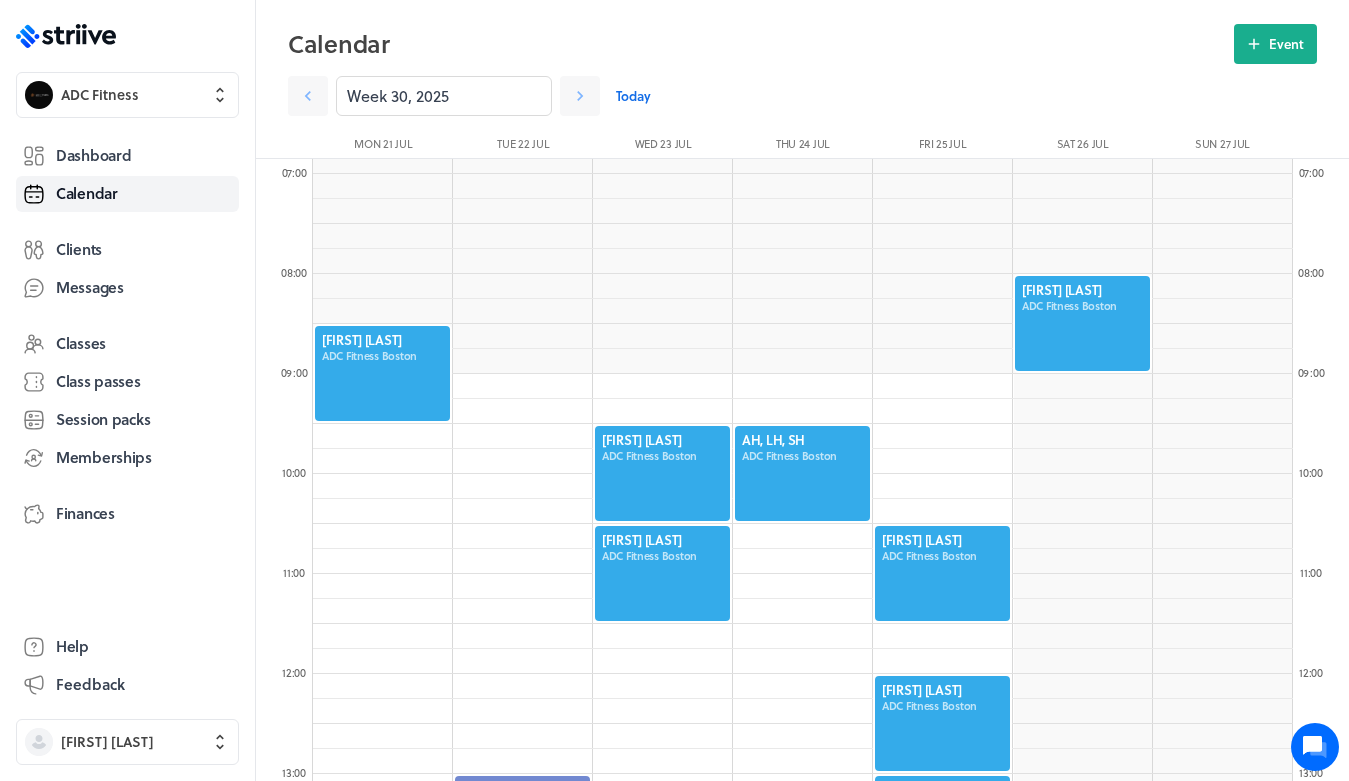 click on "Week [WEEK_NUM], [YEAR]
Today" at bounding box center (802, 90) 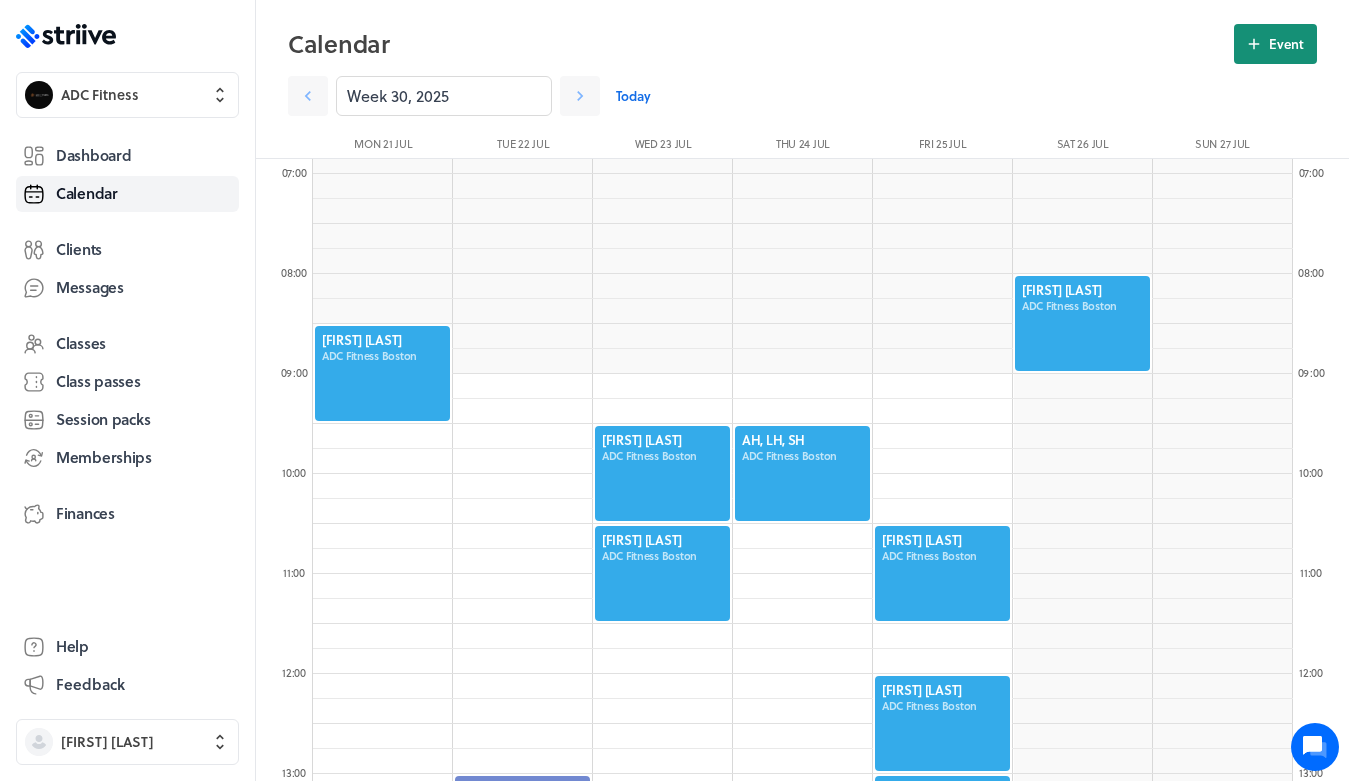 click on "Event" at bounding box center [1275, 44] 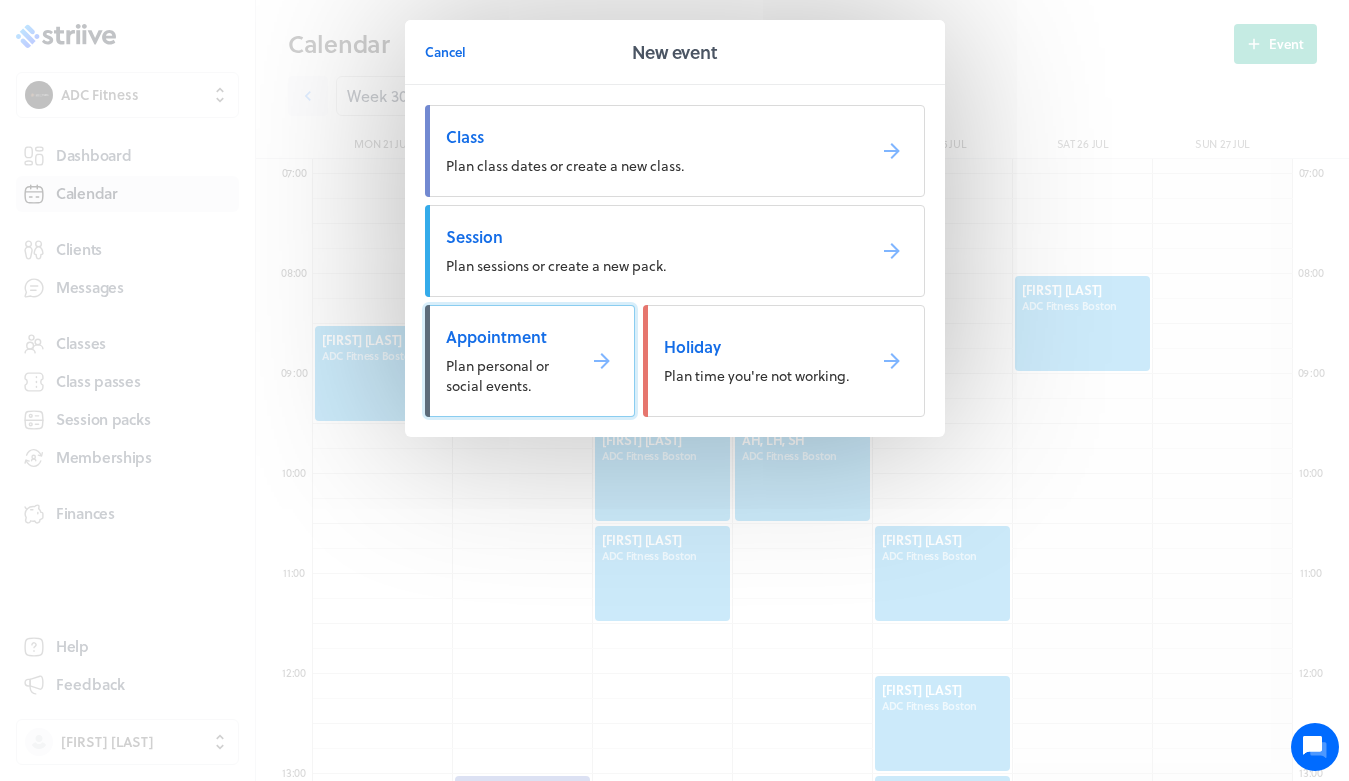 click on "Plan personal or social events." at bounding box center (497, 375) 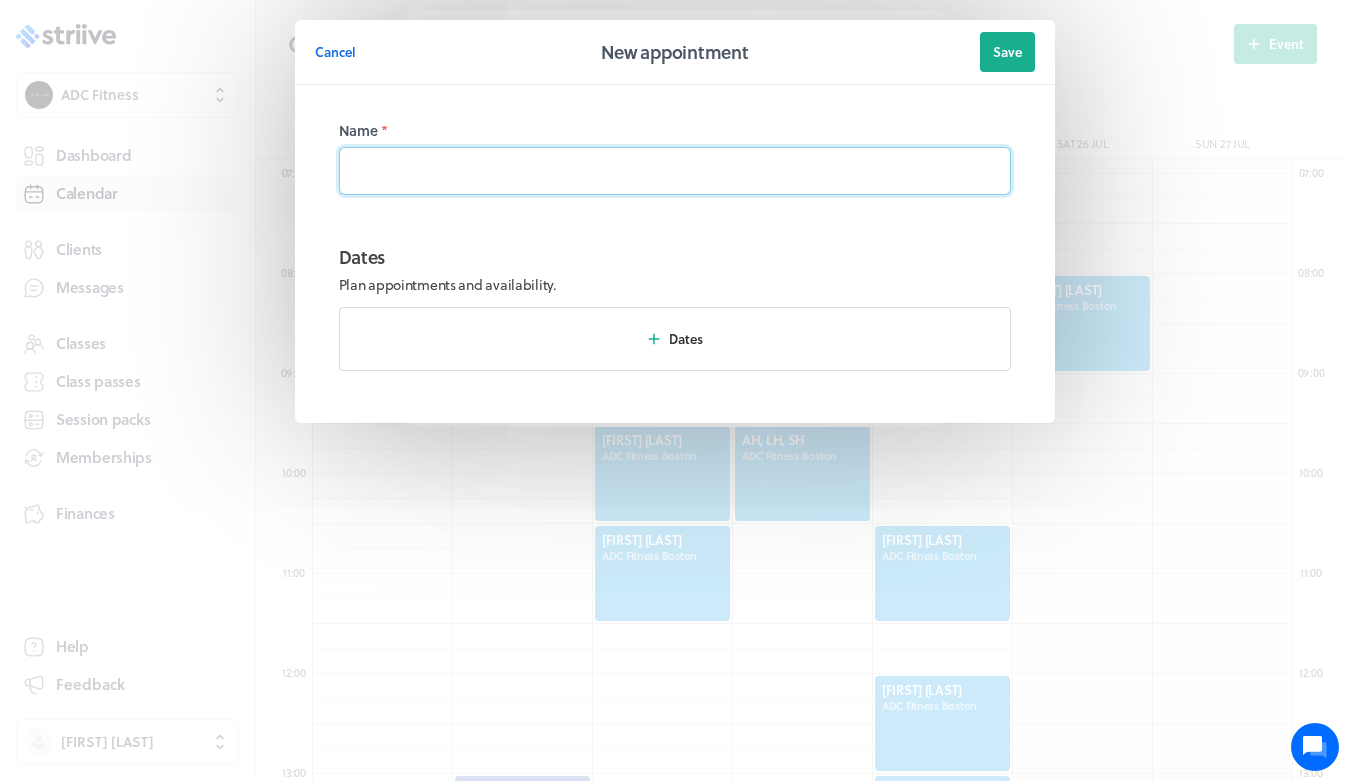 click at bounding box center (675, 171) 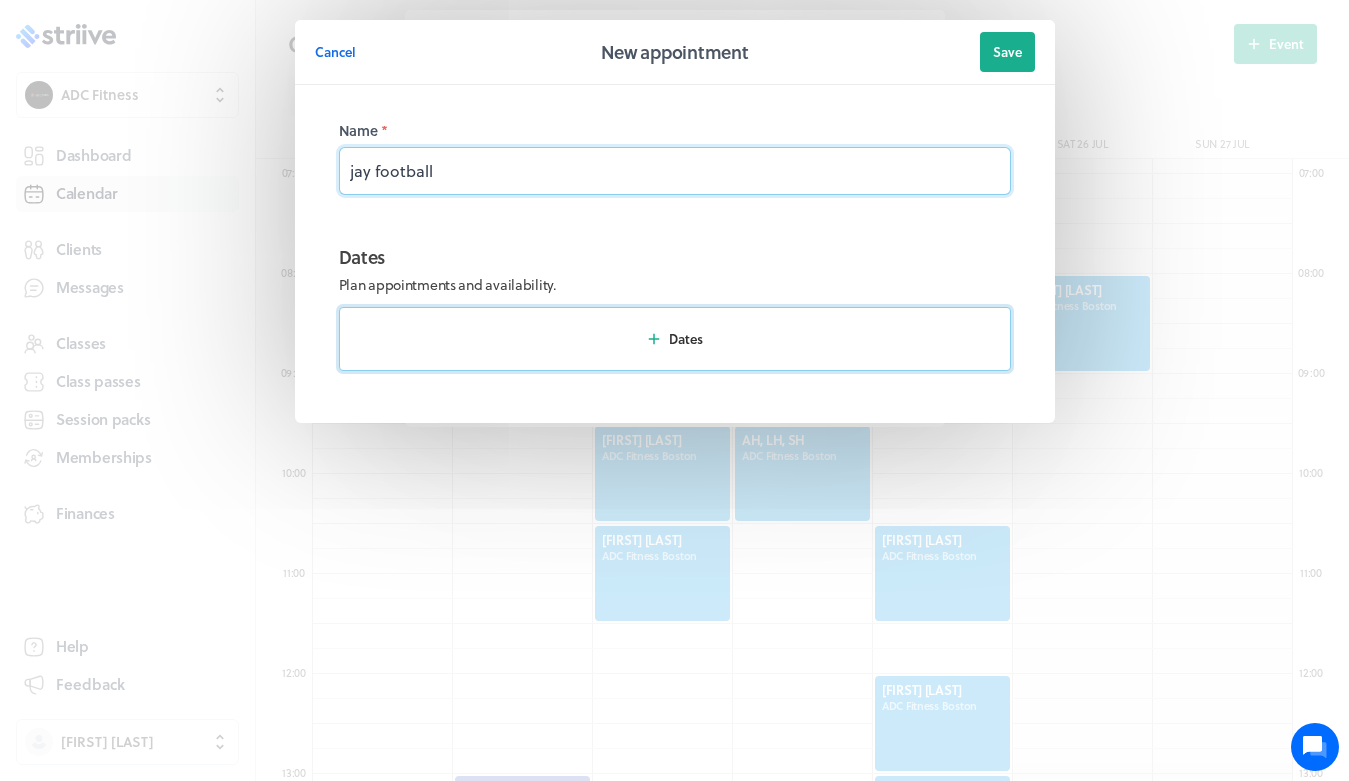 type on "jay football" 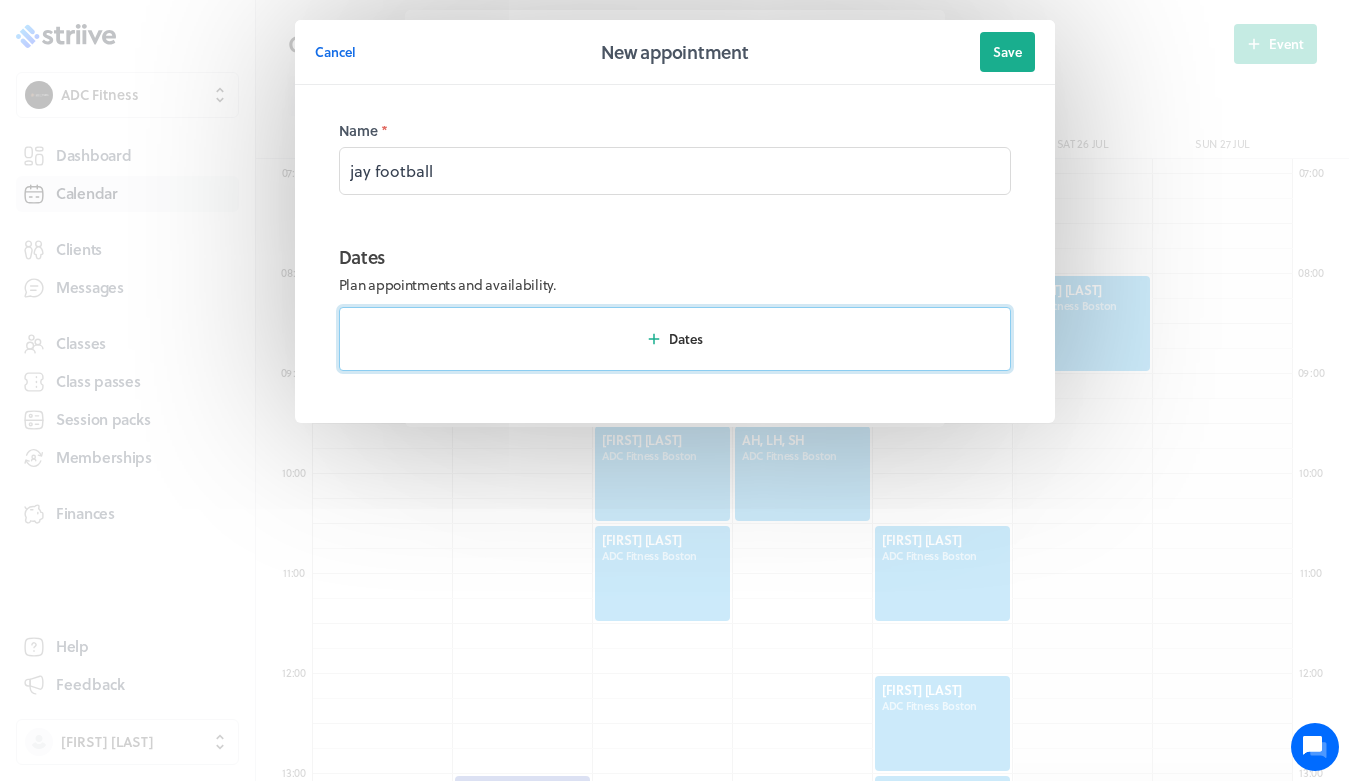 click on "Dates" at bounding box center (675, 339) 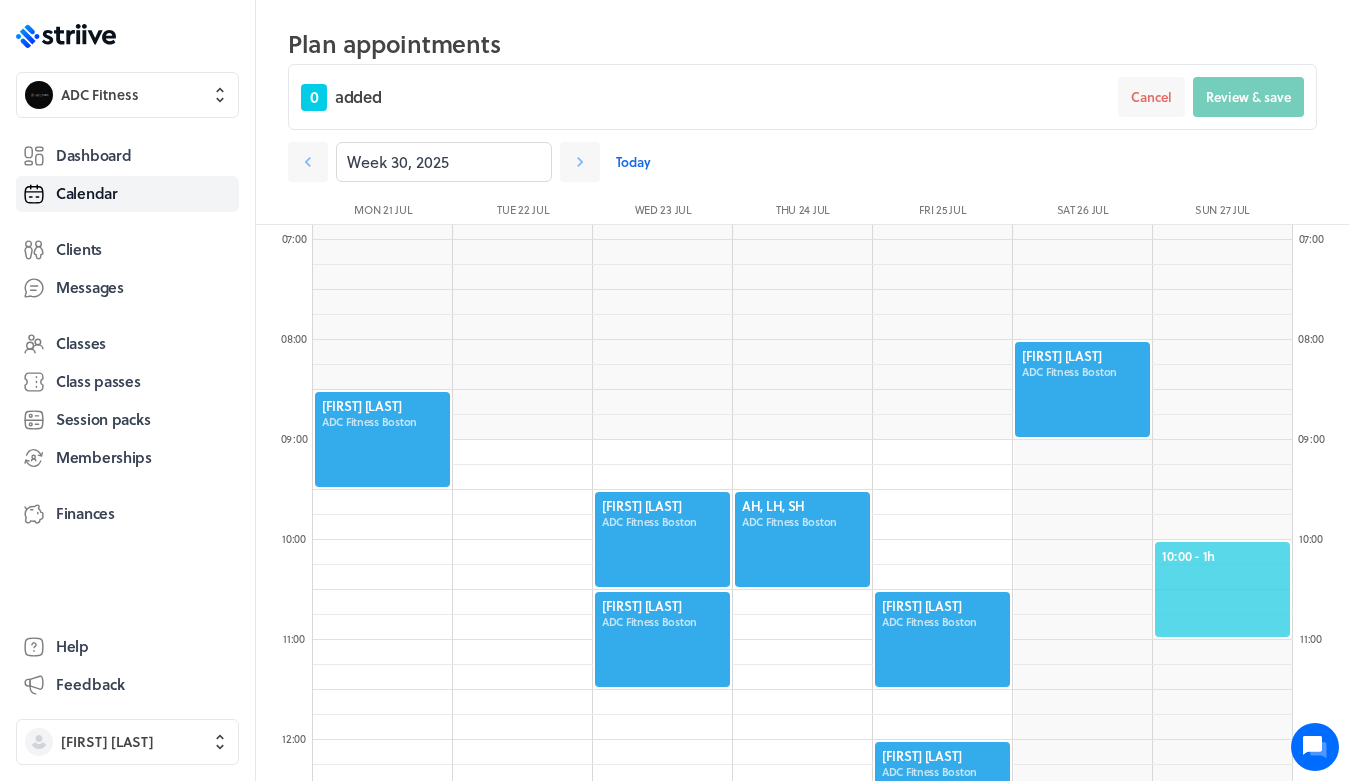 click on "10:00  - 1h" at bounding box center (1222, 556) 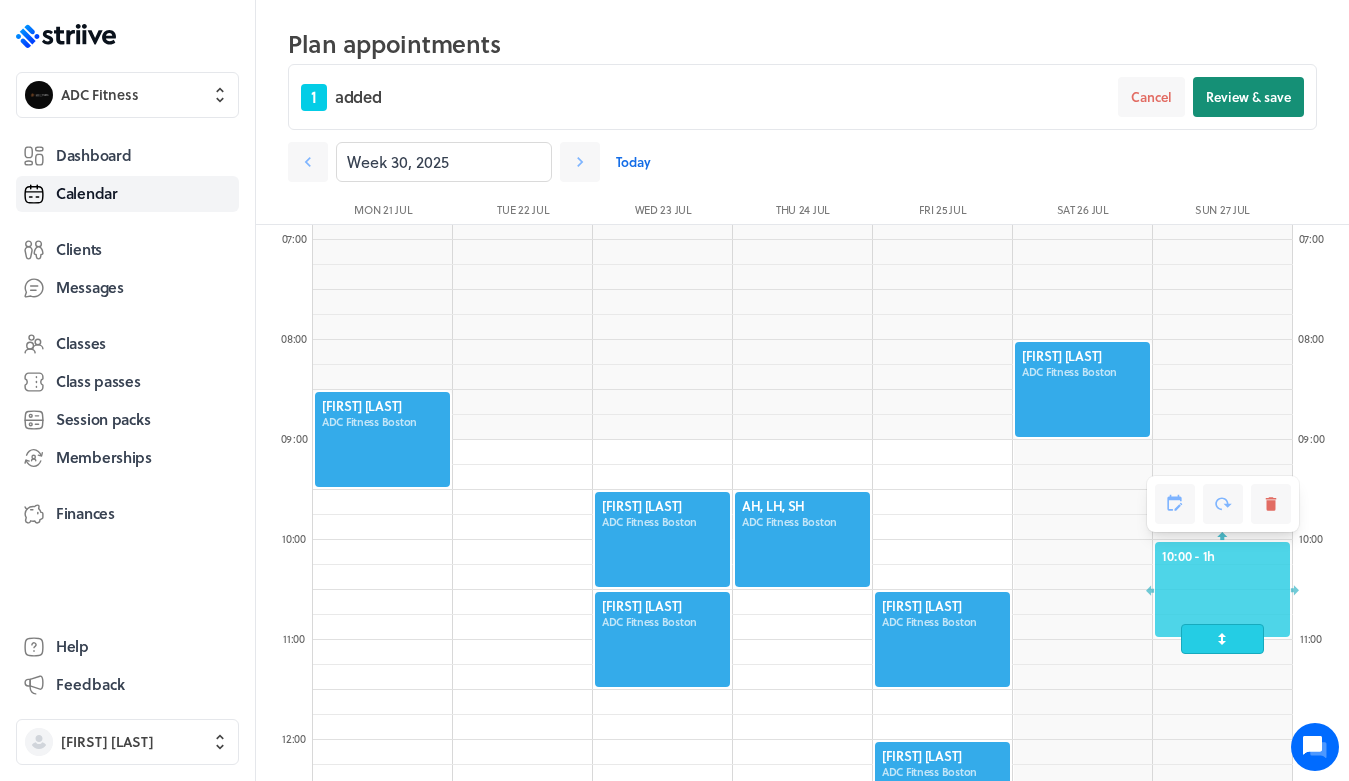 click on "Review & save" at bounding box center (1248, 97) 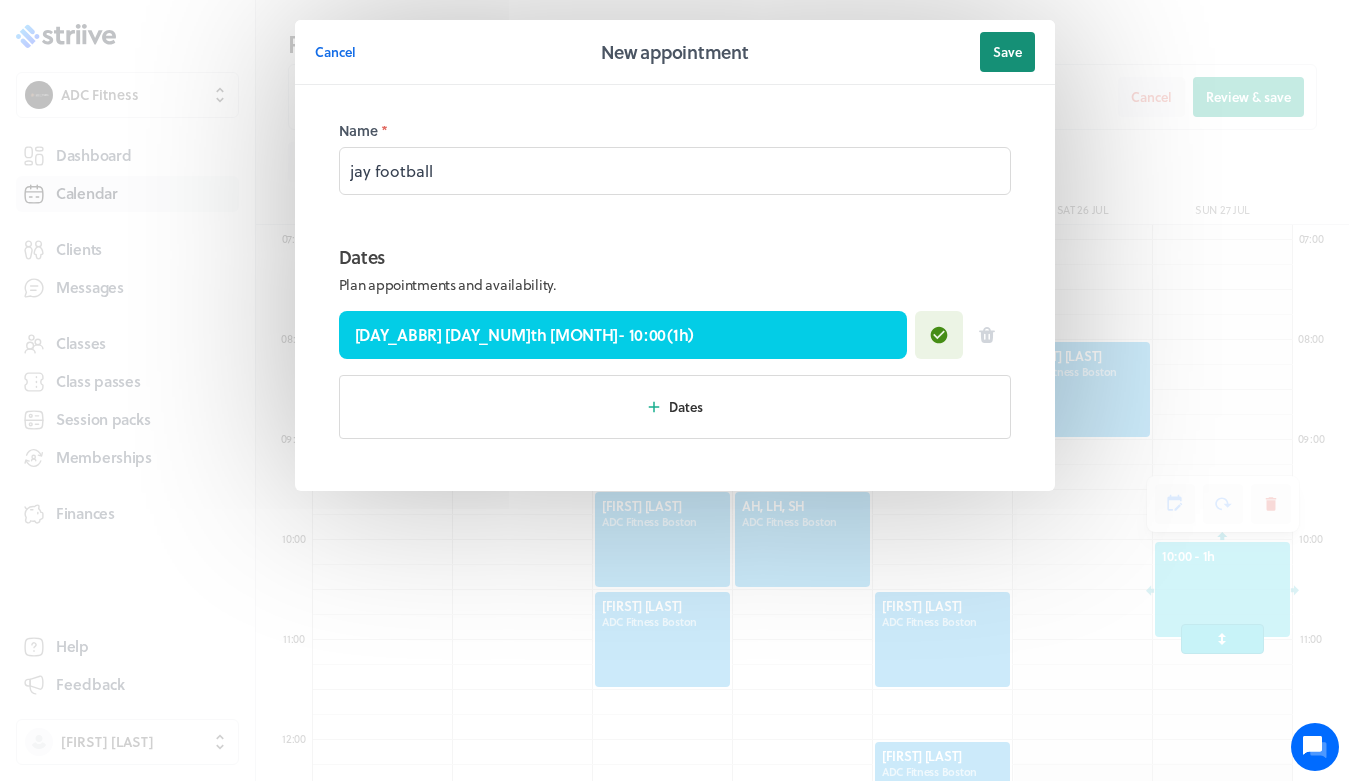 click on "Save" at bounding box center (1007, 52) 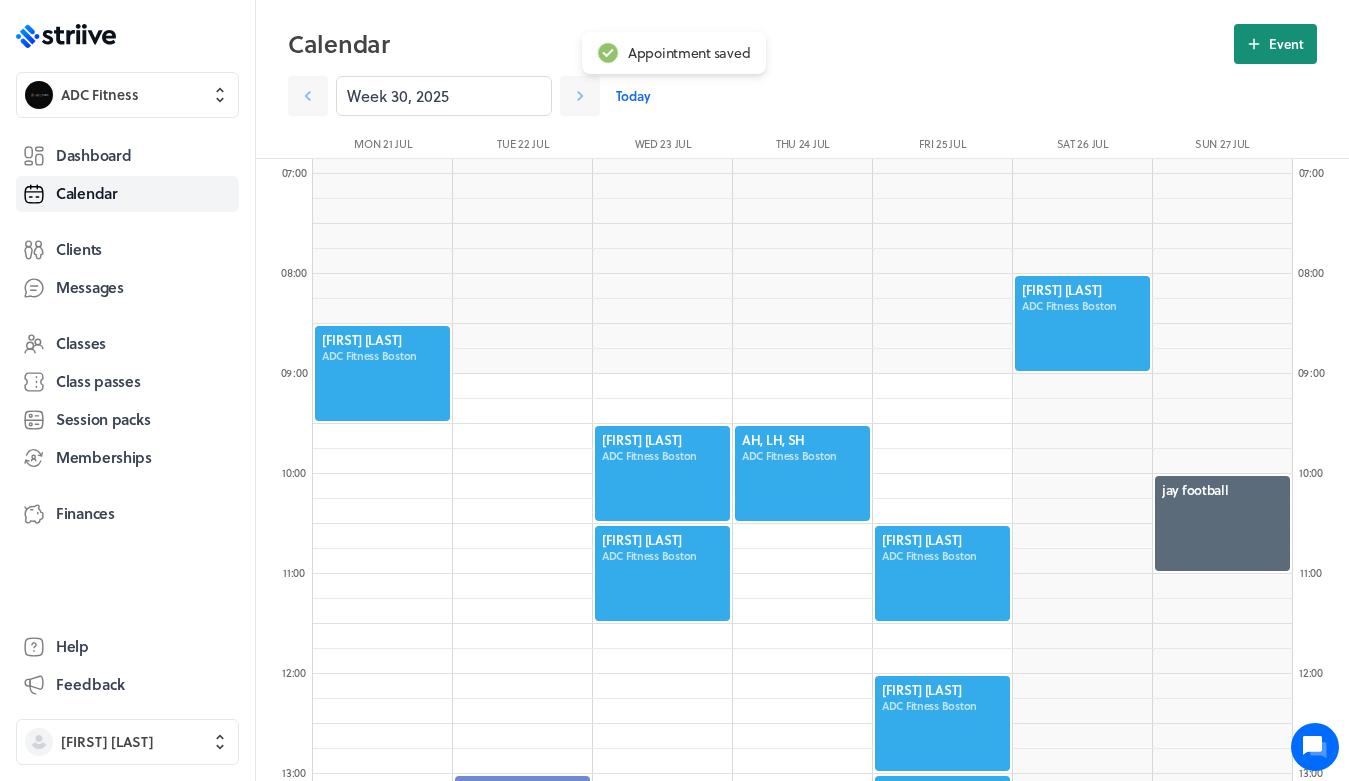 click on "Event" at bounding box center [1286, 44] 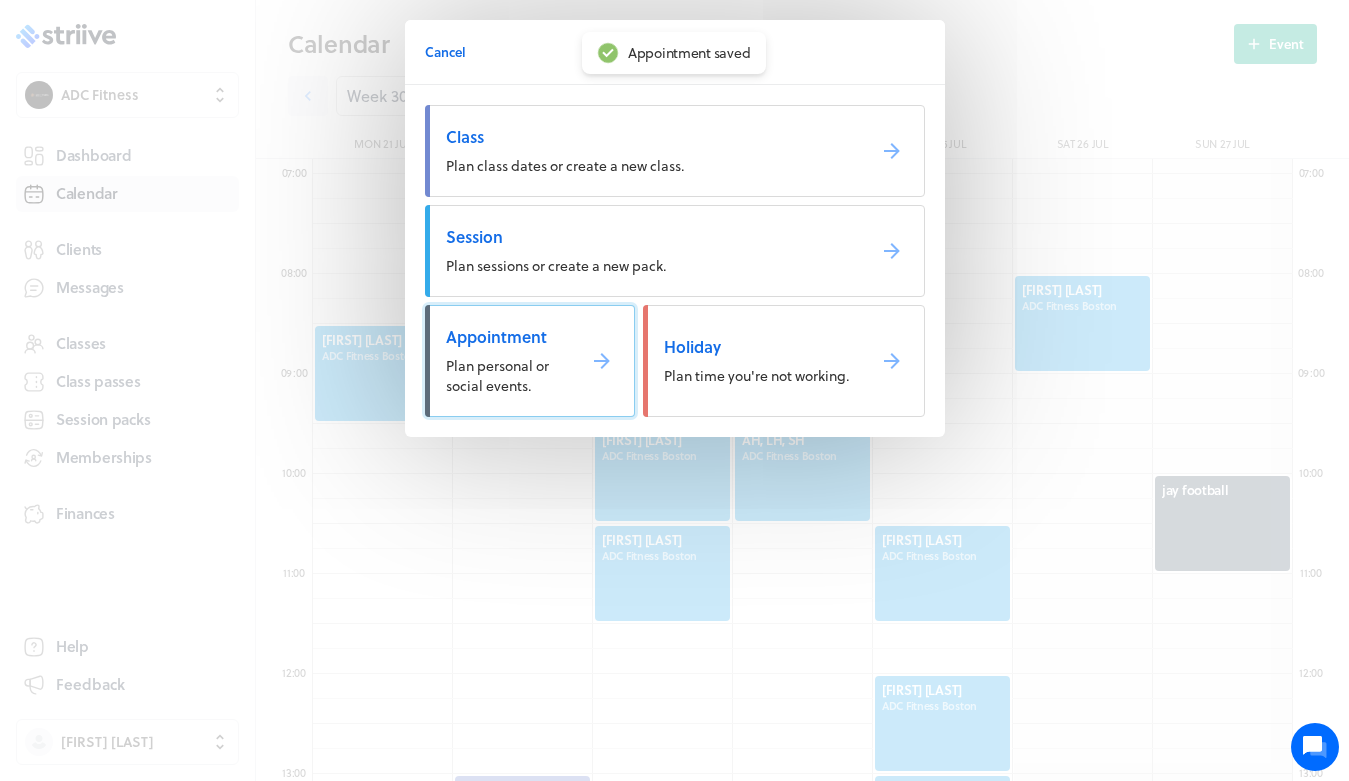 click on "Appointment Plan personal or social events." at bounding box center [530, 361] 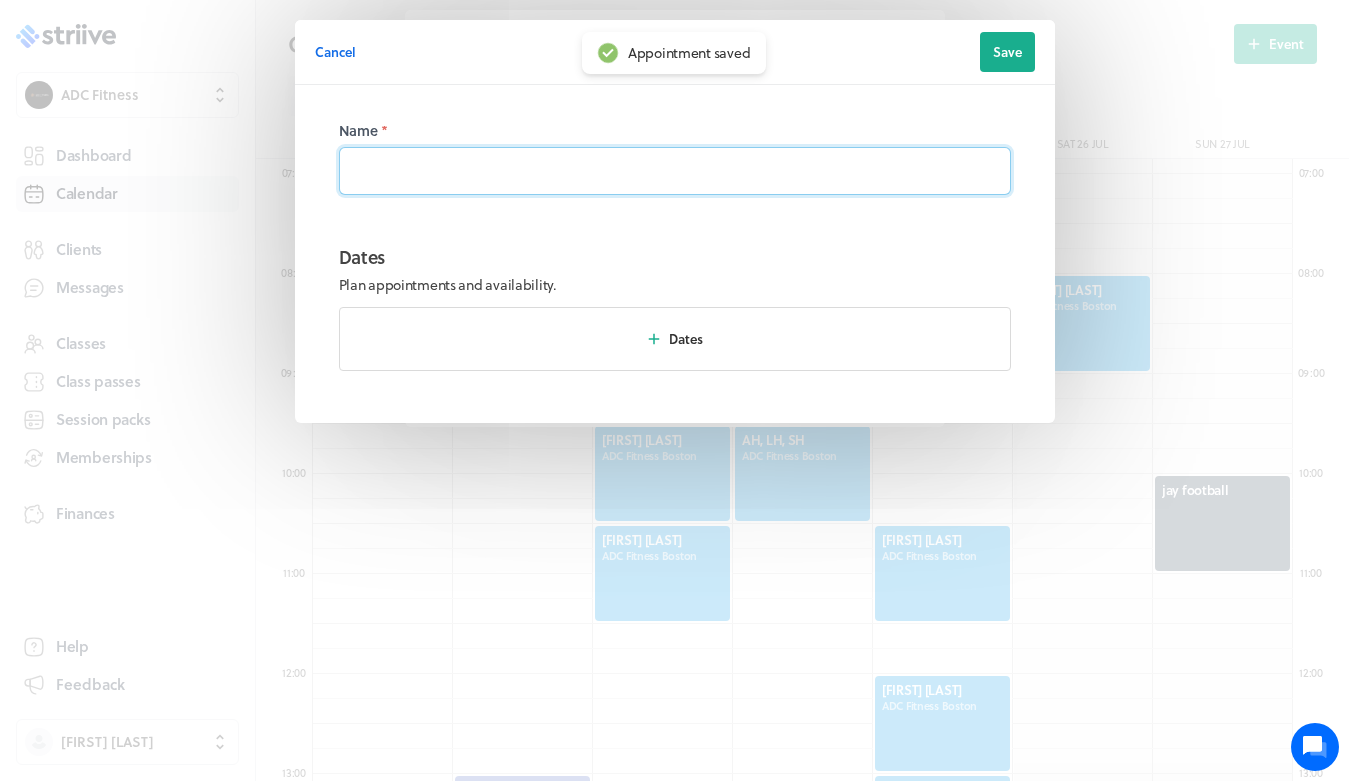 click at bounding box center [675, 171] 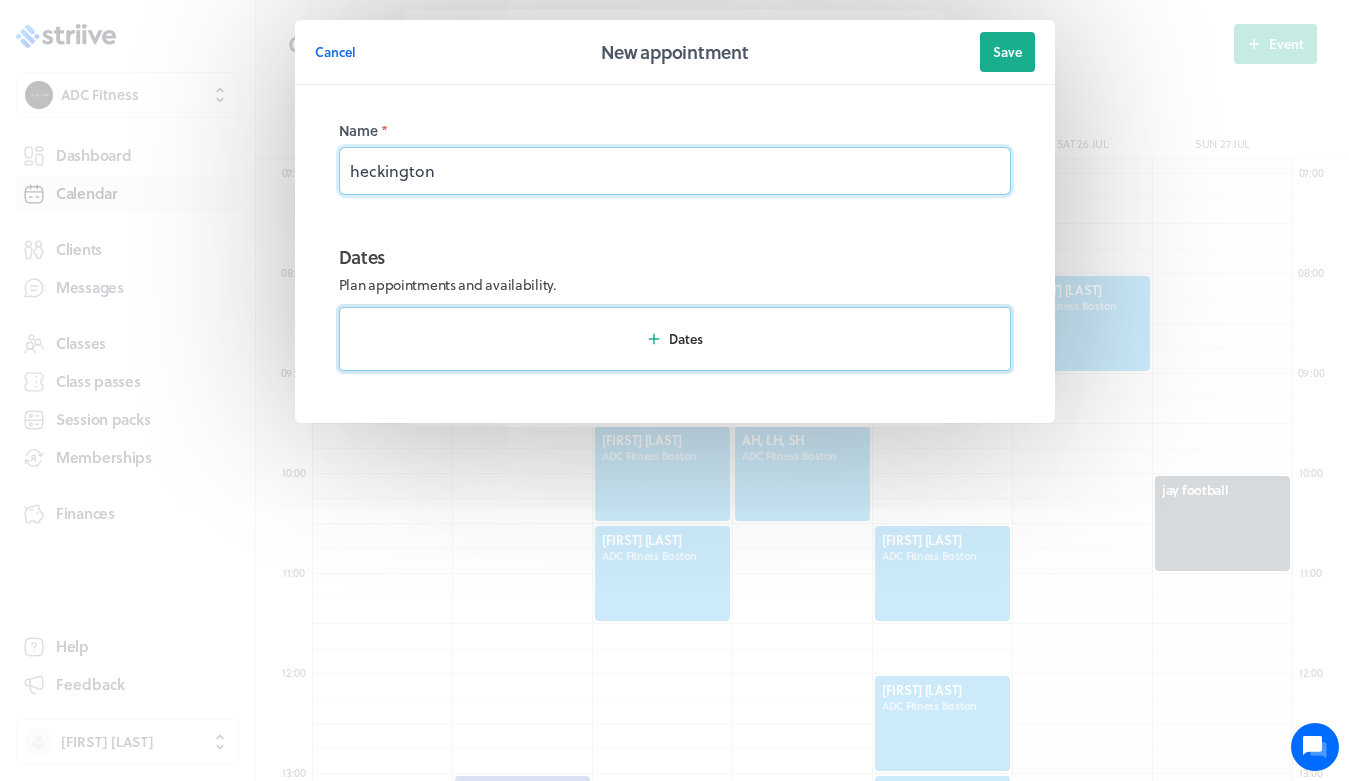 type on "heckington" 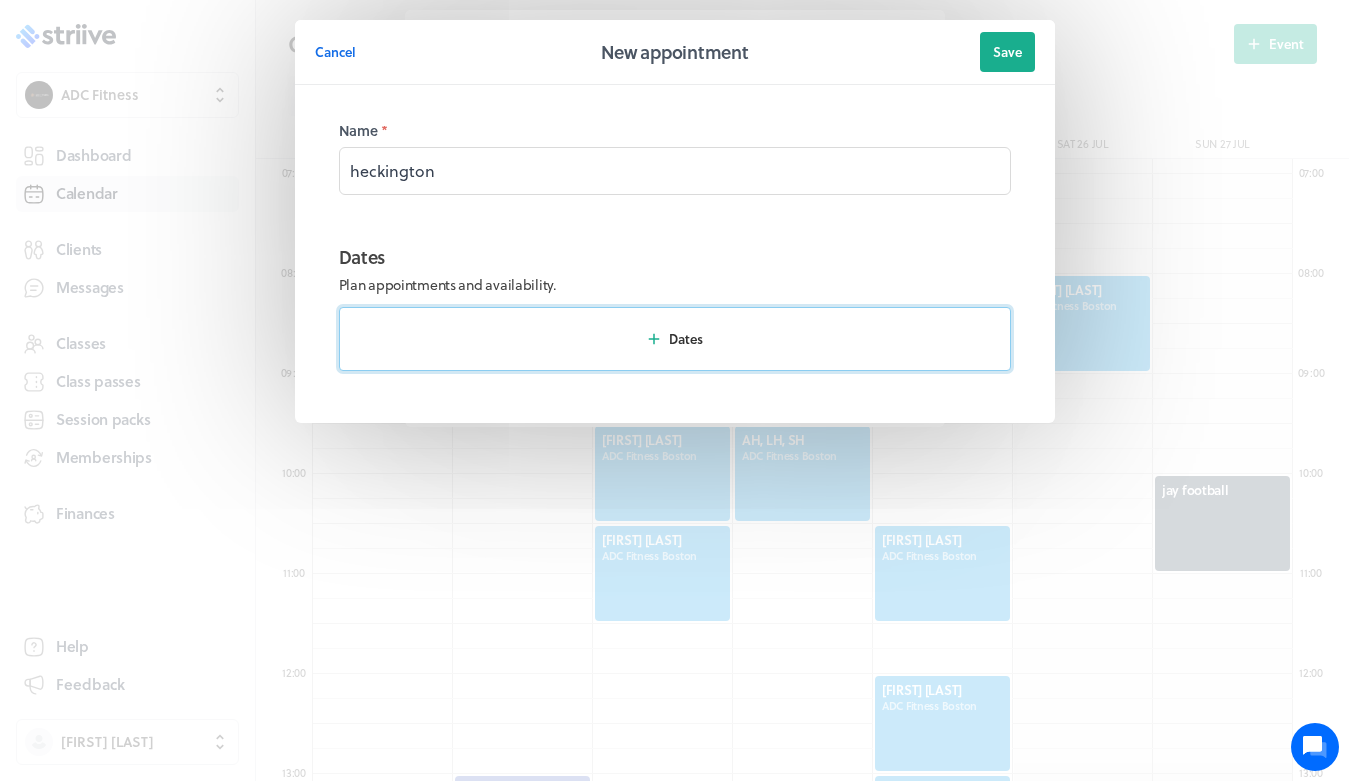 click on "Dates" at bounding box center (675, 339) 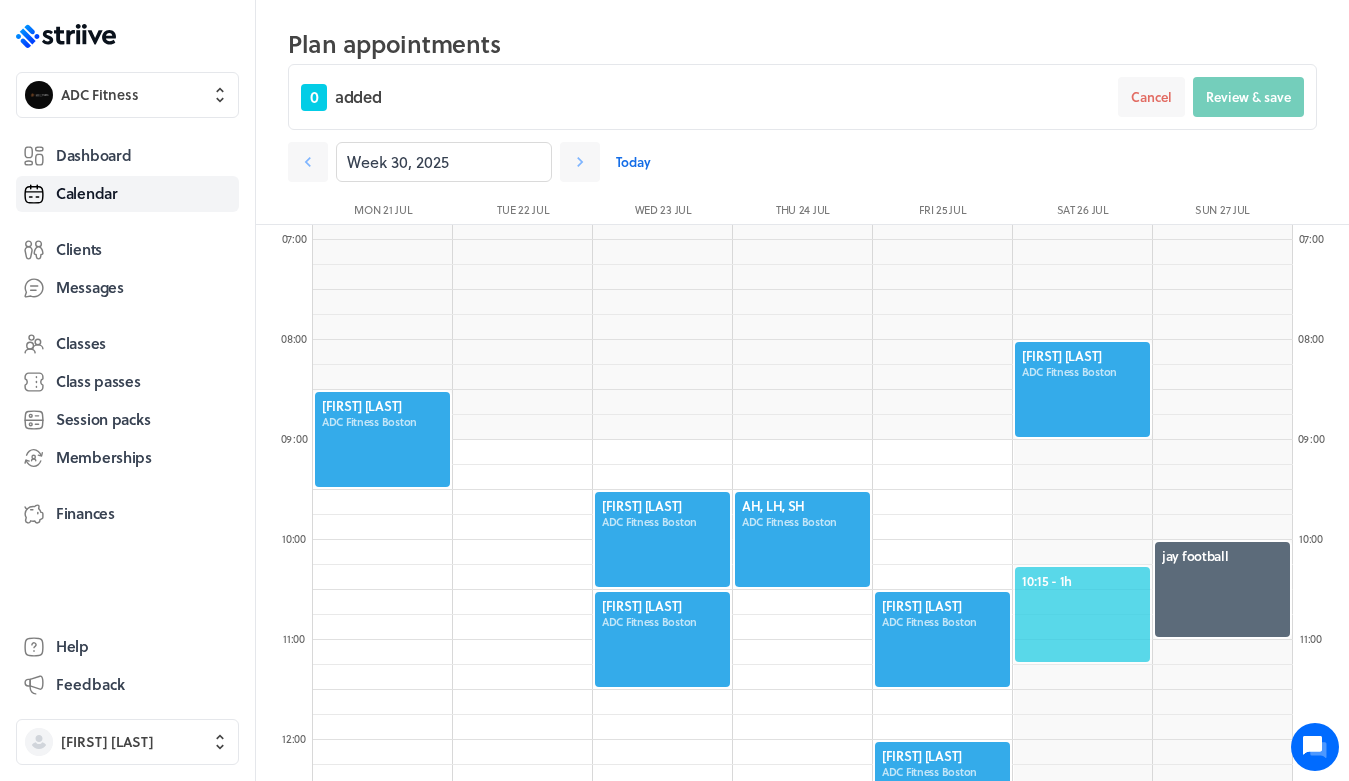 click on "10:15  - 1h" at bounding box center [1082, 614] 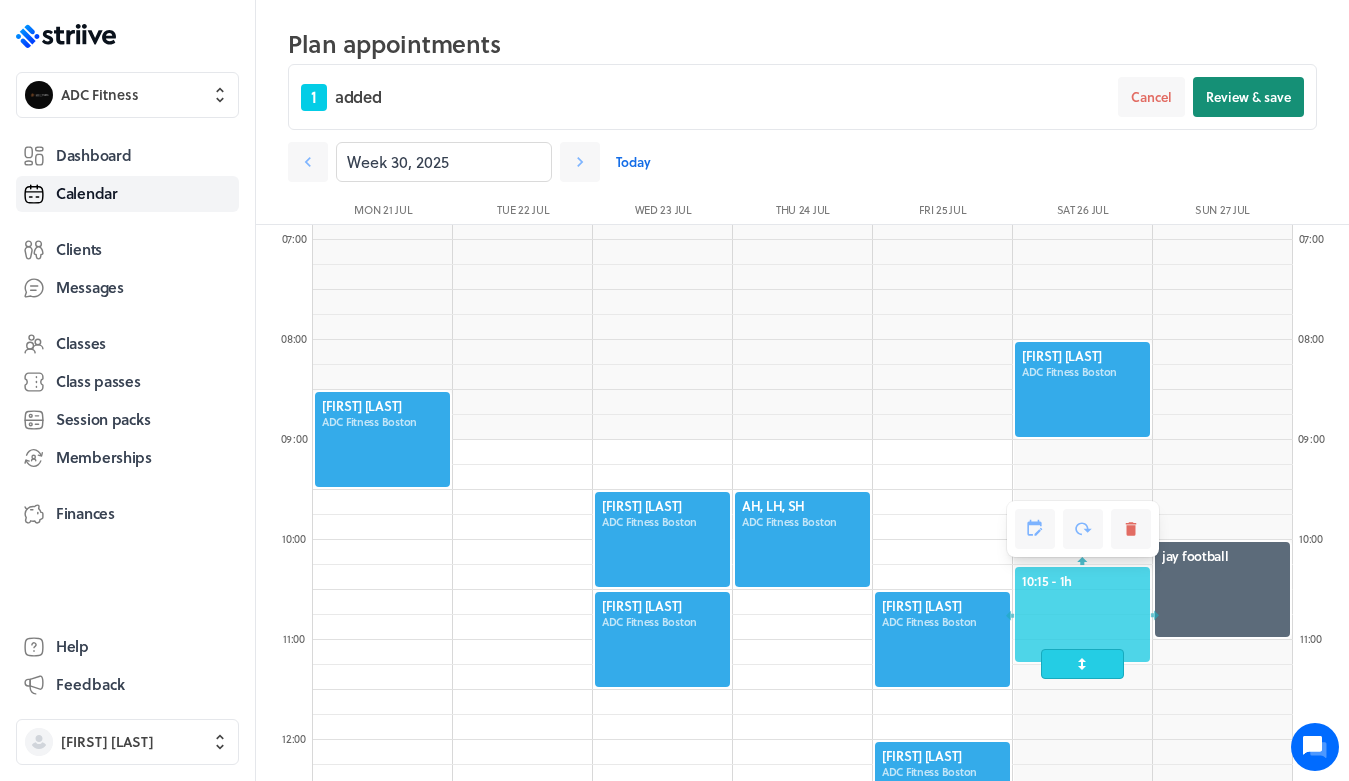 click on "Review & save" at bounding box center (1248, 97) 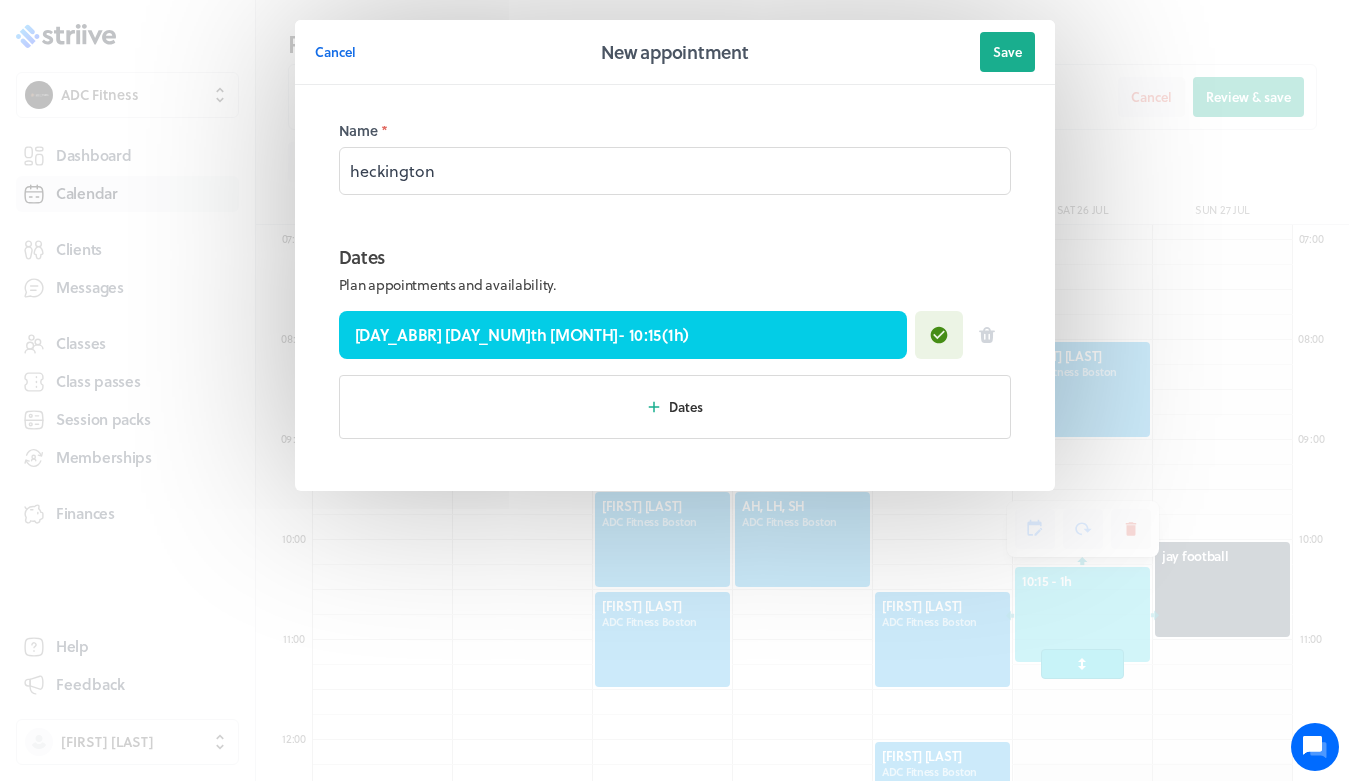 click on "Cancel New appointment Save" at bounding box center (675, 52) 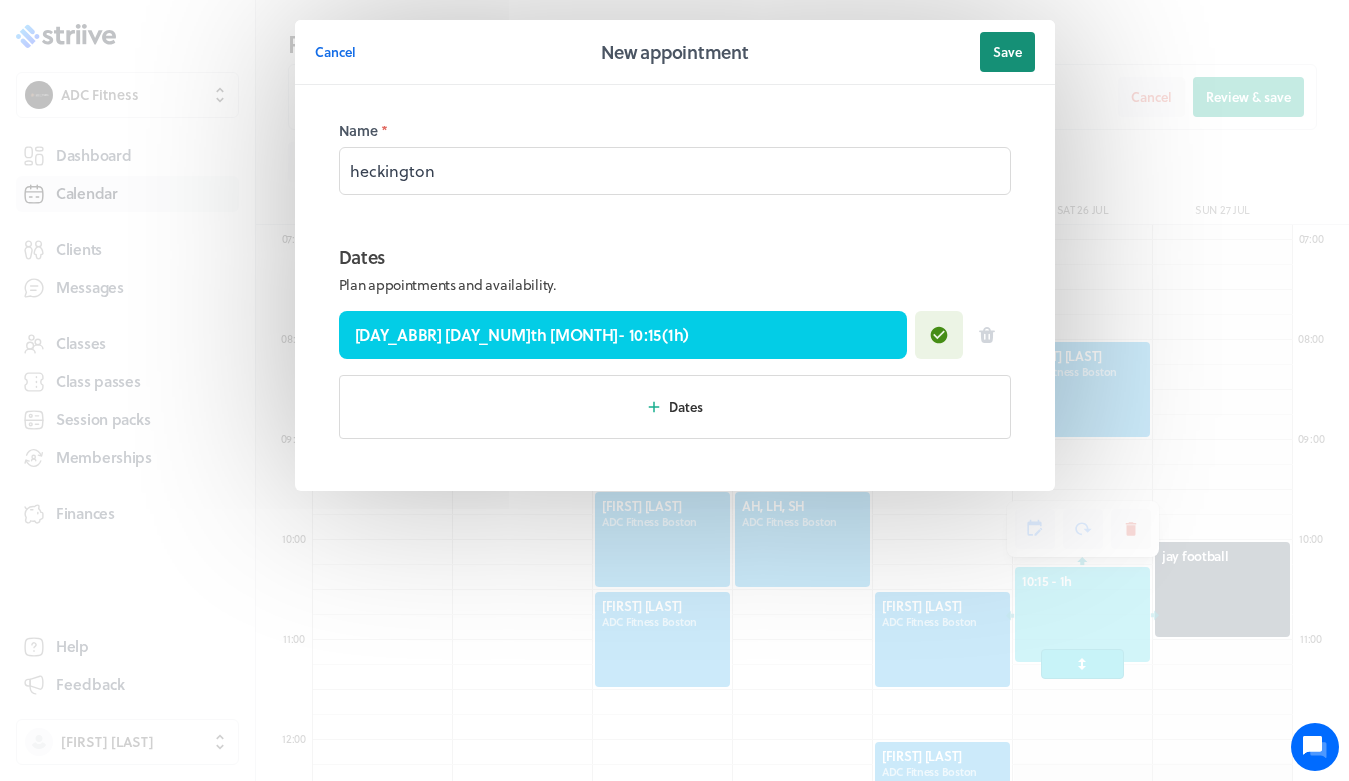 click on "Save" at bounding box center (1007, 52) 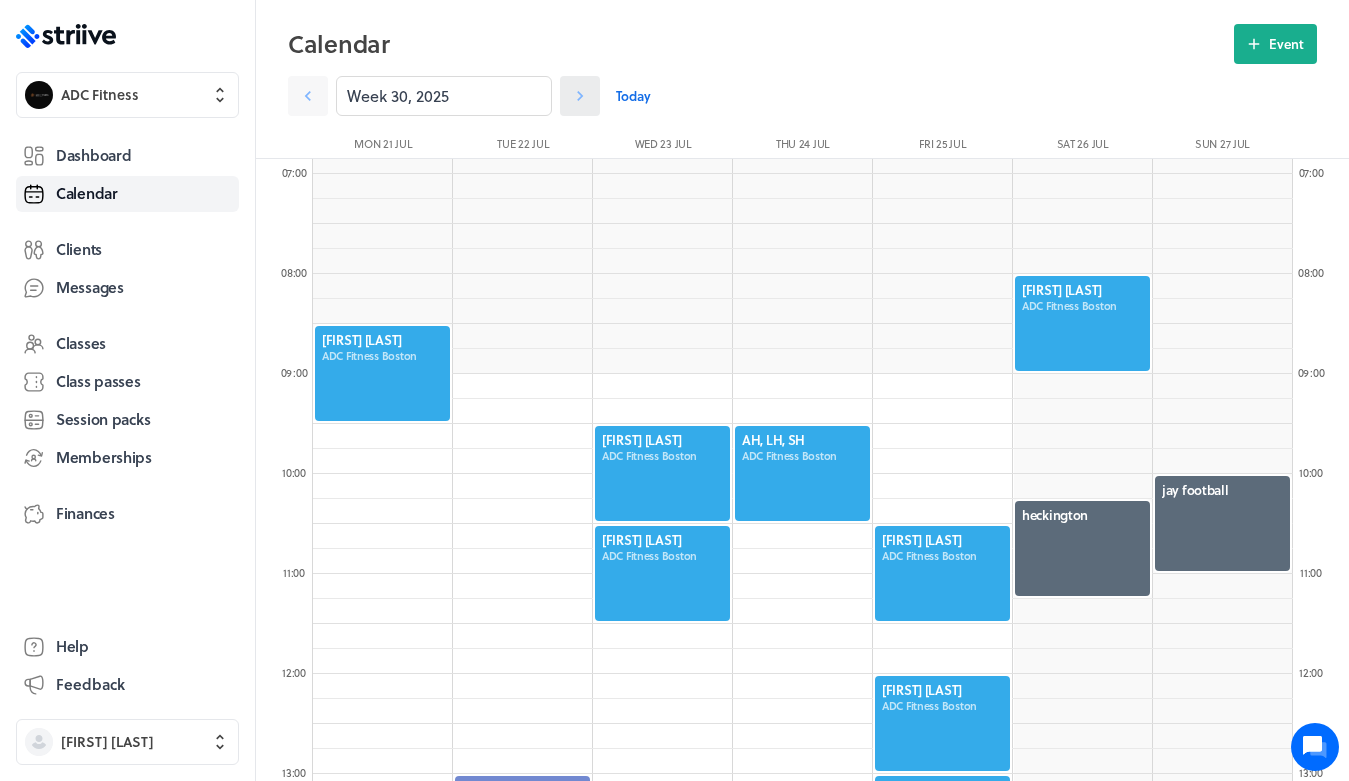 click at bounding box center [580, 96] 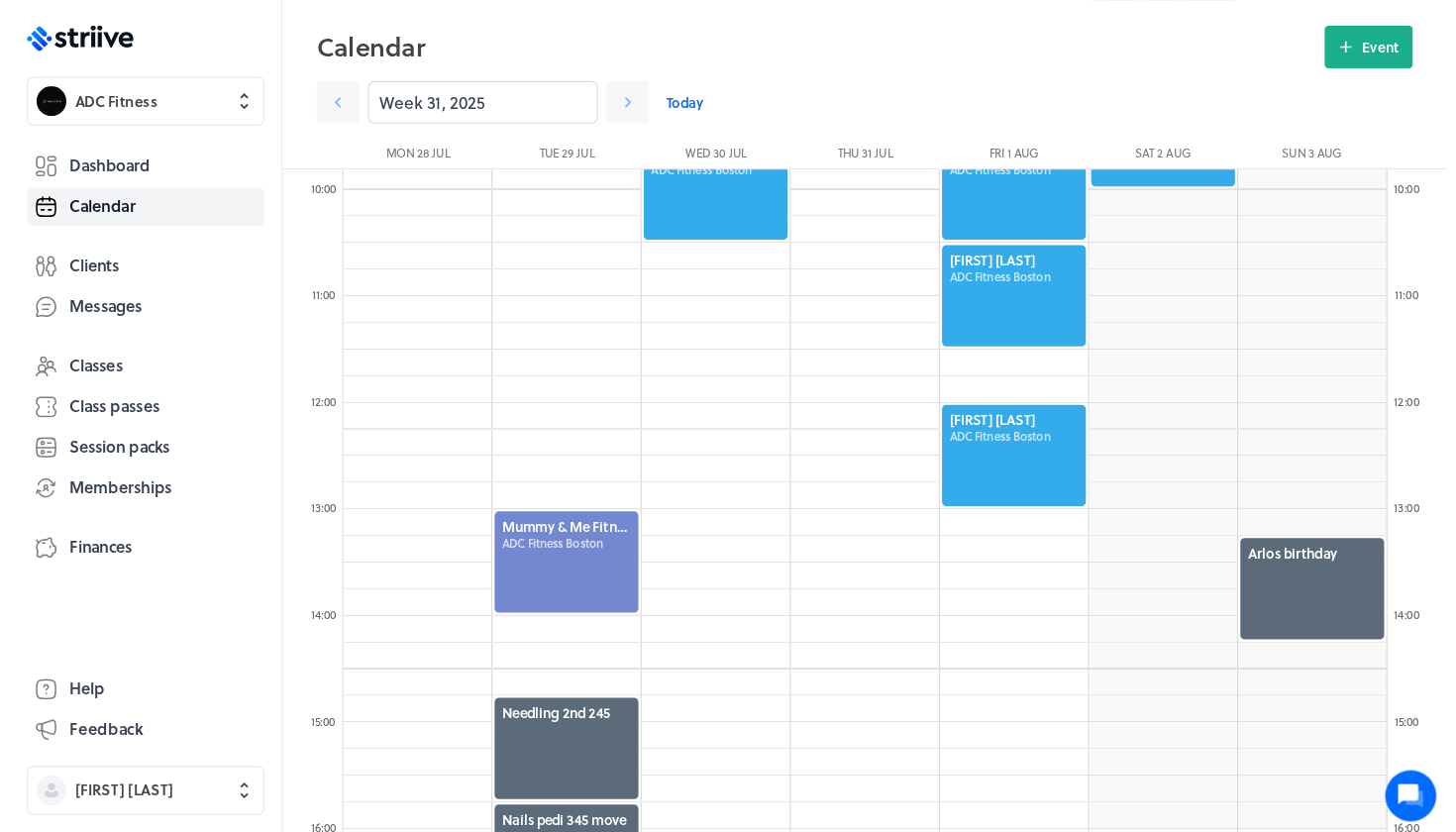 scroll, scrollTop: 1273, scrollLeft: 0, axis: vertical 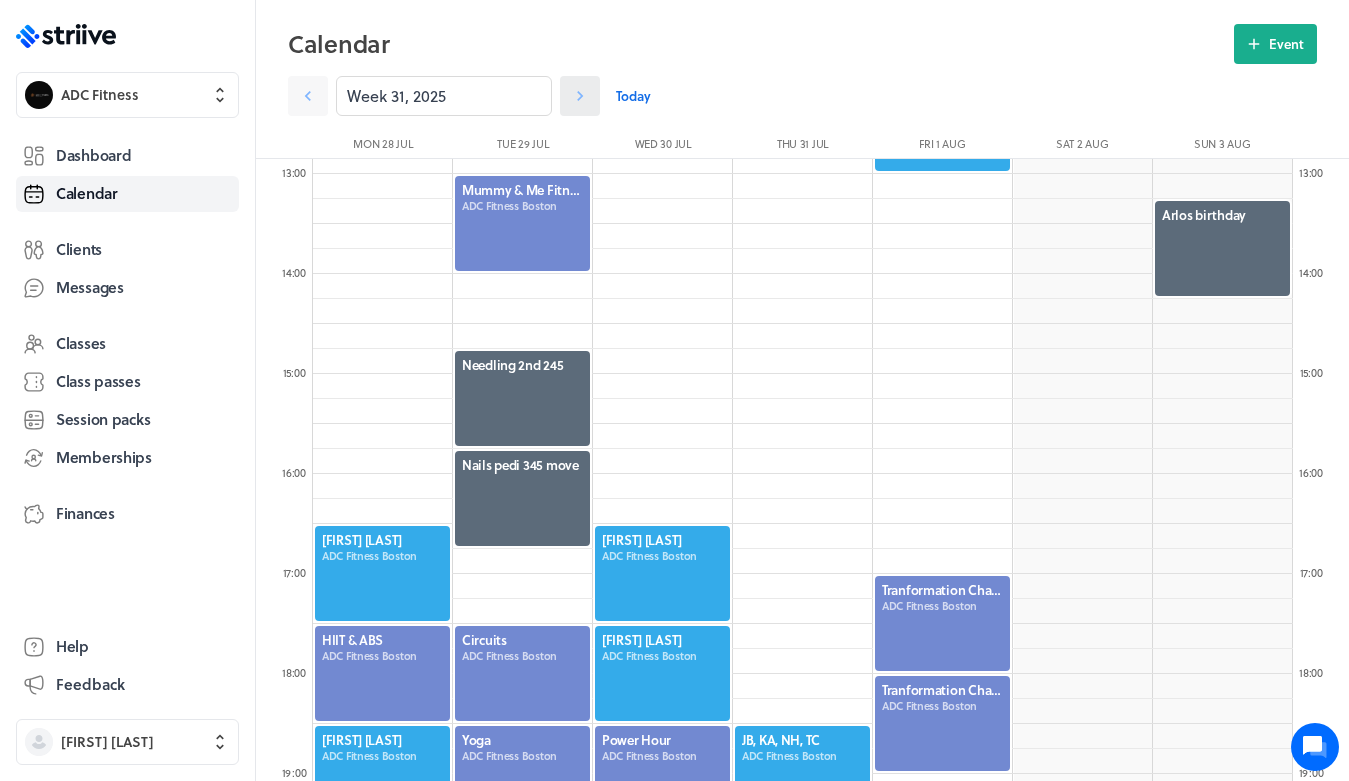 click at bounding box center (580, 96) 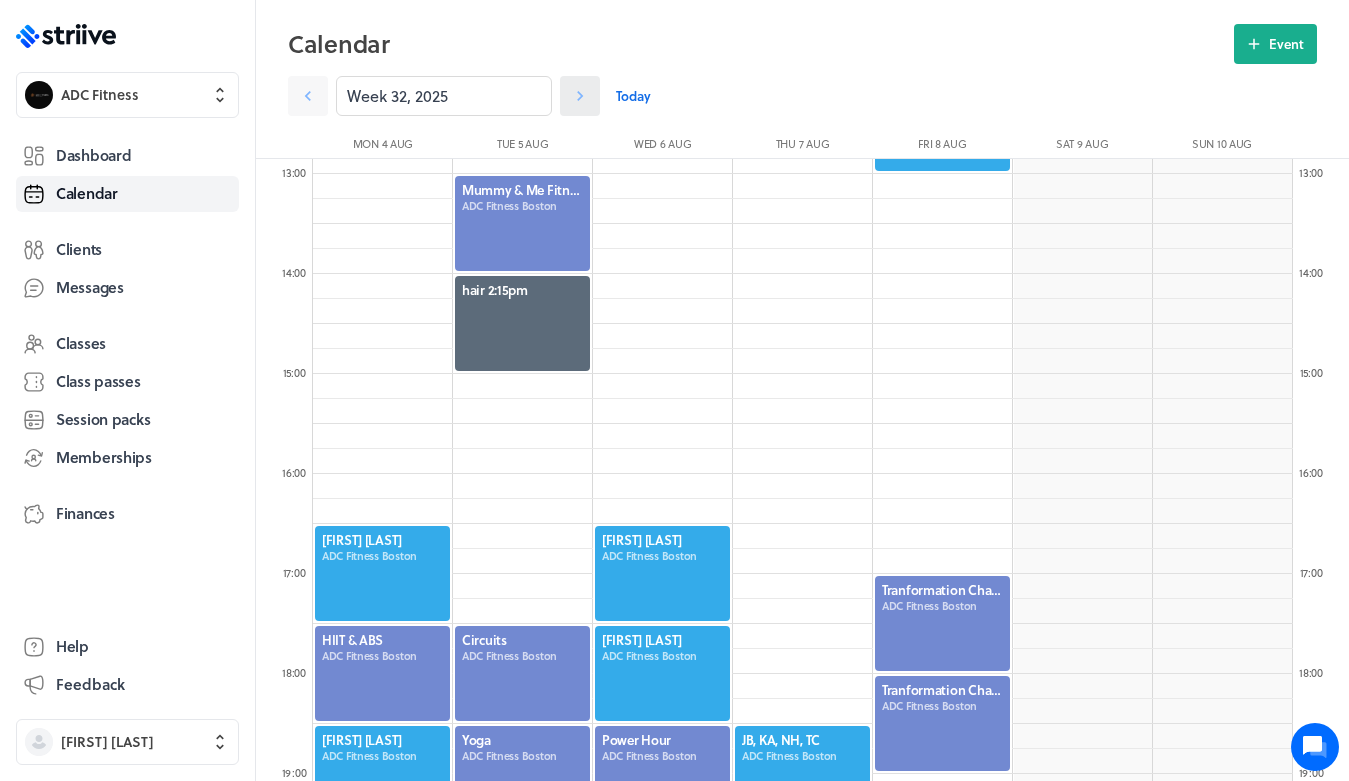 click at bounding box center (580, 96) 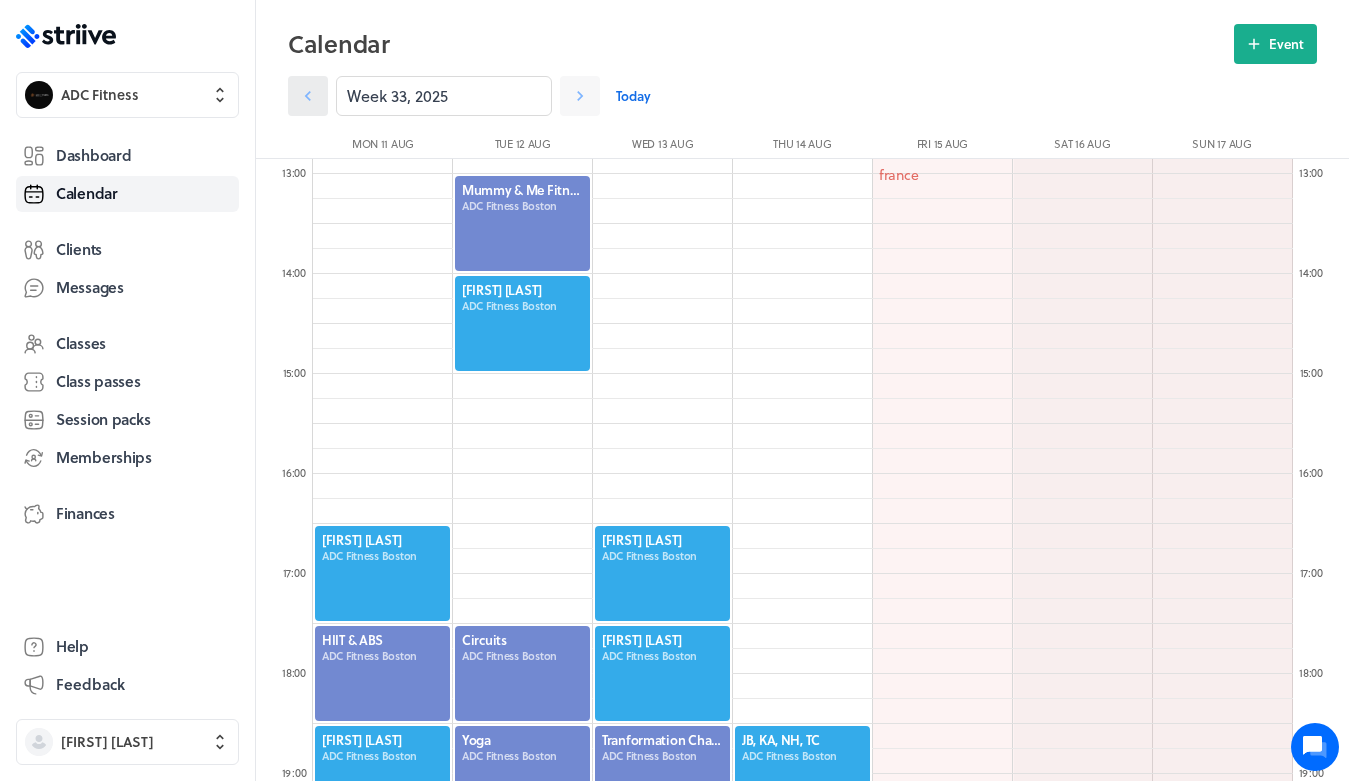 click at bounding box center (308, 96) 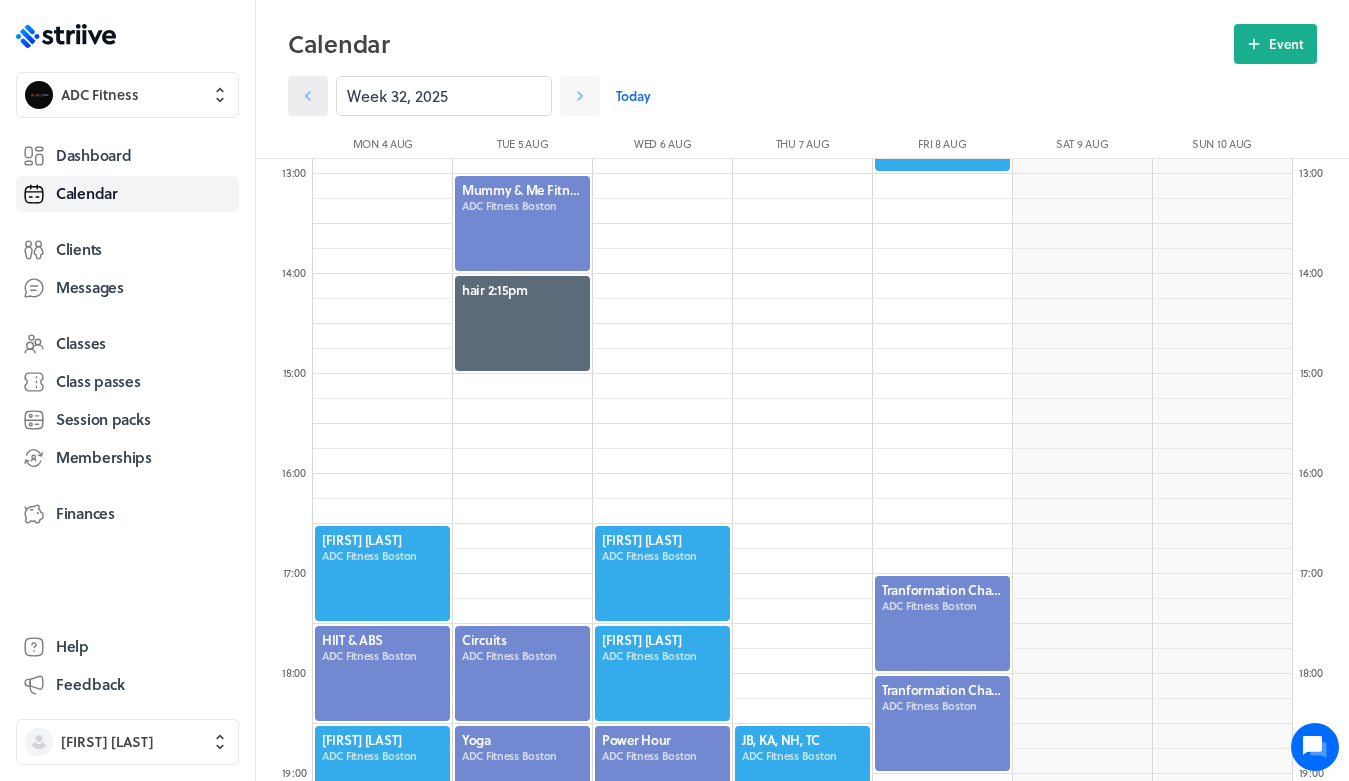 click at bounding box center (308, 96) 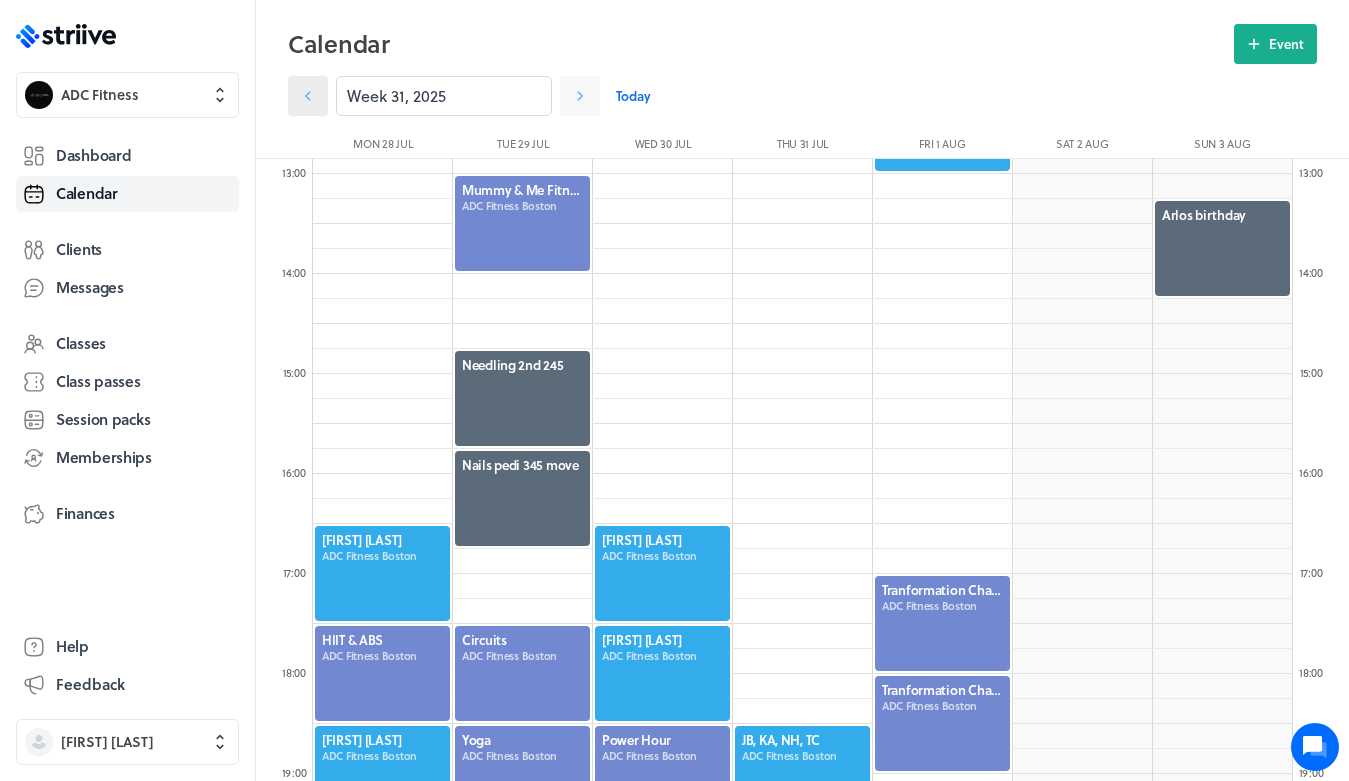 click at bounding box center (308, 96) 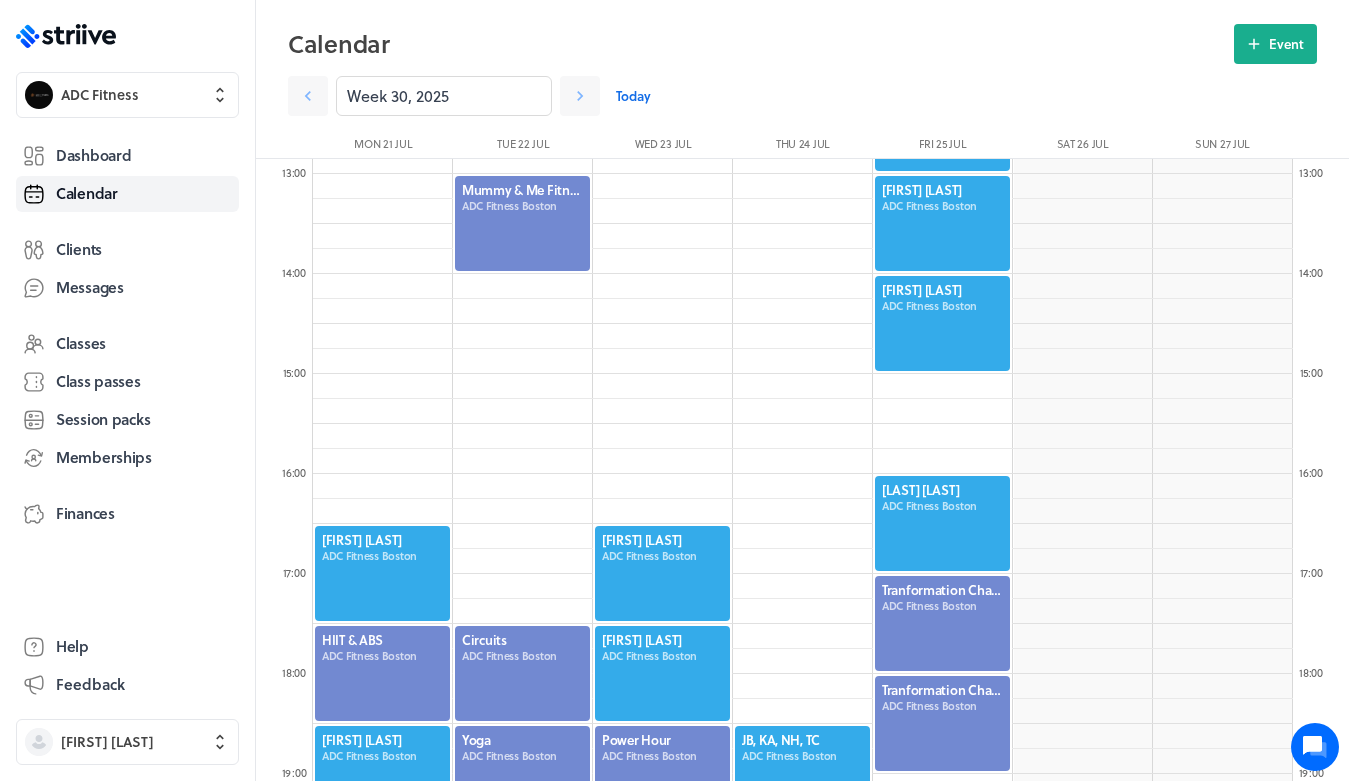 click on "Week 30, 2025" at bounding box center (444, 96) 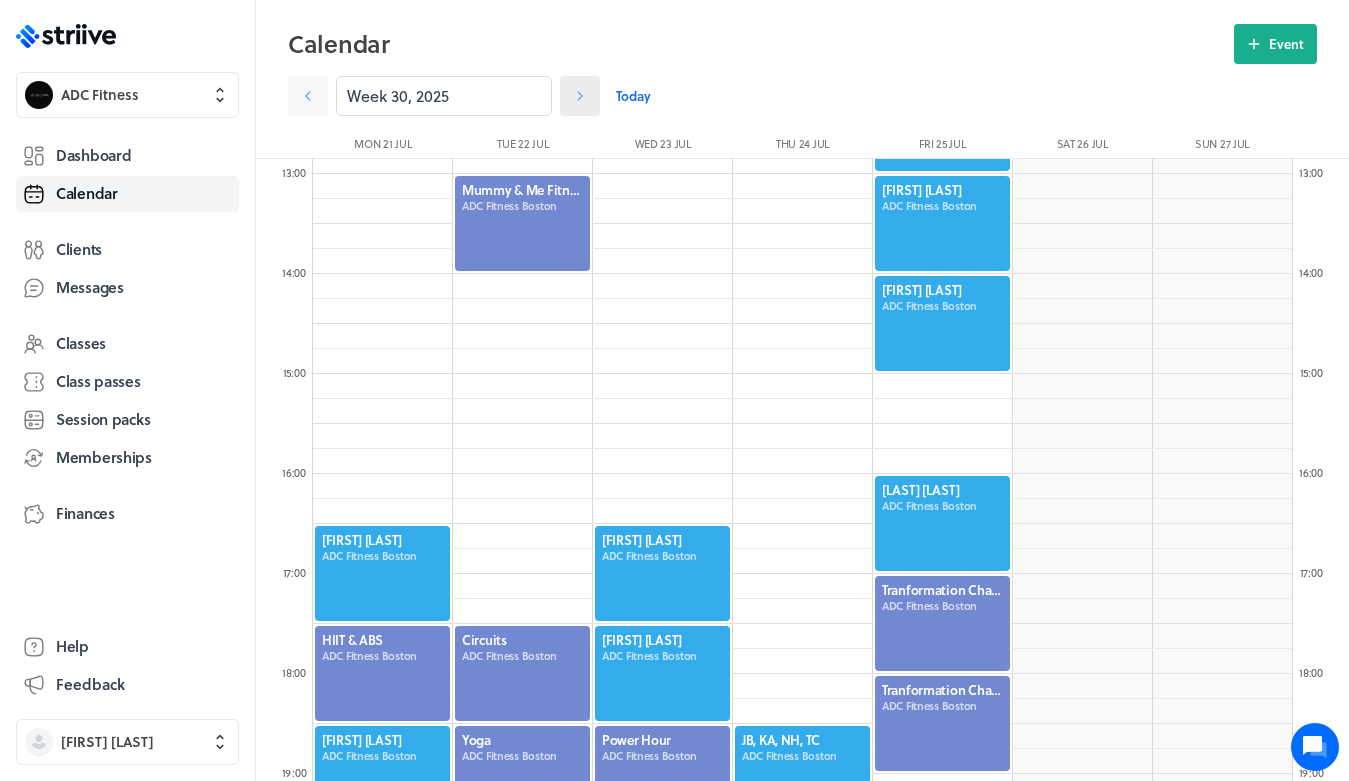 click at bounding box center (580, 96) 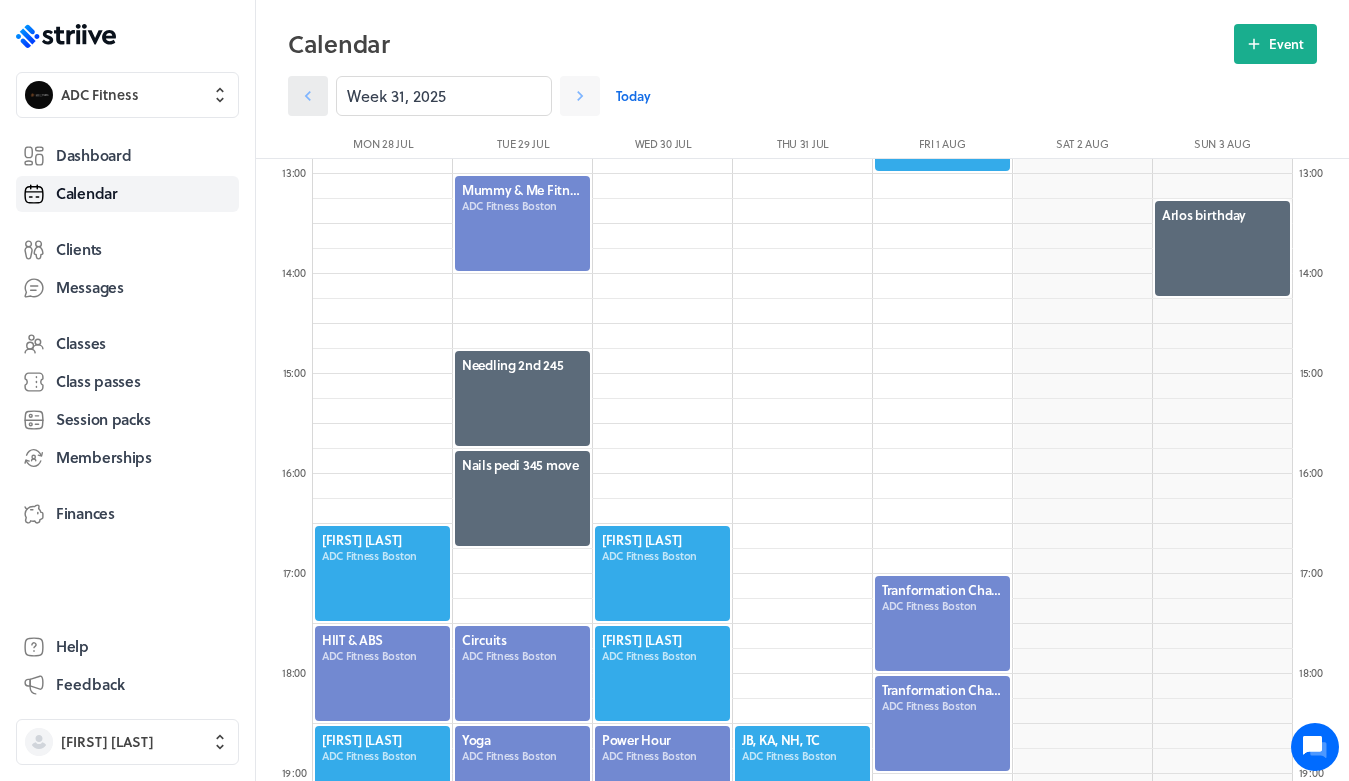 click at bounding box center [308, 96] 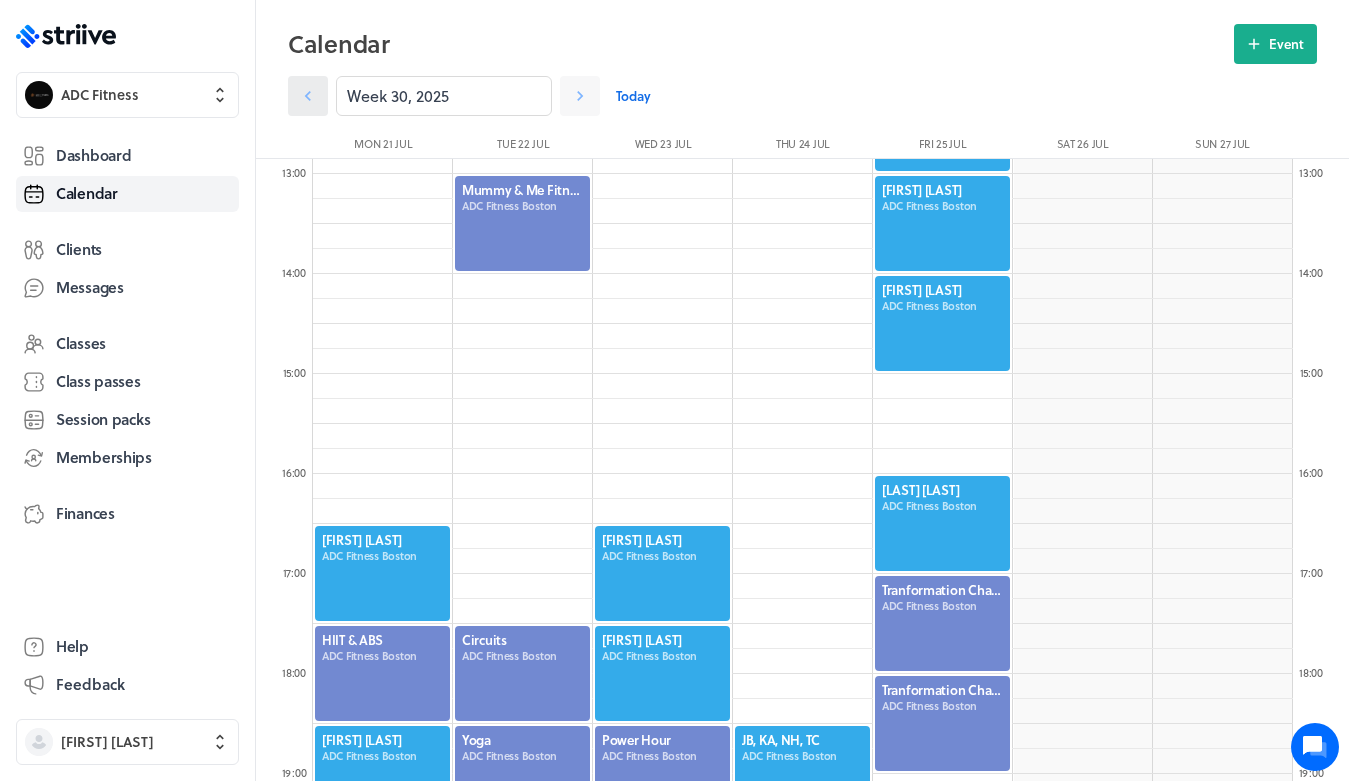 click at bounding box center (308, 96) 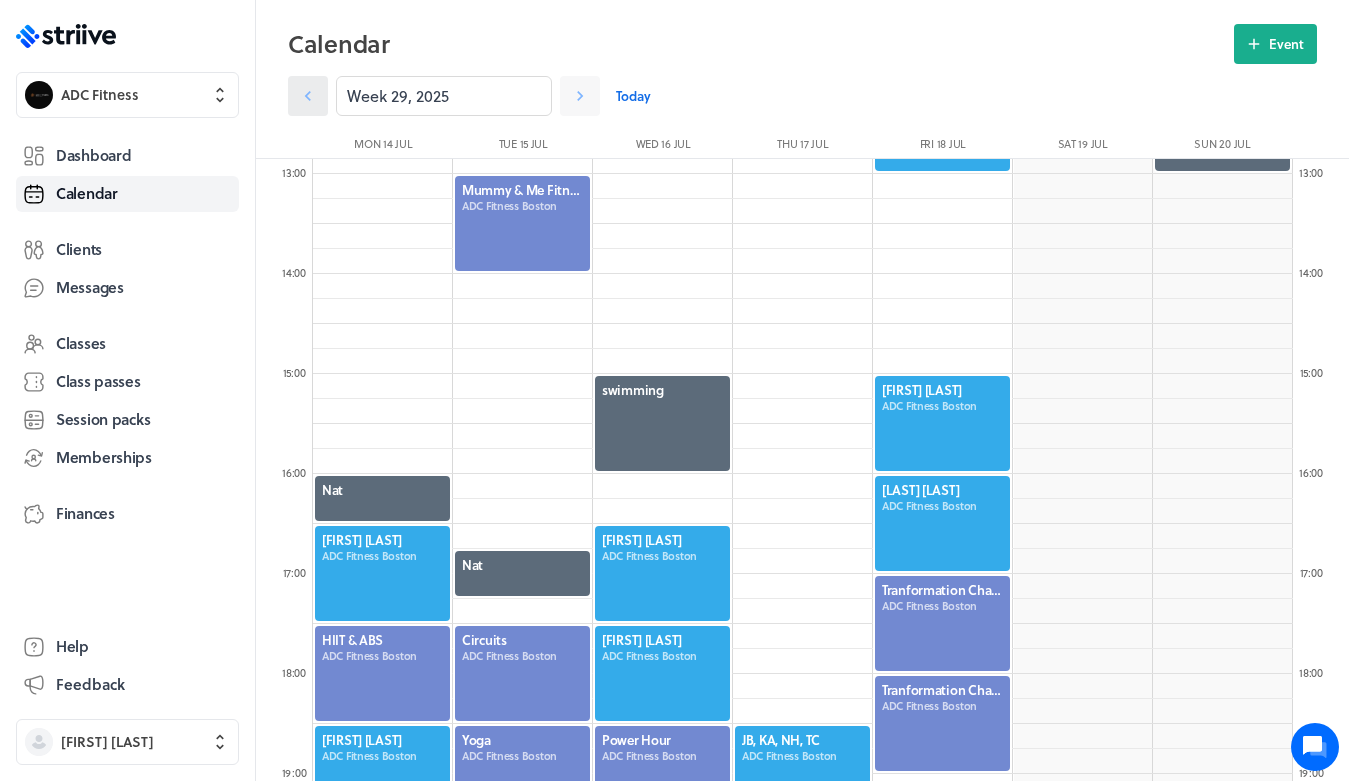 click at bounding box center [308, 96] 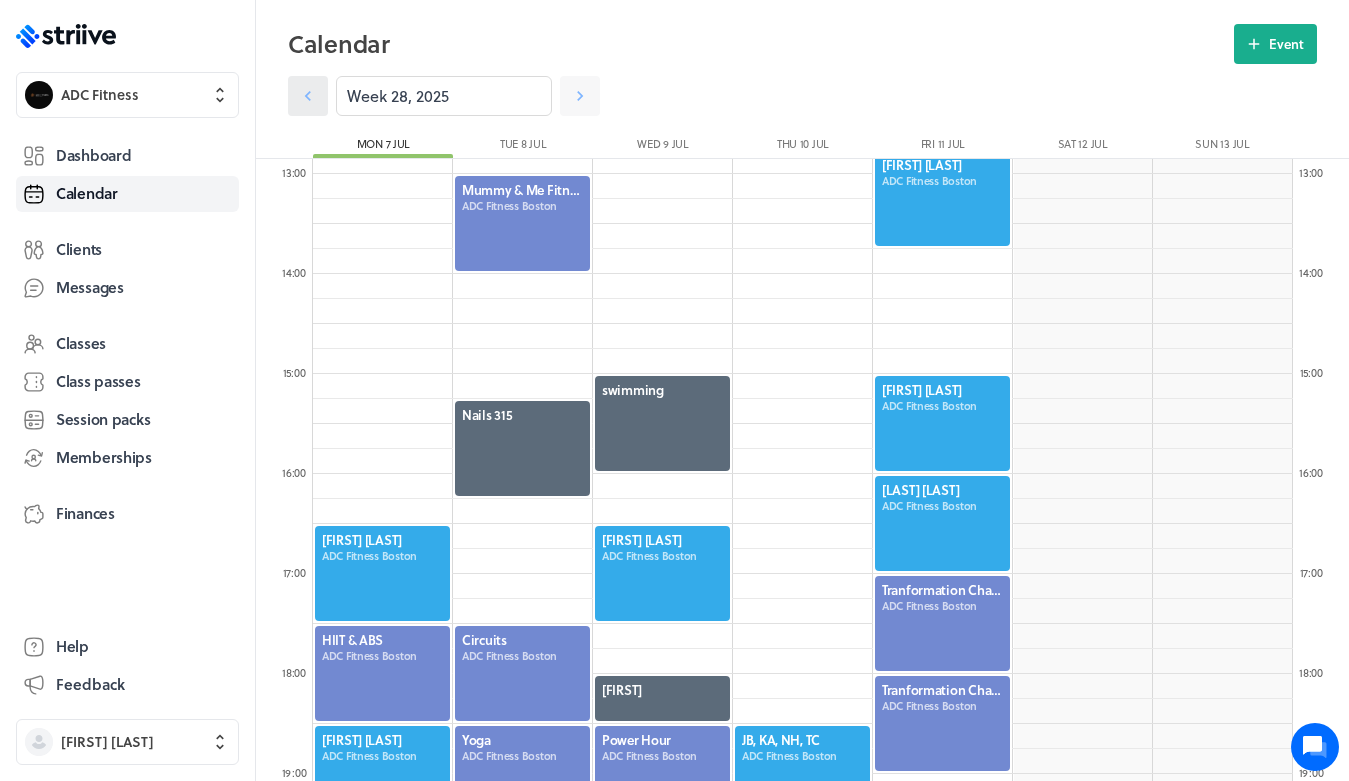 click at bounding box center [308, 96] 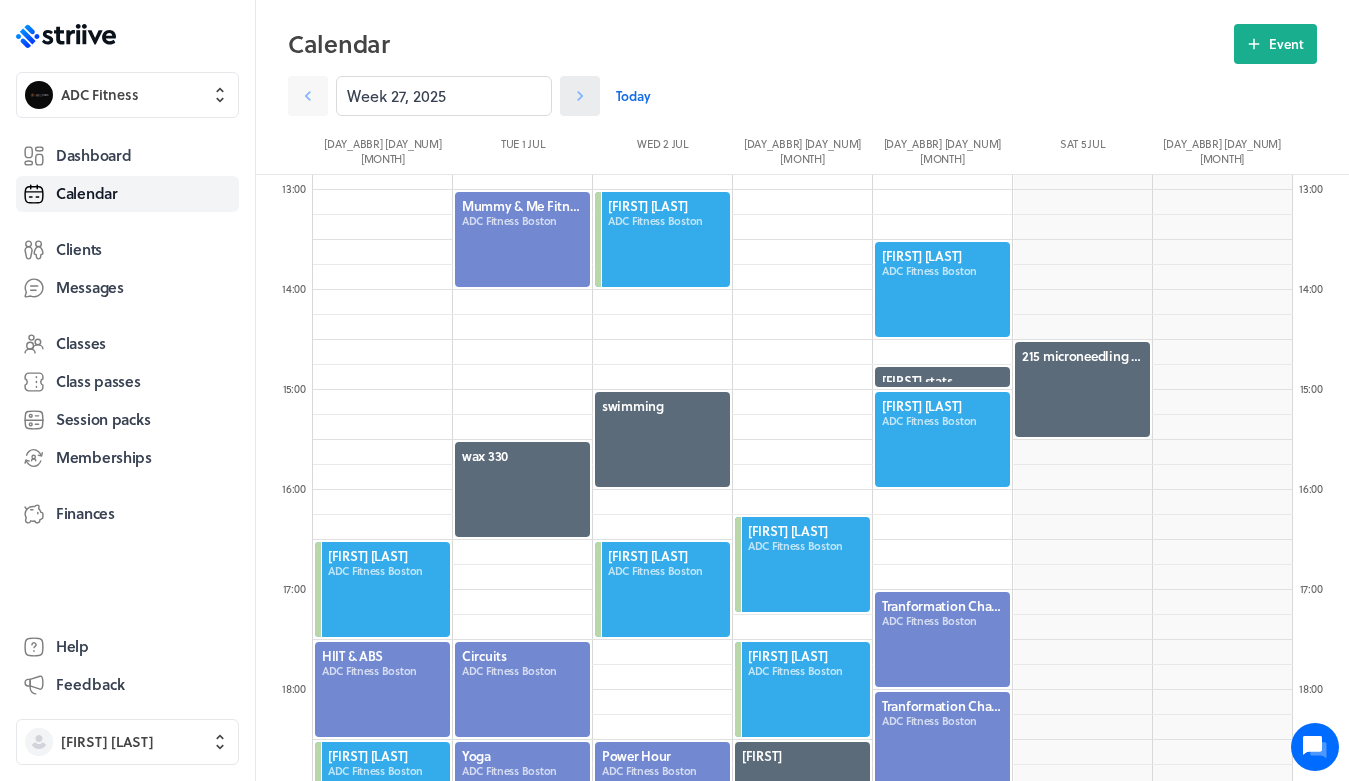 click at bounding box center [308, 96] 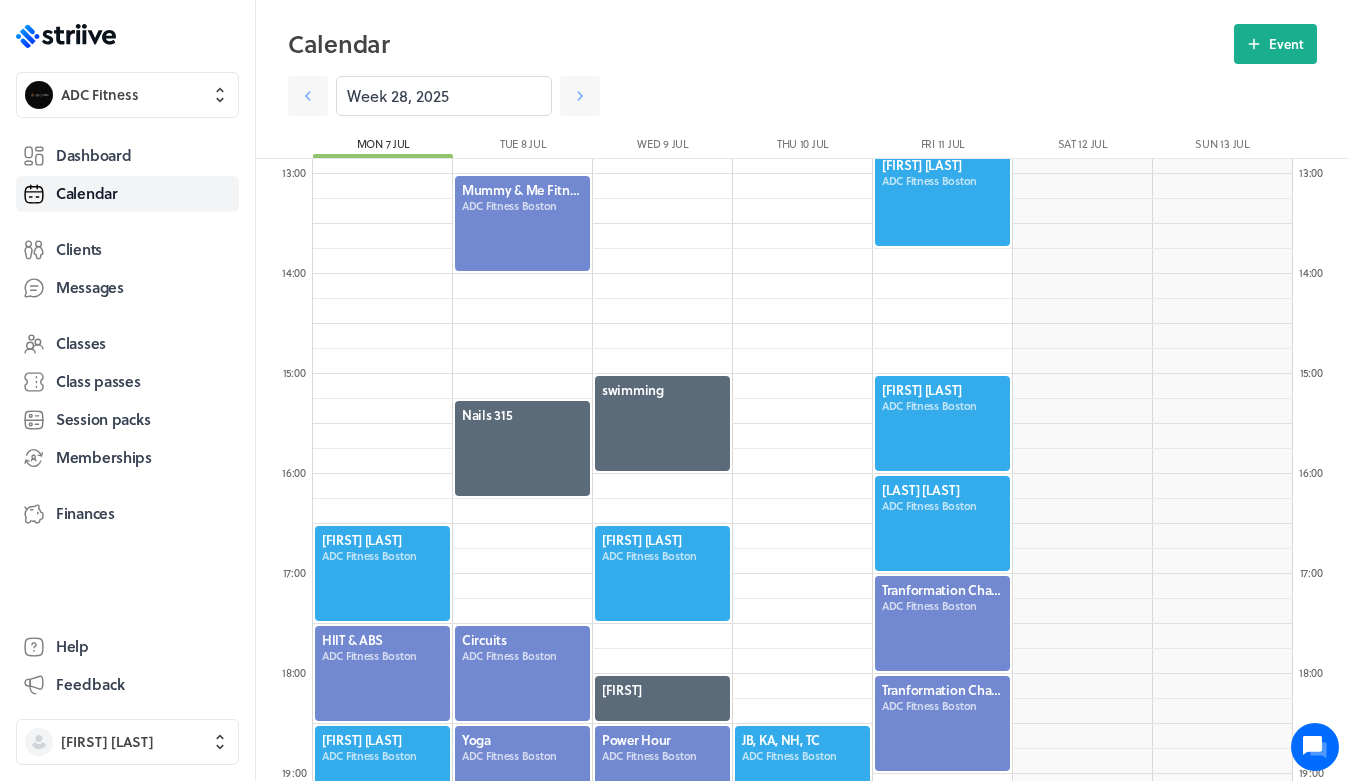 click at bounding box center (522, 223) 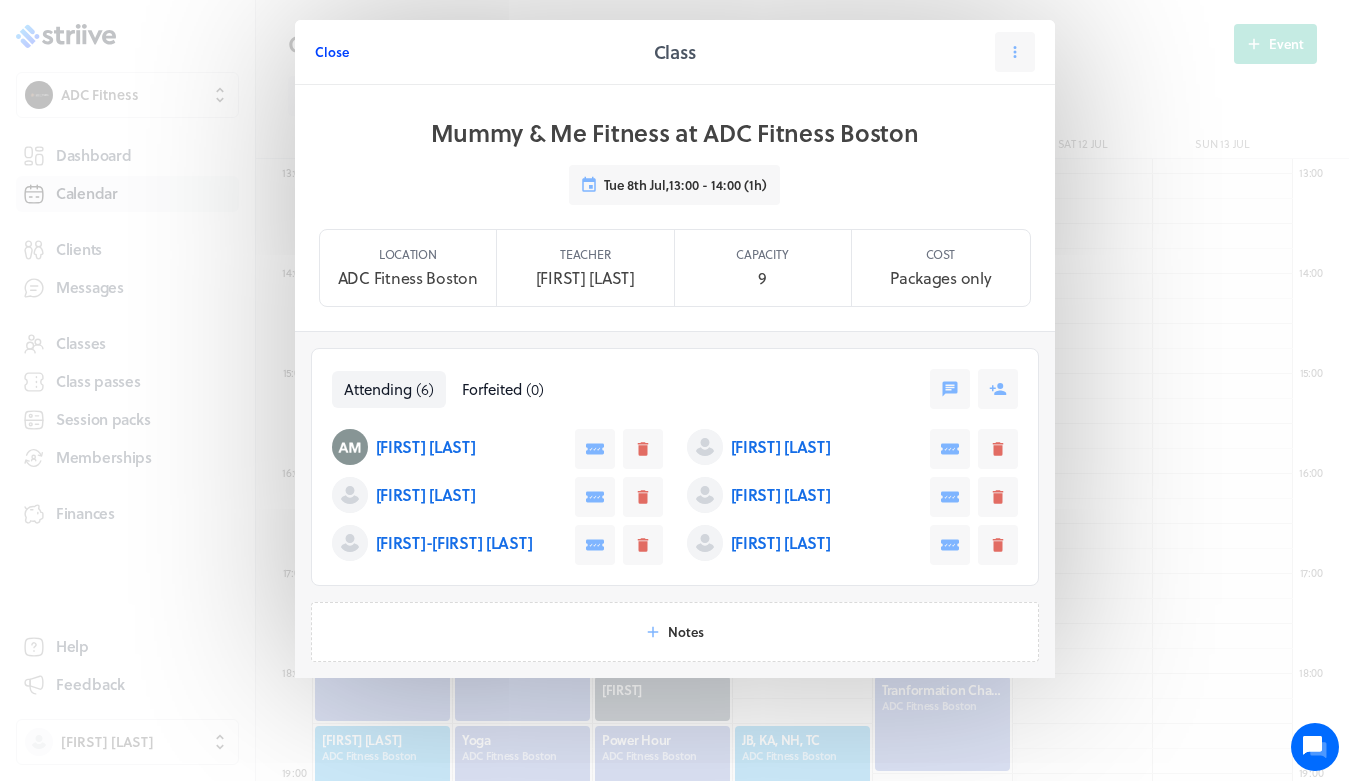 click on "Close" at bounding box center (332, 52) 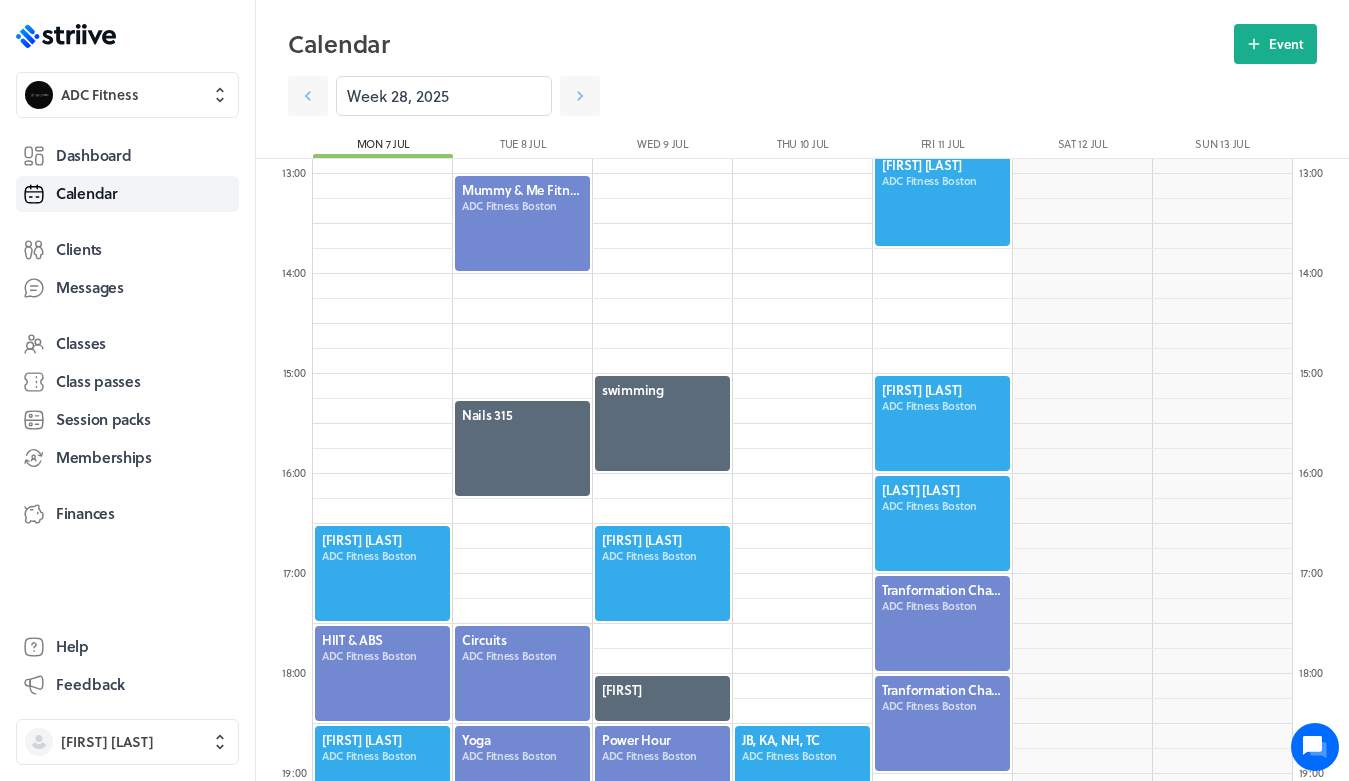 click at bounding box center (522, 223) 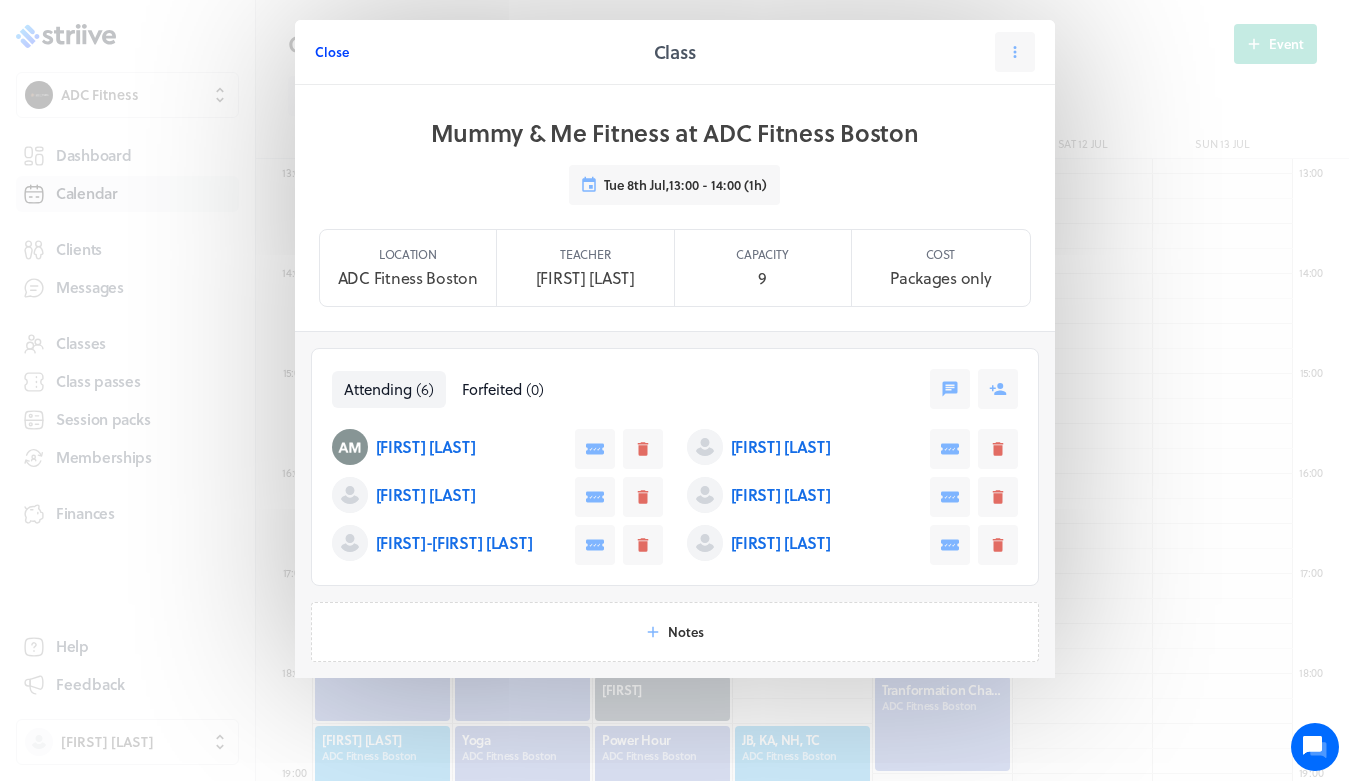 click on "Close" at bounding box center [332, 52] 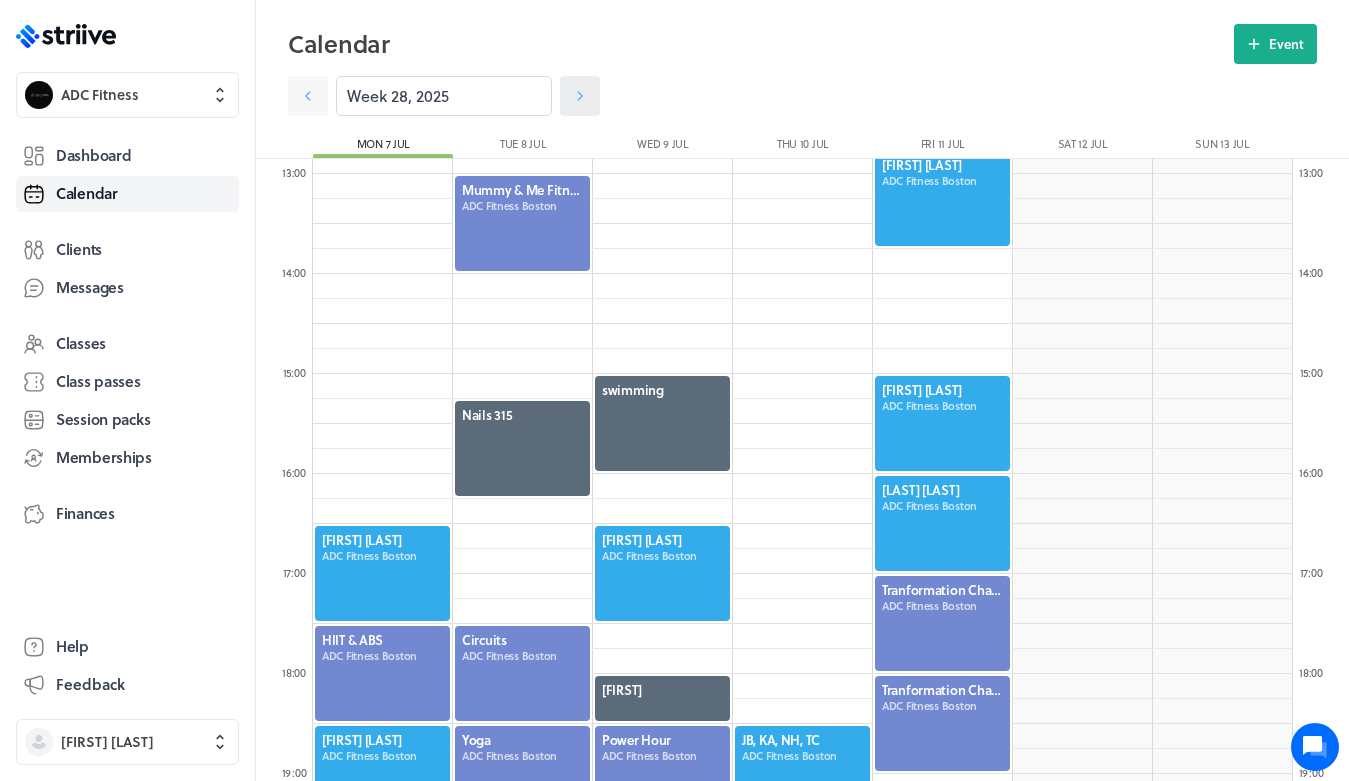 click at bounding box center [580, 96] 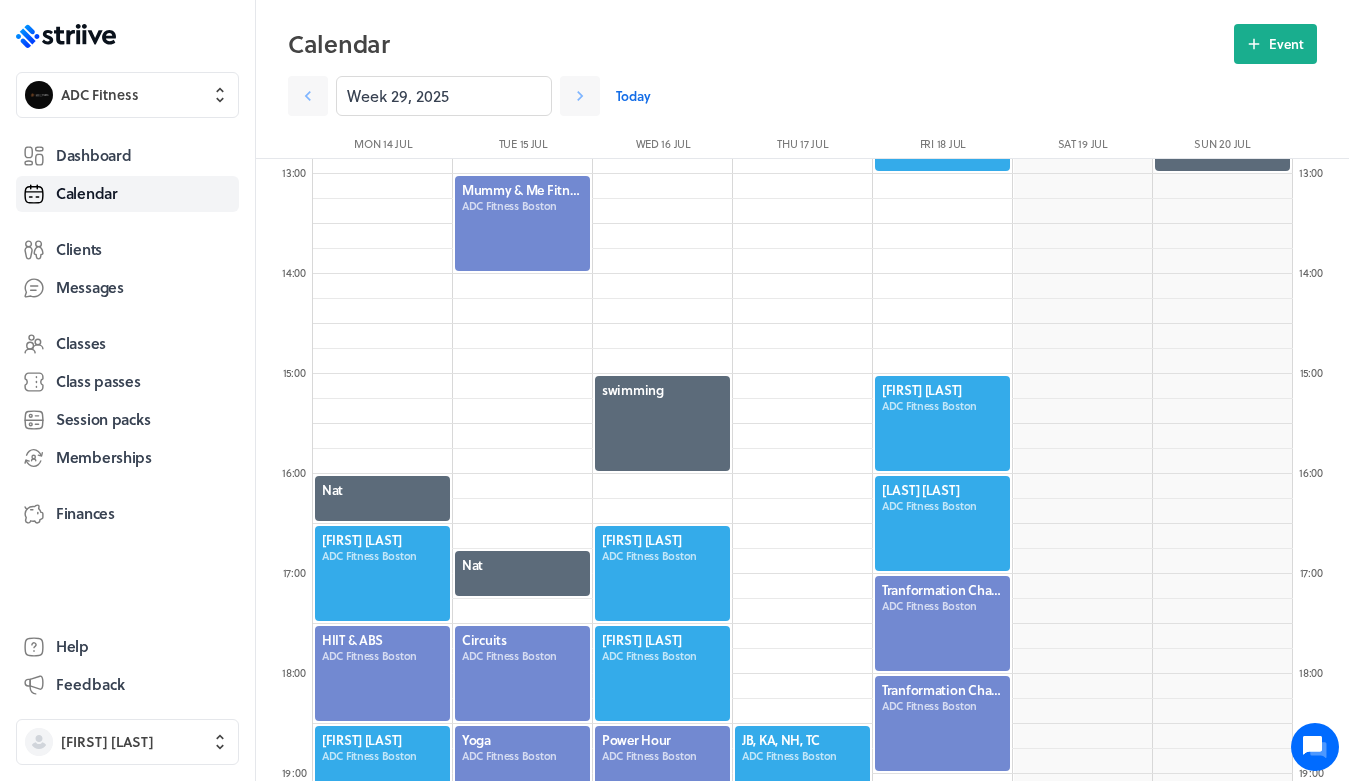 click at bounding box center (522, 223) 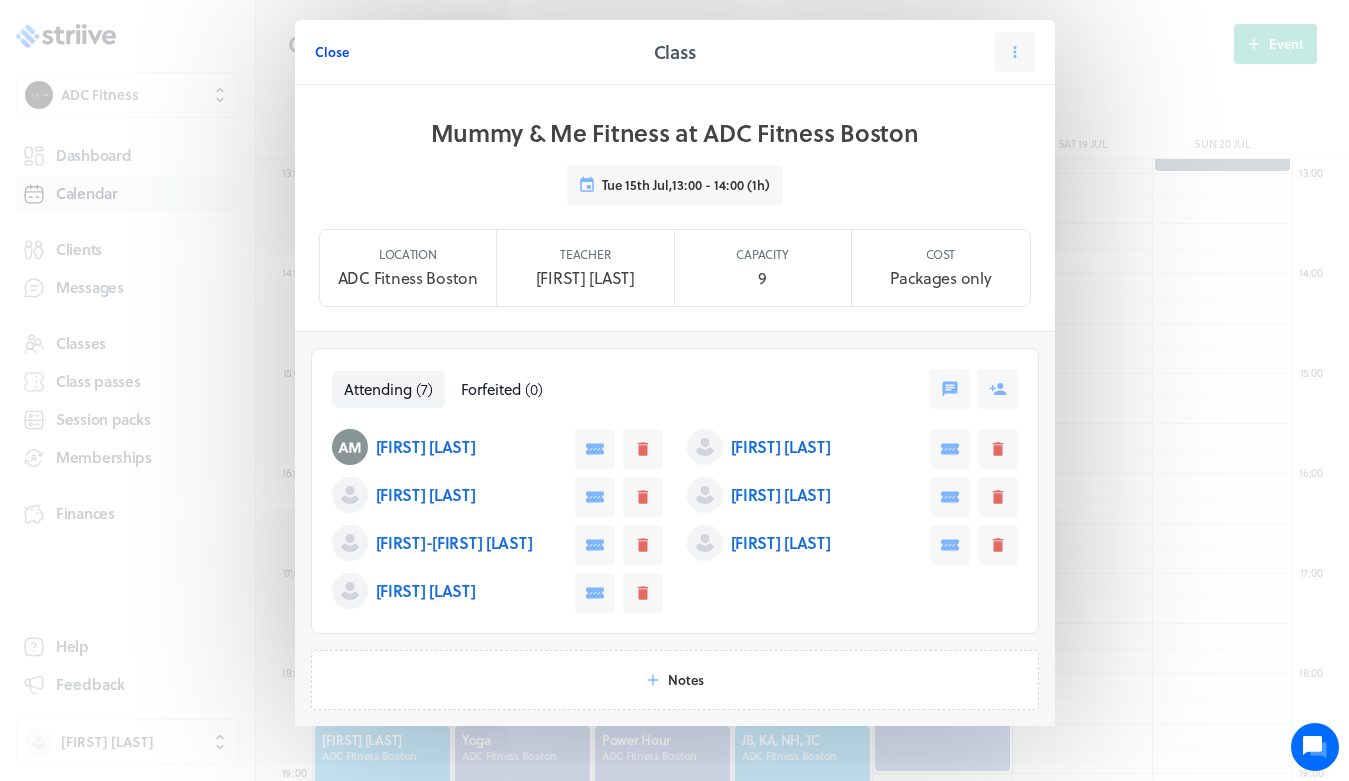 click on "Close" at bounding box center [332, 52] 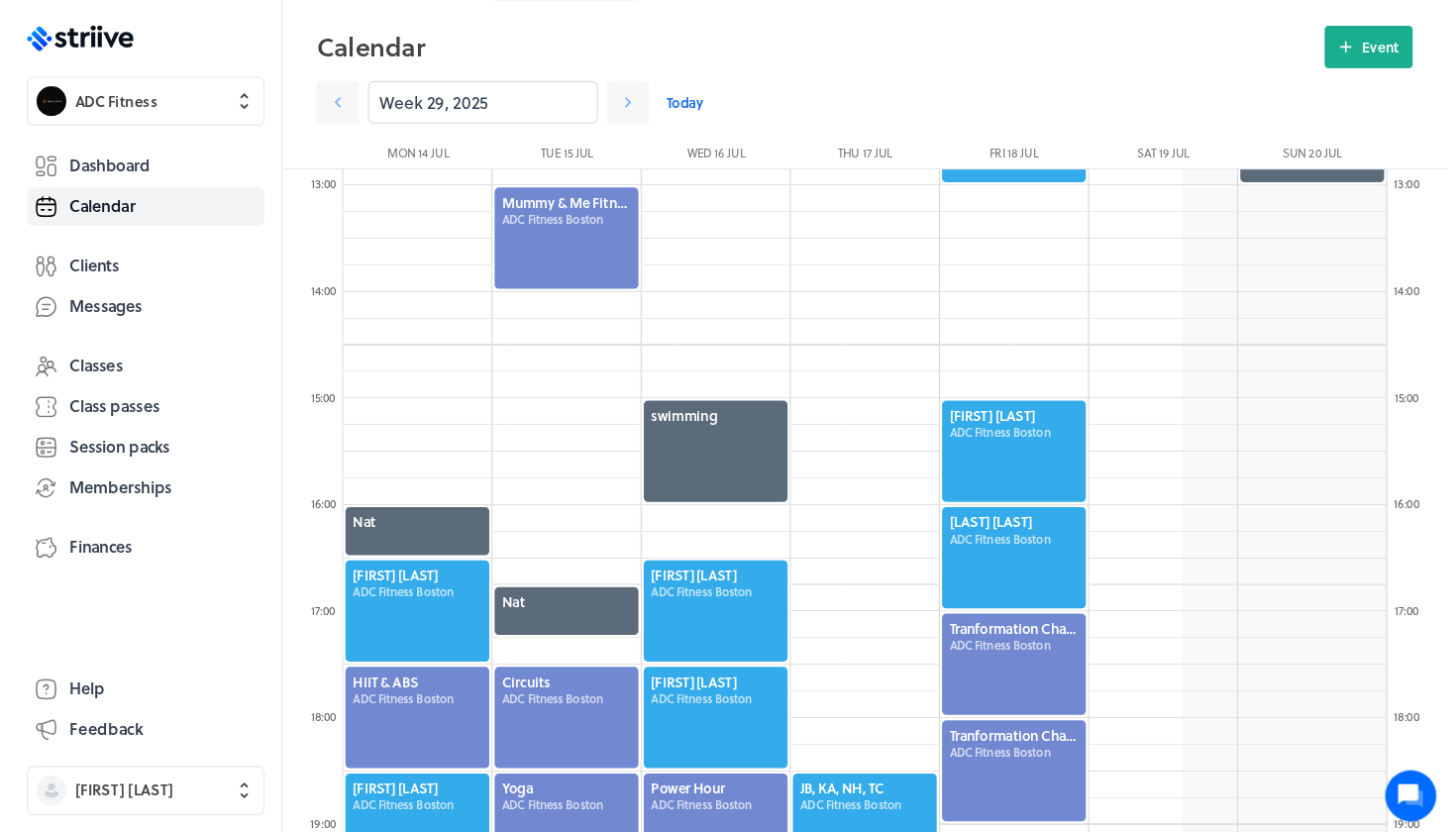 scroll, scrollTop: 10, scrollLeft: 11, axis: both 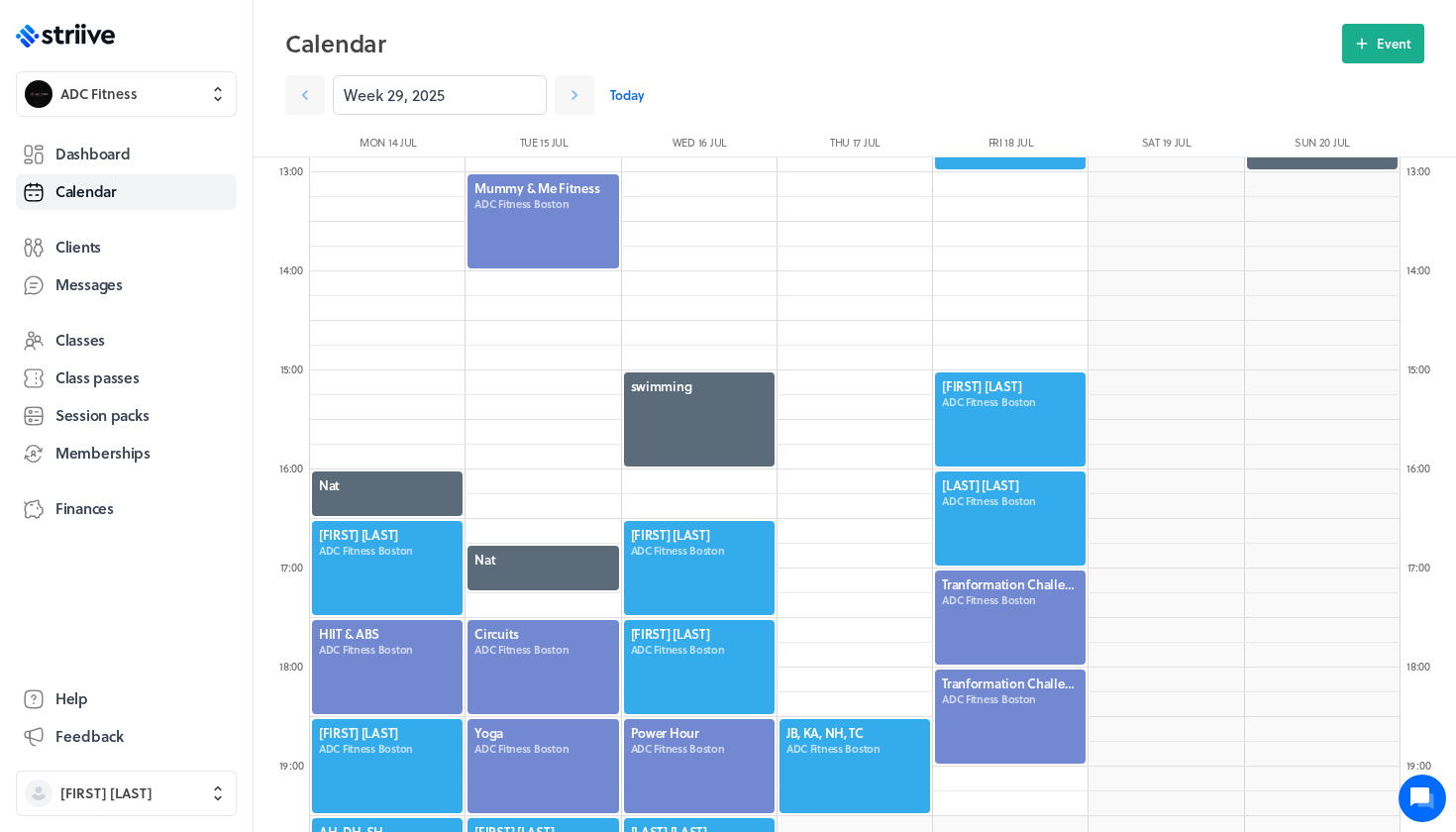 click on "Today" at bounding box center (627, 95) 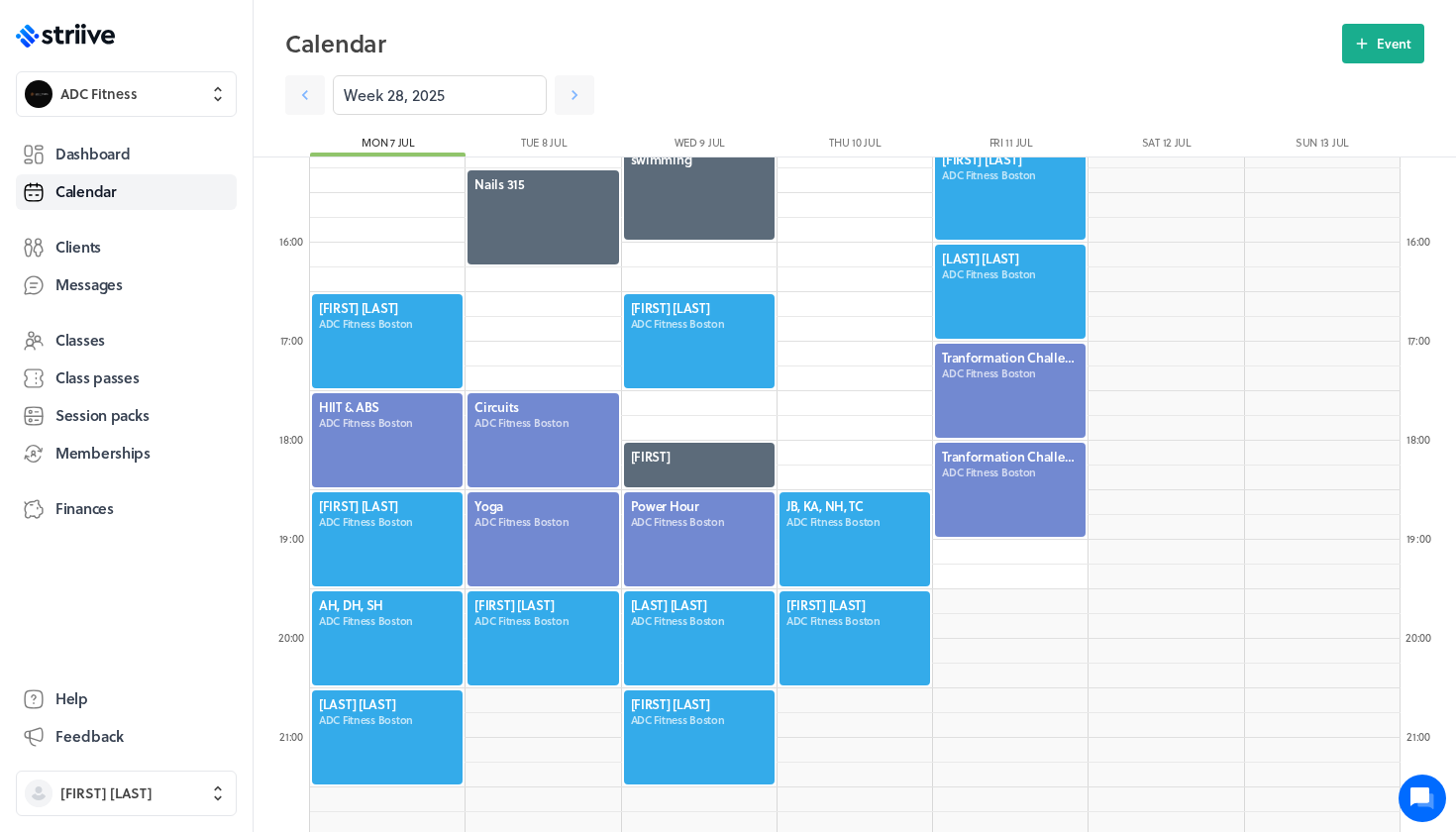 scroll, scrollTop: 1521, scrollLeft: 0, axis: vertical 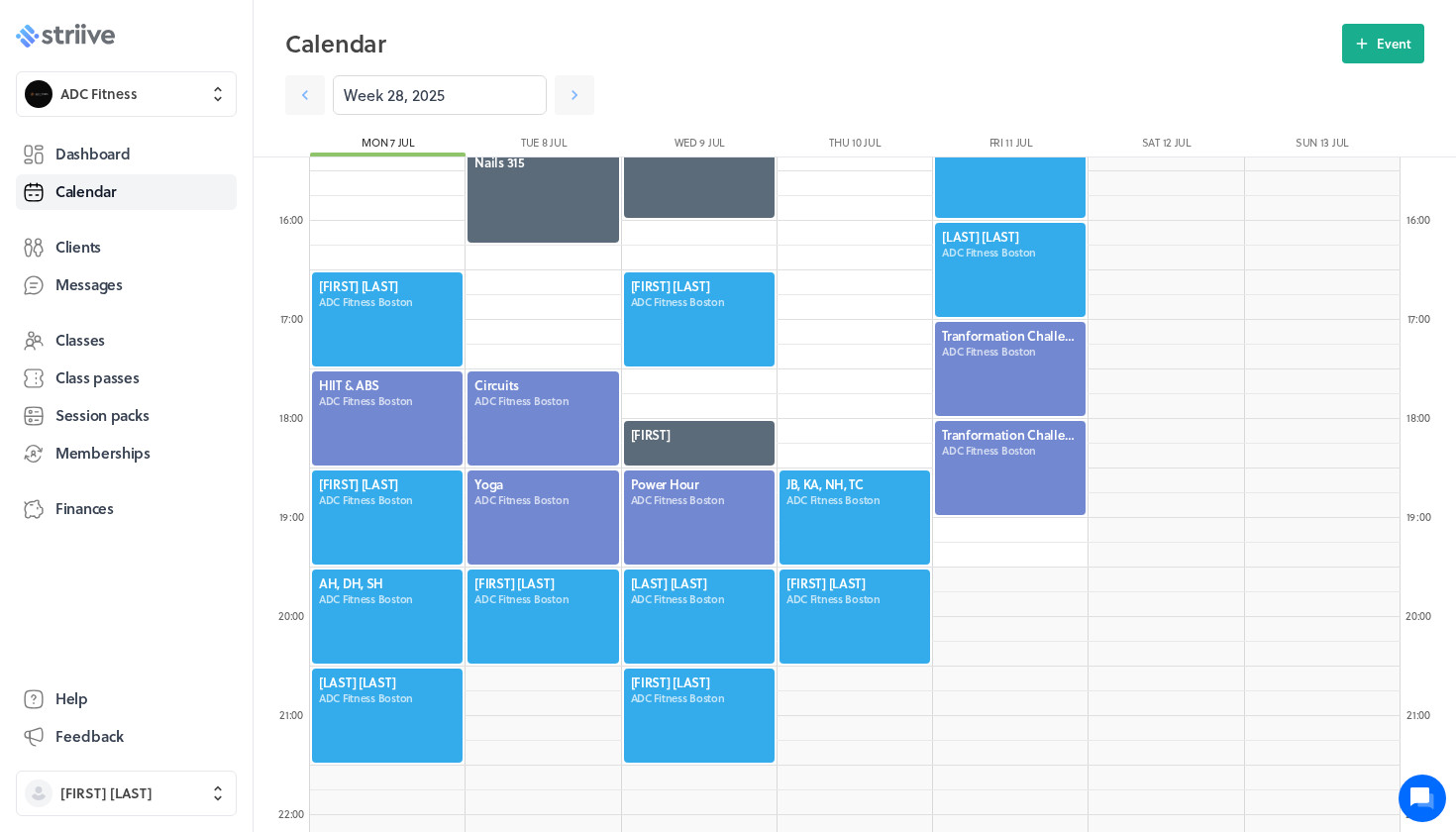 click at bounding box center [108, 37] 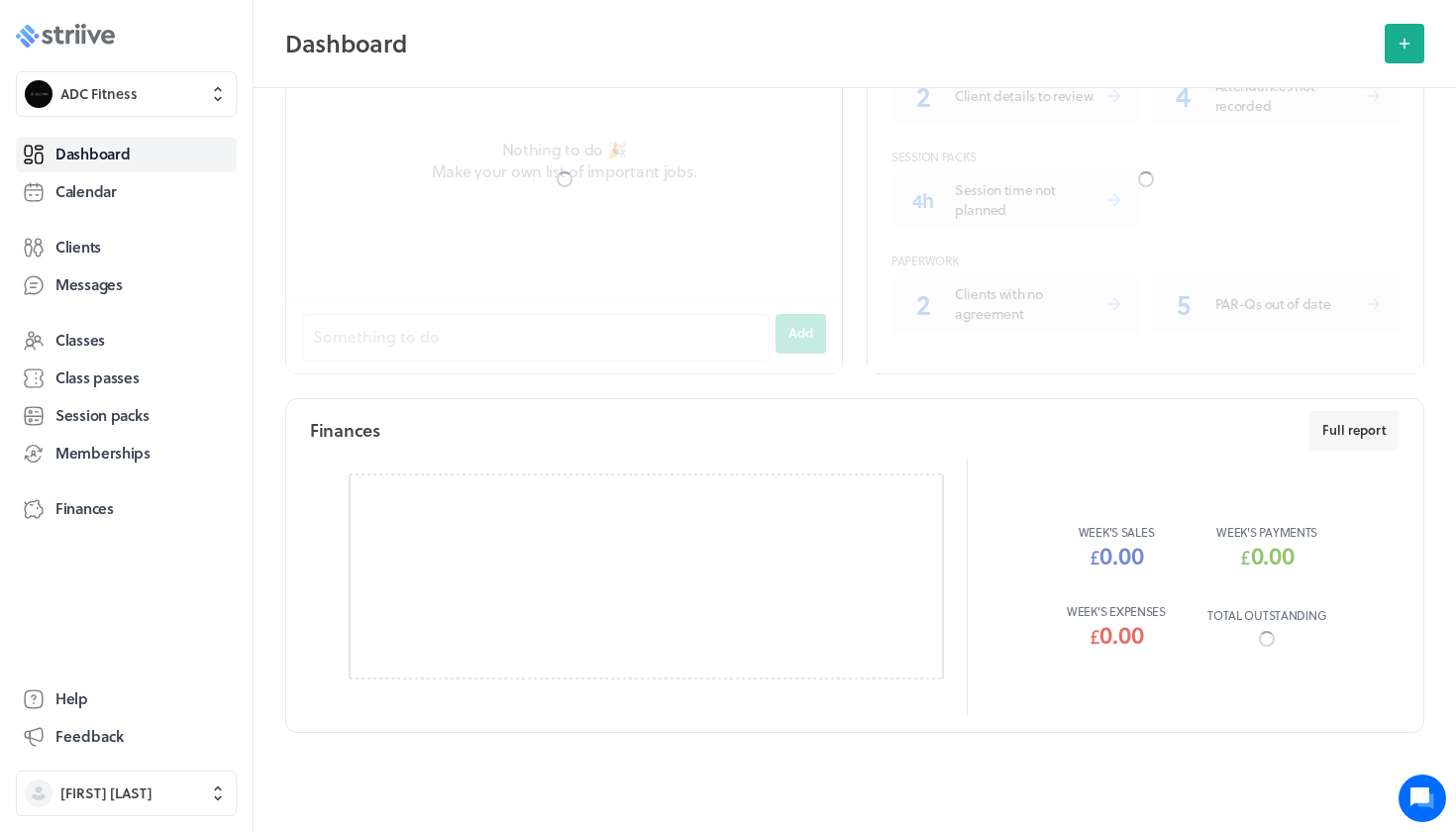 scroll, scrollTop: 0, scrollLeft: 0, axis: both 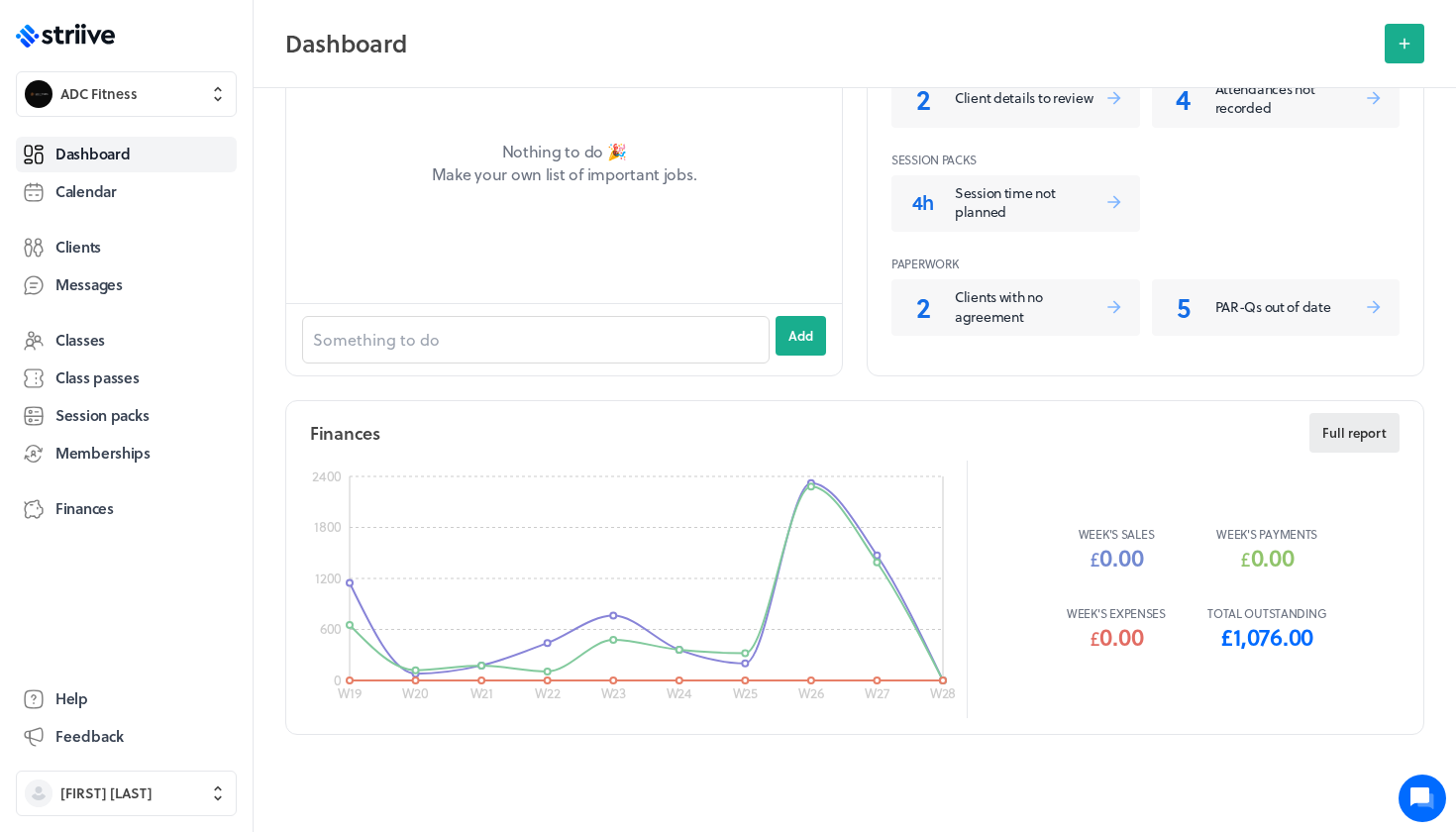 click on "Full report" at bounding box center (1354, 433) 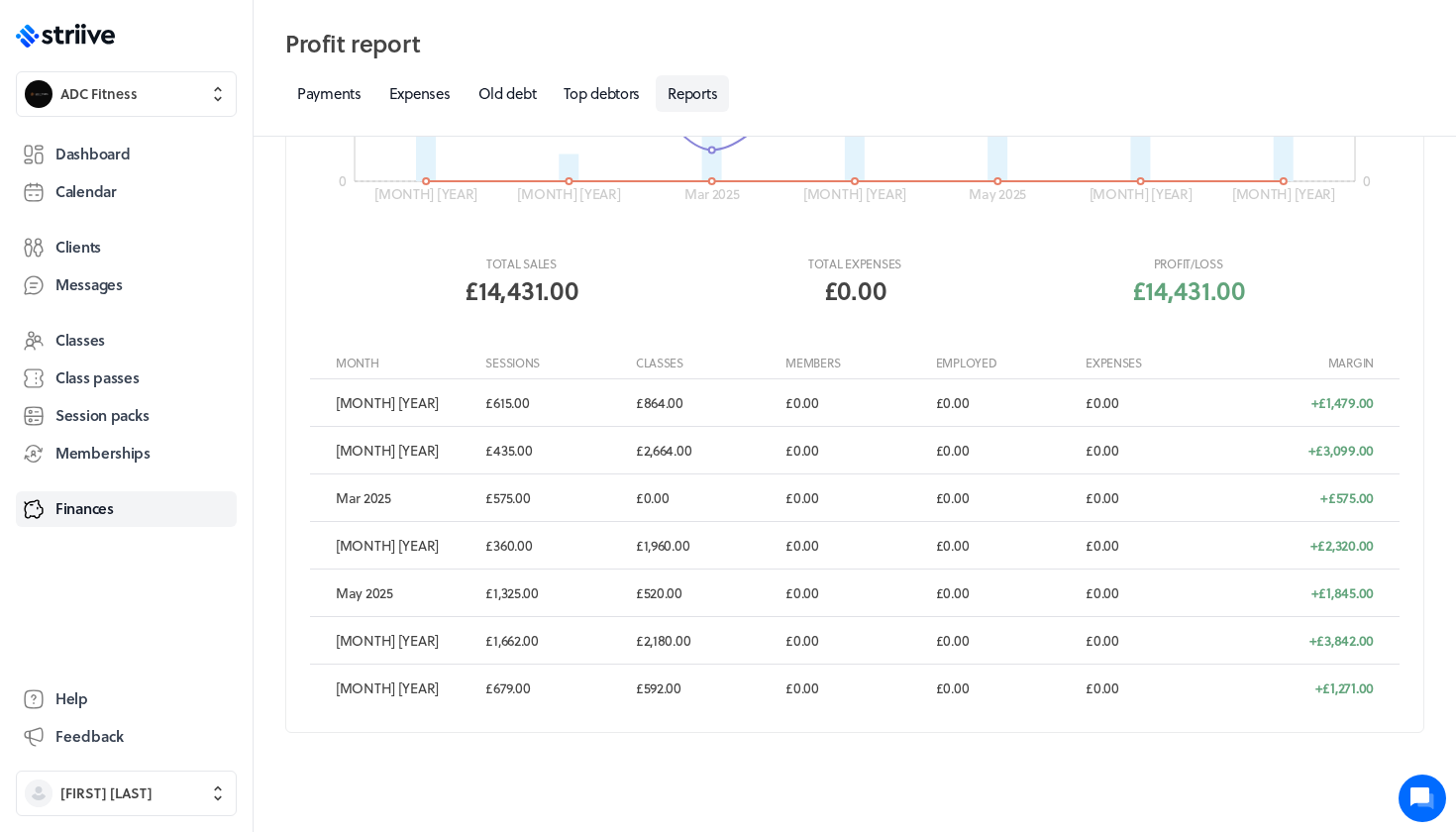 scroll, scrollTop: 319, scrollLeft: 0, axis: vertical 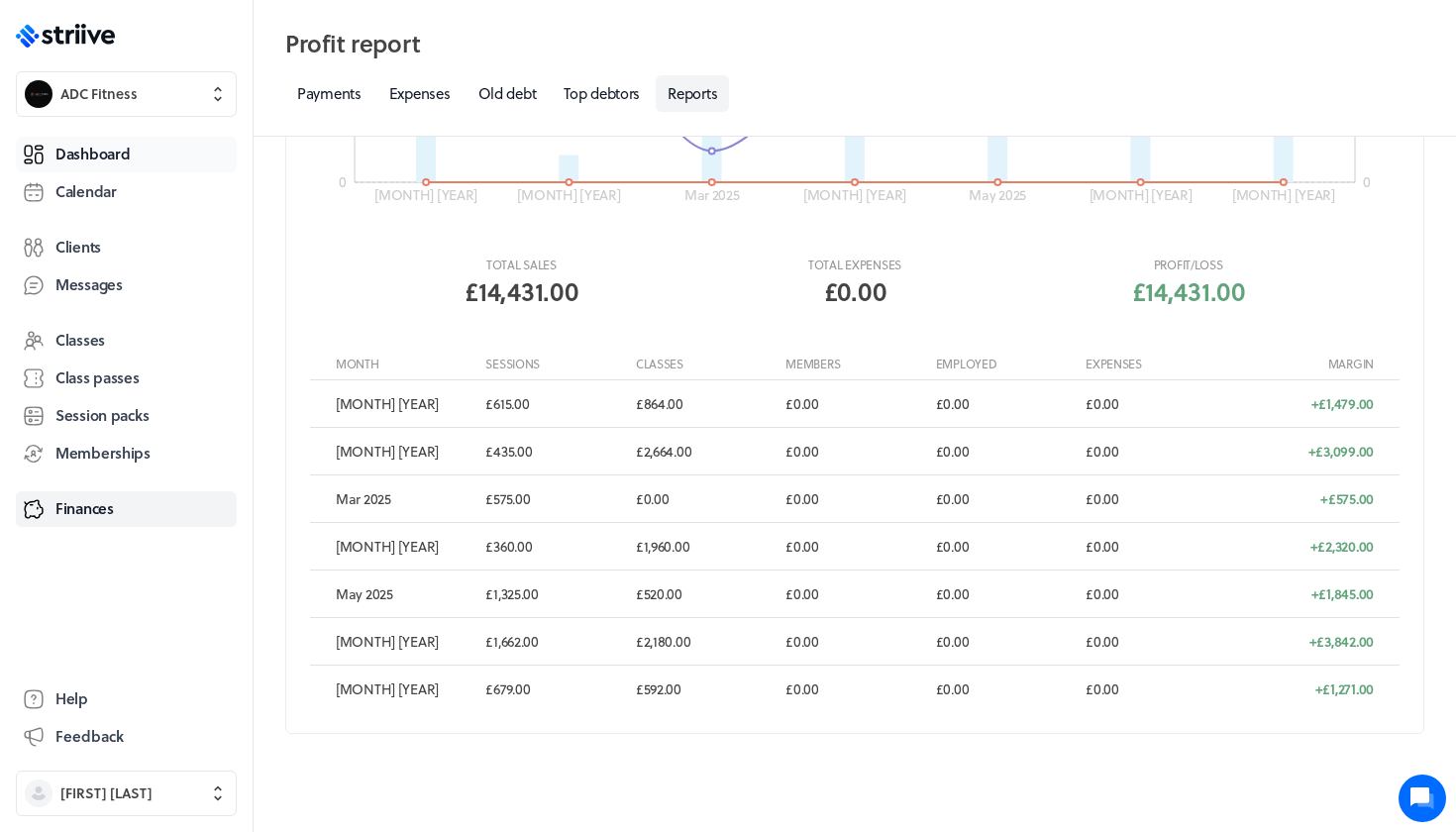 click on "Dashboard" at bounding box center [92, 154] 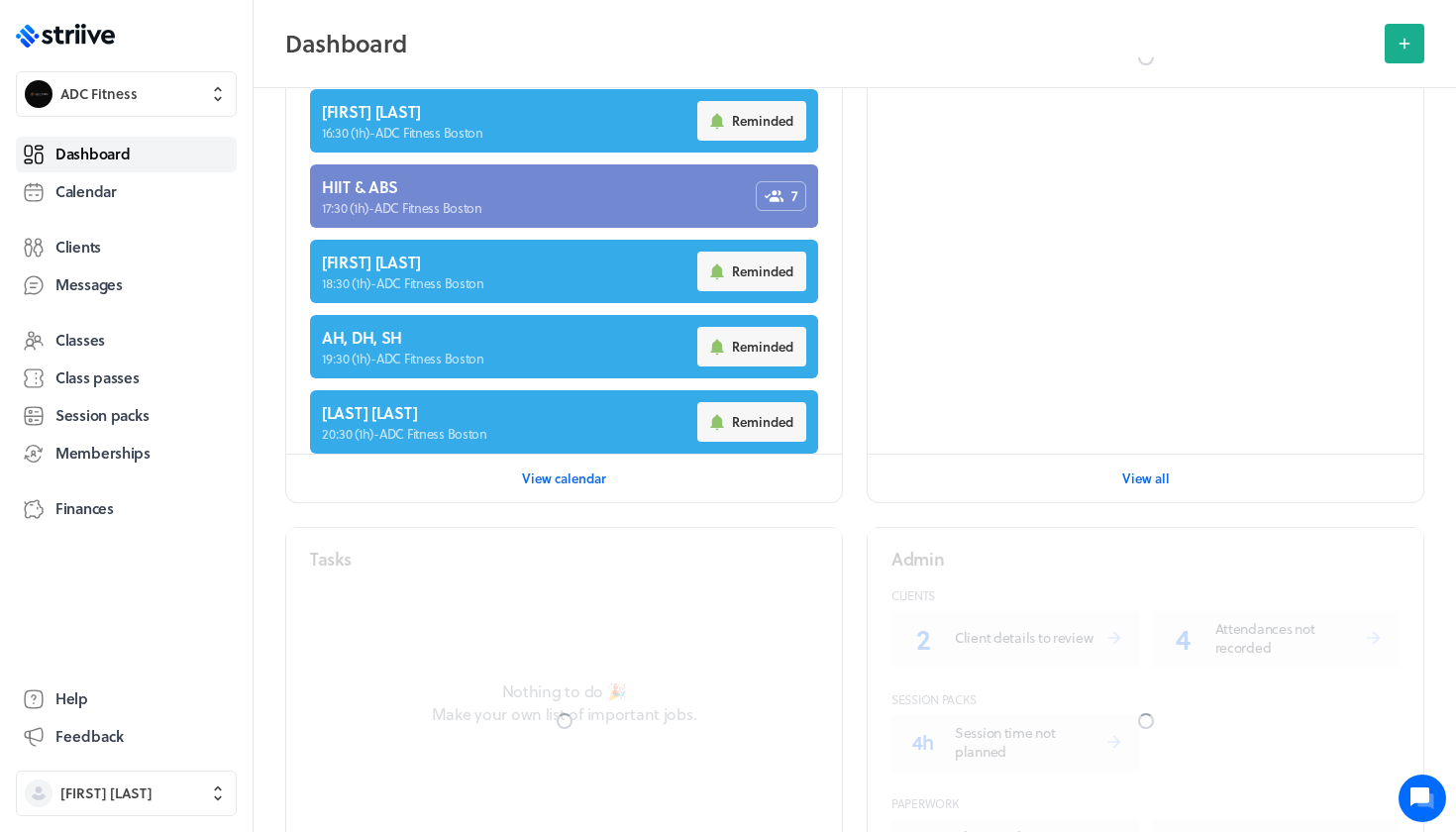scroll, scrollTop: 0, scrollLeft: 0, axis: both 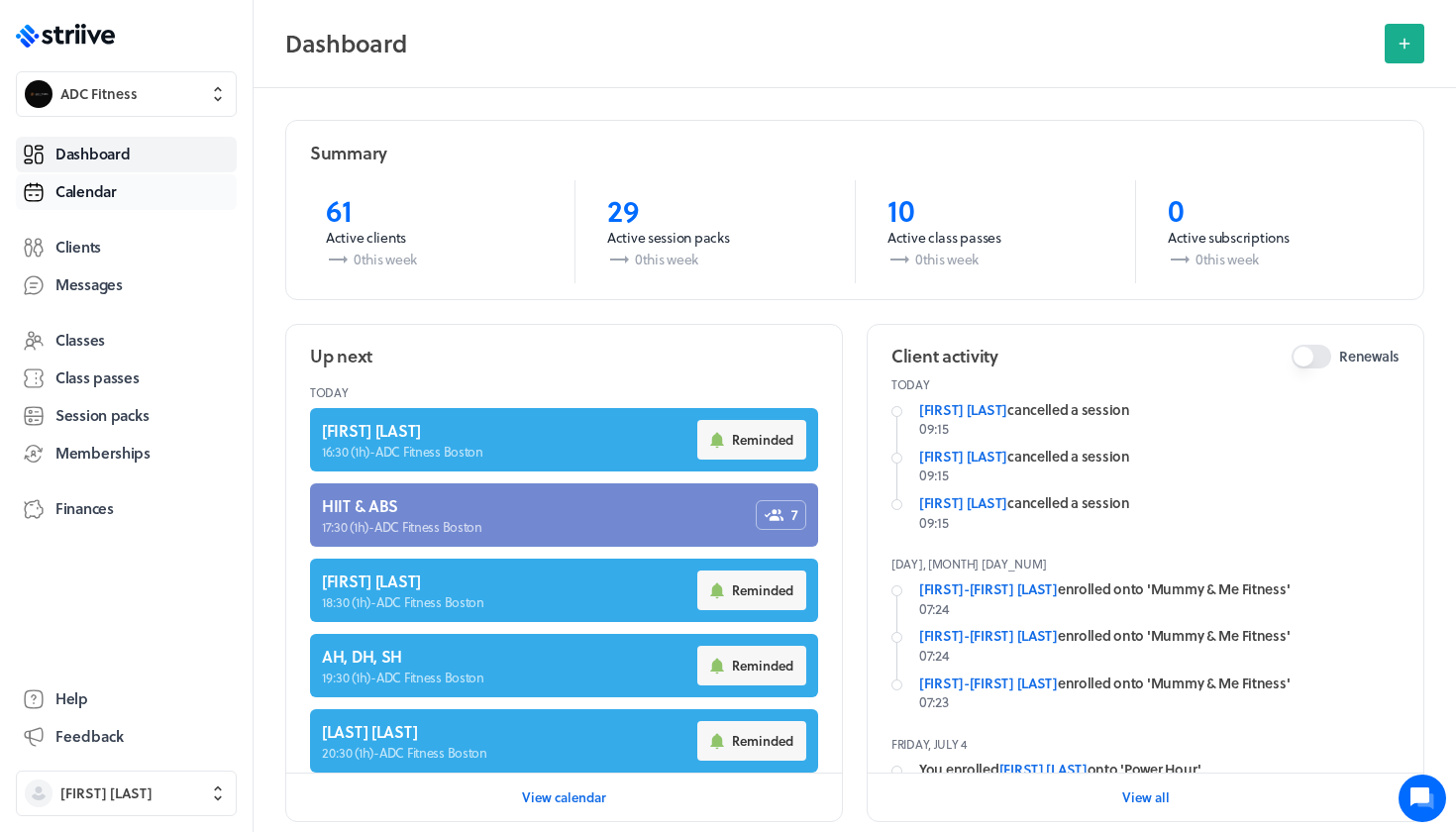 click on "Calendar" at bounding box center [126, 192] 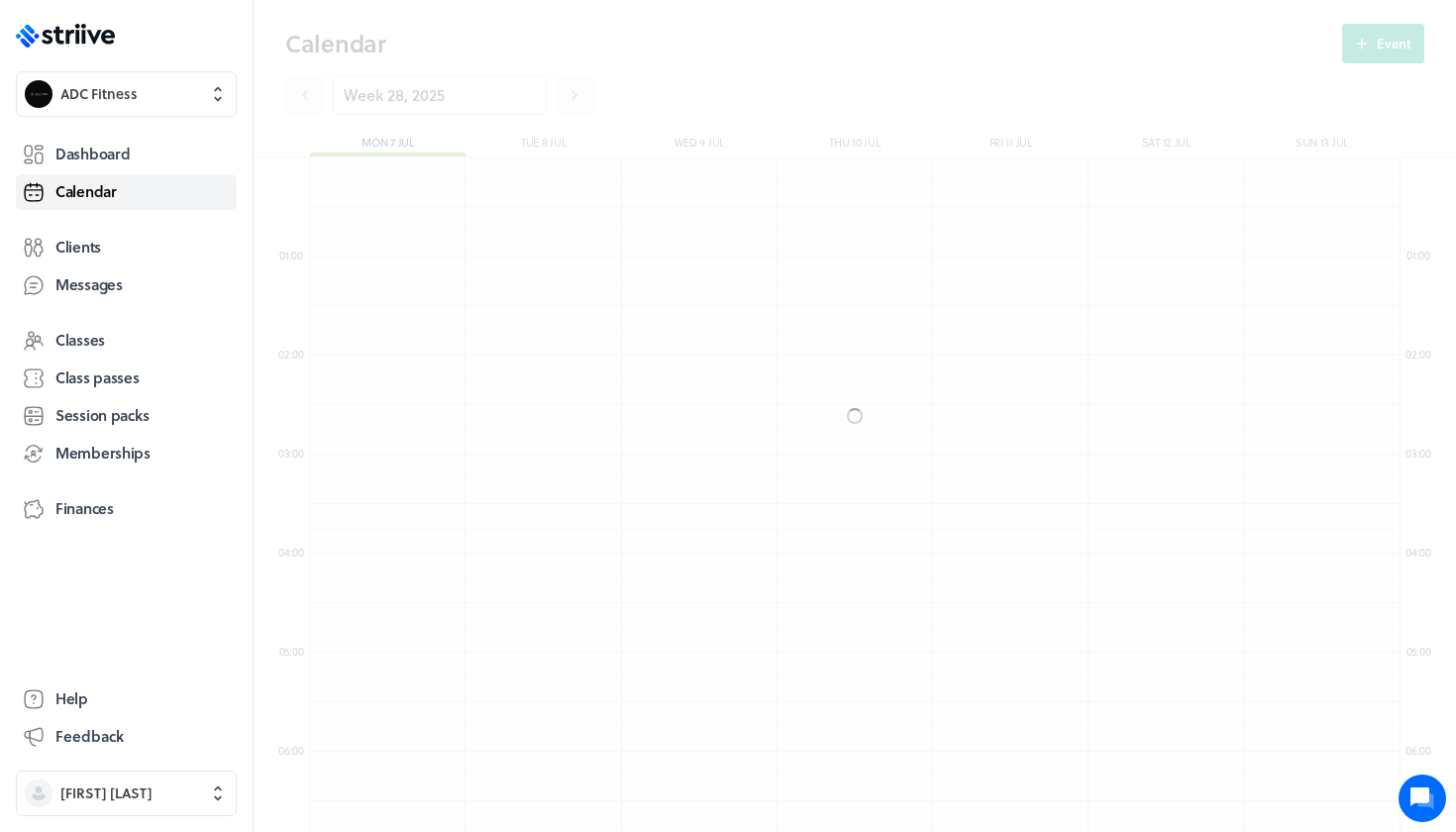 scroll, scrollTop: 842, scrollLeft: 0, axis: vertical 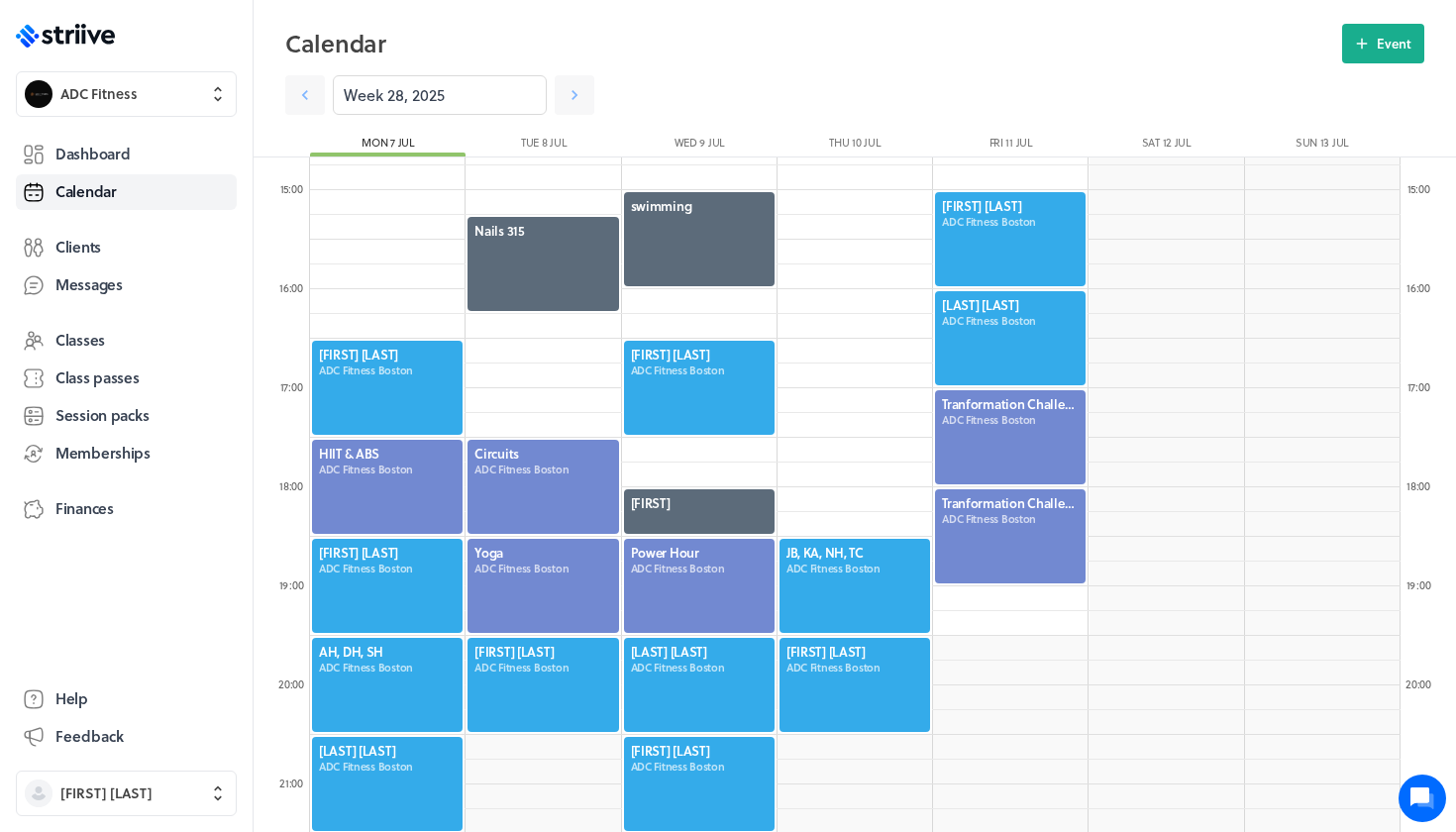 click on ".st0{fill:#006BFF;}
.st1{fill:#0A121C;}
.st2{fill:url(#SVGID_1_);}
.st3{fill:url(#SVGID_2_);}
.st4{fill:url(#SVGID_3_);}
.st5{fill:url(#SVGID_4_);}
.st6{fill:url(#SVGID_5_);}
.st7{fill:#FFFFFF;}
.st8{fill:url(#SVGID_6_);}
.st9{fill:url(#SVGID_7_);}
.st10{fill:url(#SVGID_8_);}
.st11{fill:url(#SVGID_9_);}
.st12{fill:url(#SVGID_10_);}
.st13{fill:url(#SVGID_11_);}
ADC Fitness Dashboard Calendar Clients Messages Classes Class passes Session packs Memberships Finances Help Feedback [FIRST] [LAST]" at bounding box center [126, 416] 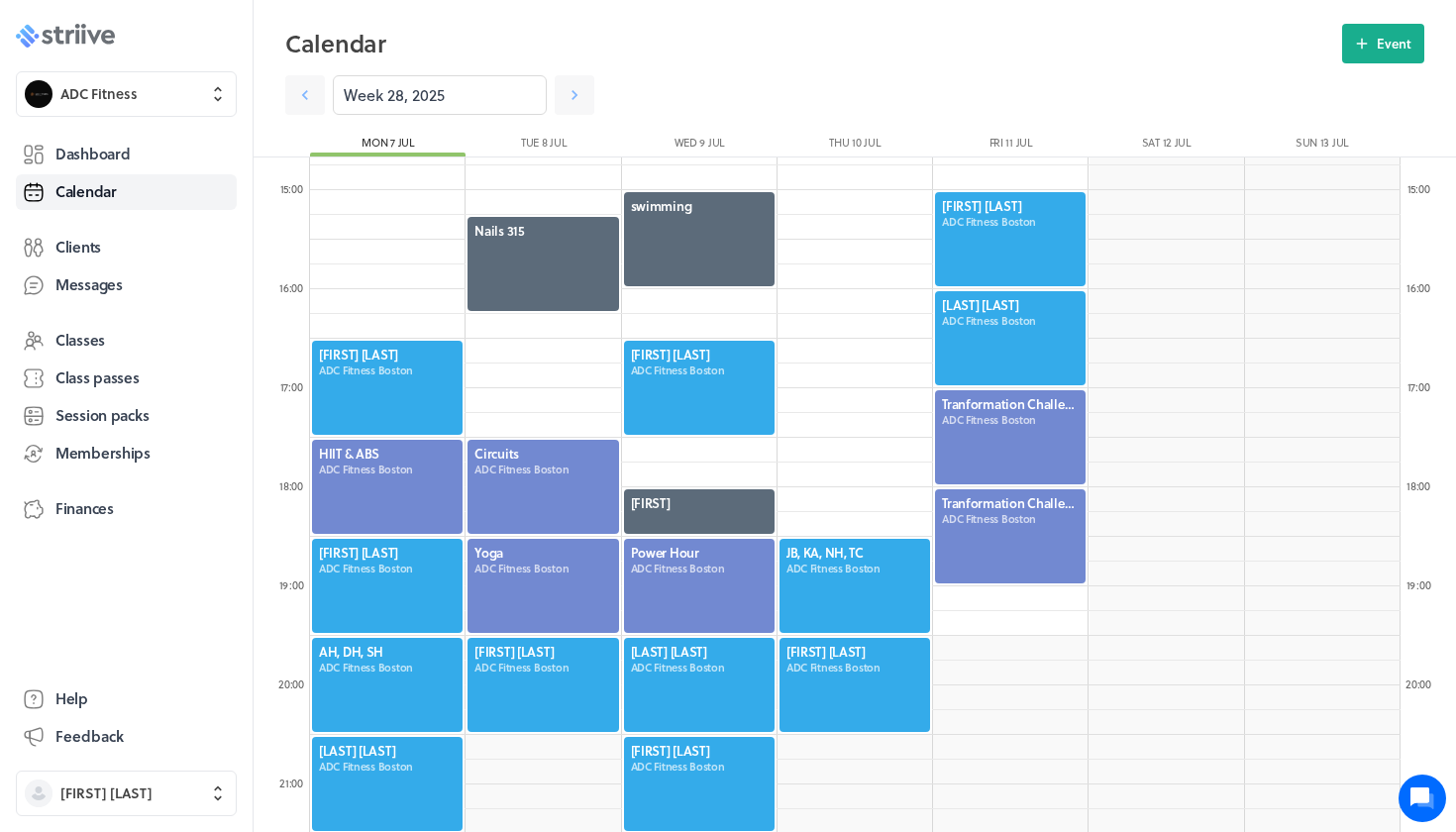 click on ".st0{fill:#006BFF;}
.st1{fill:#0A121C;}
.st2{fill:url(#SVGID_1_);}
.st3{fill:url(#SVGID_2_);}
.st4{fill:url(#SVGID_3_);}
.st5{fill:url(#SVGID_4_);}
.st6{fill:url(#SVGID_5_);}
.st7{fill:#FFFFFF;}
.st8{fill:url(#SVGID_6_);}
.st9{fill:url(#SVGID_7_);}
.st10{fill:url(#SVGID_8_);}
.st11{fill:url(#SVGID_9_);}
.st12{fill:url(#SVGID_10_);}
.st13{fill:url(#SVGID_11_);}" at bounding box center [65, 36] 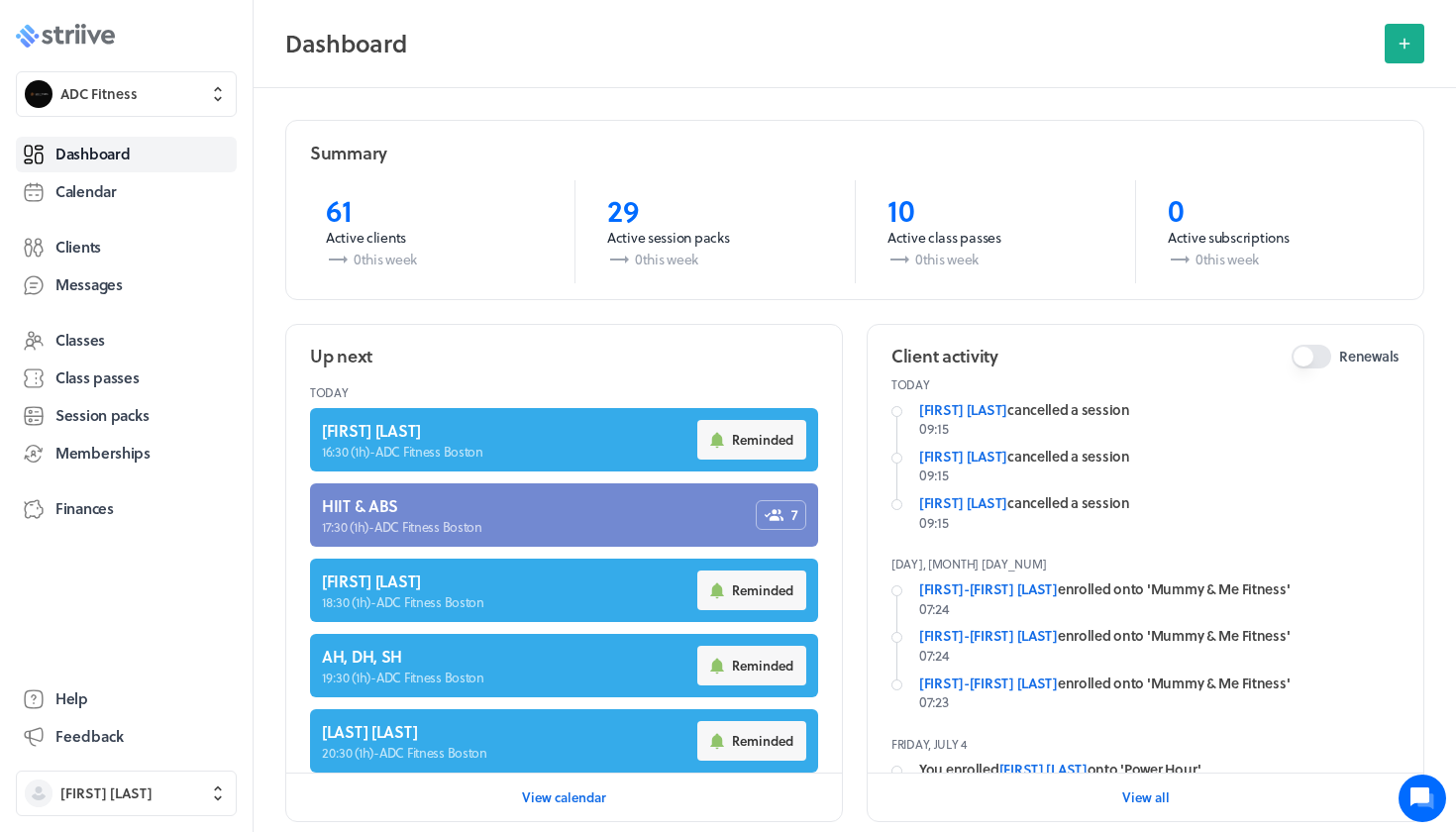click on ".st0{fill:#006BFF;}
.st1{fill:#0A121C;}
.st2{fill:url(#SVGID_1_);}
.st3{fill:url(#SVGID_2_);}
.st4{fill:url(#SVGID_3_);}
.st5{fill:url(#SVGID_4_);}
.st6{fill:url(#SVGID_5_);}
.st7{fill:#FFFFFF;}
.st8{fill:url(#SVGID_6_);}
.st9{fill:url(#SVGID_7_);}
.st10{fill:url(#SVGID_8_);}
.st11{fill:url(#SVGID_9_);}
.st12{fill:url(#SVGID_10_);}
.st13{fill:url(#SVGID_11_);}" at bounding box center (65, 36) 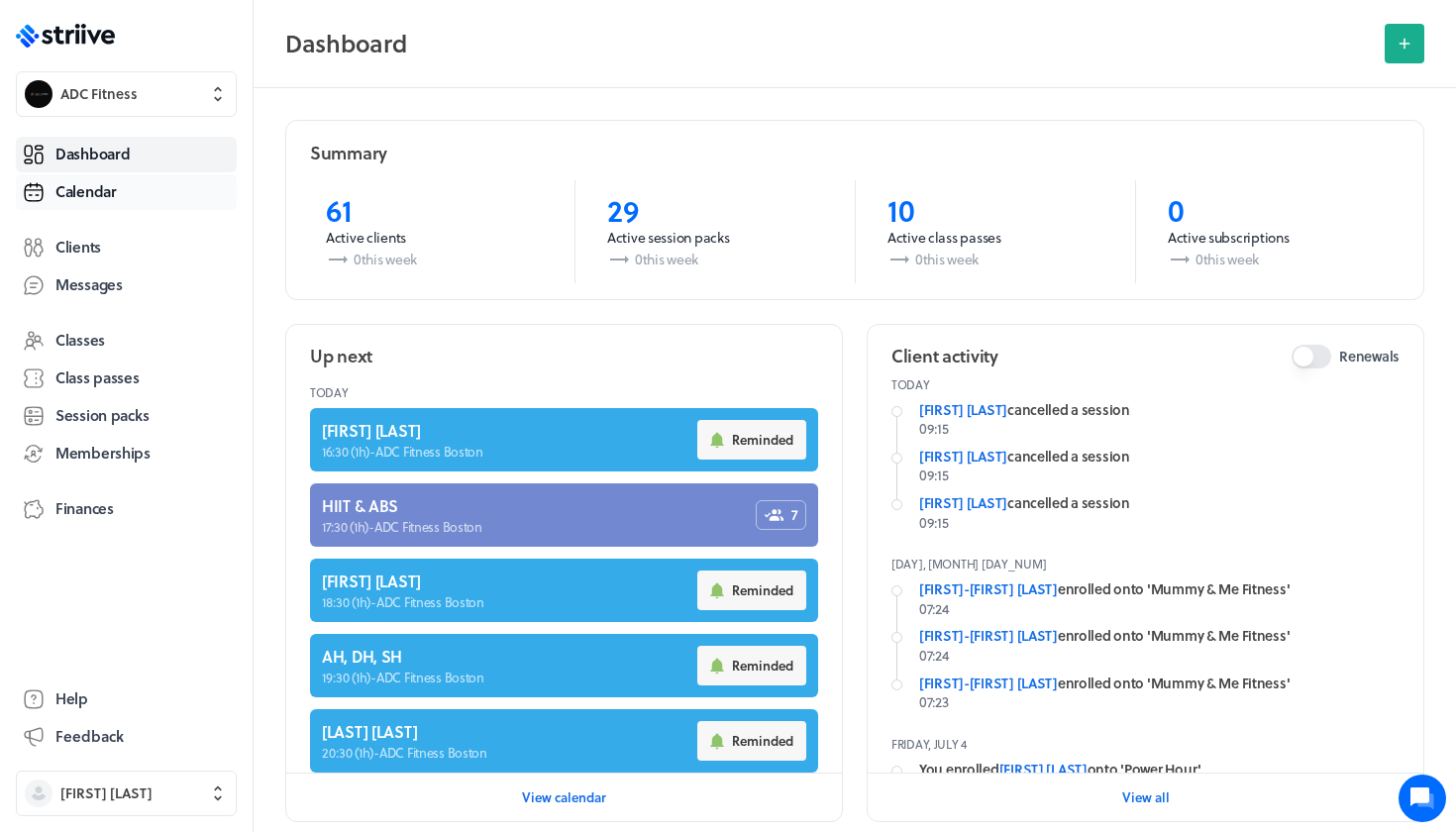 click on "Calendar" at bounding box center [126, 192] 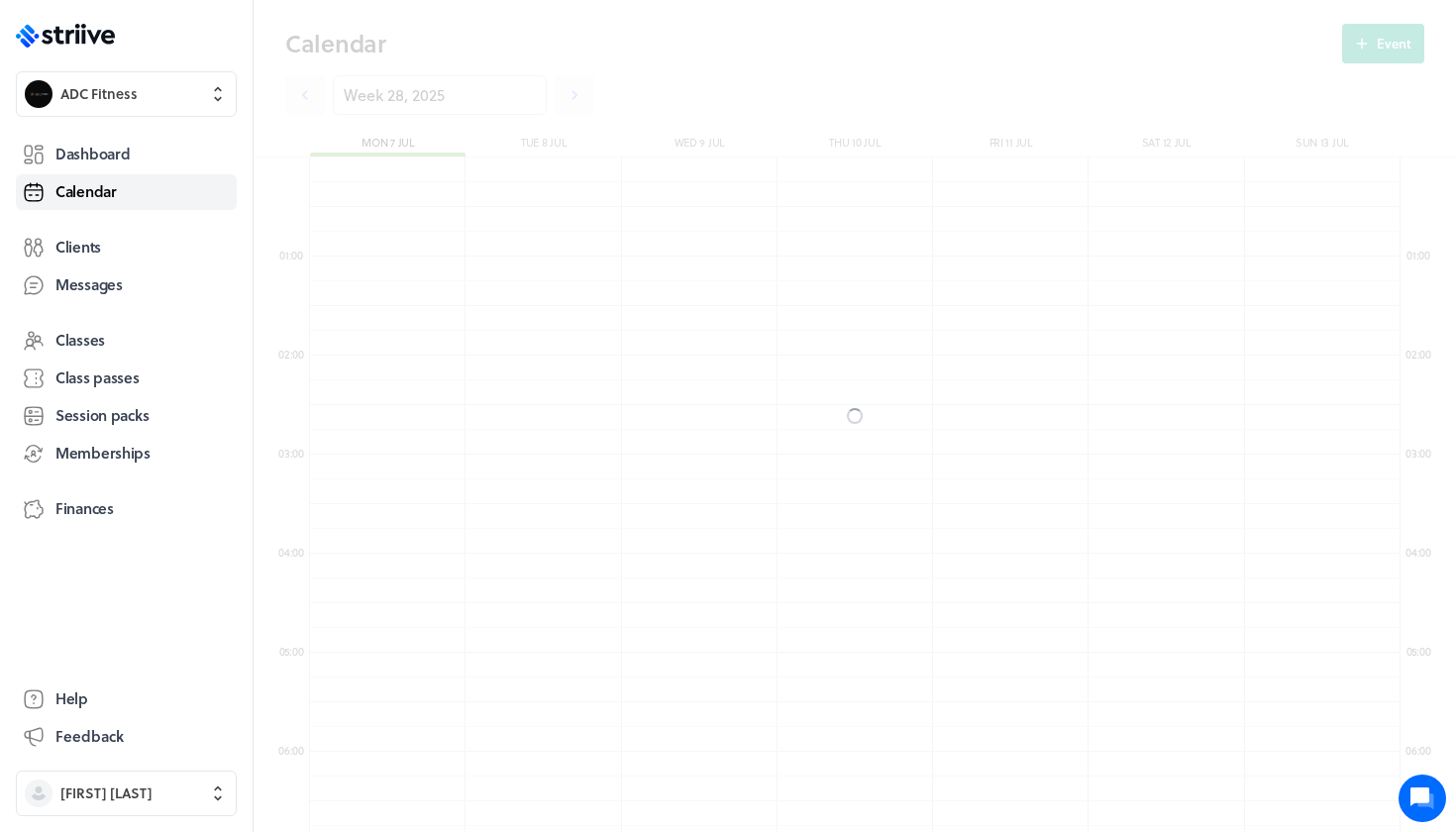 scroll, scrollTop: 842, scrollLeft: 0, axis: vertical 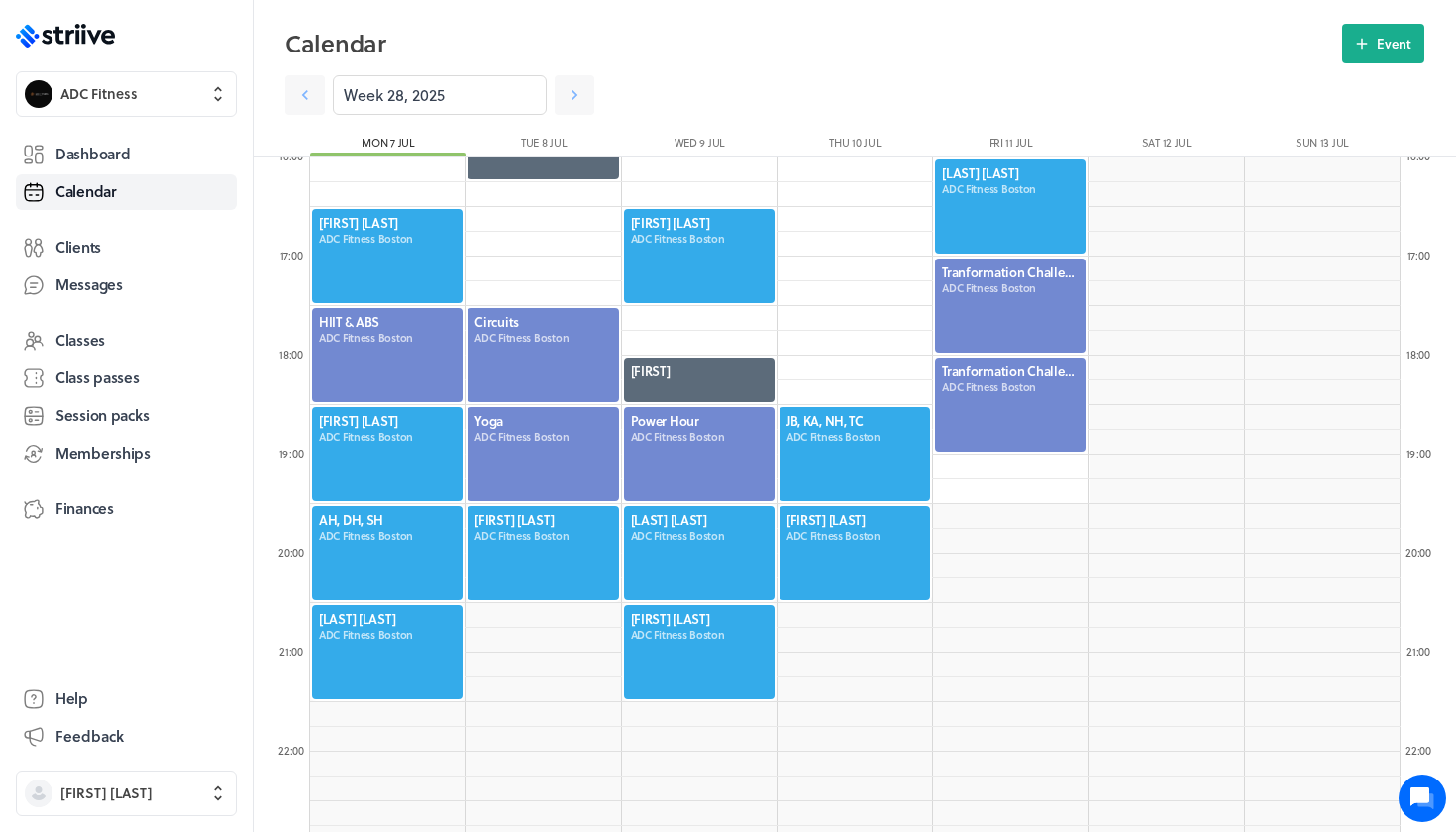 click at bounding box center (699, 553) 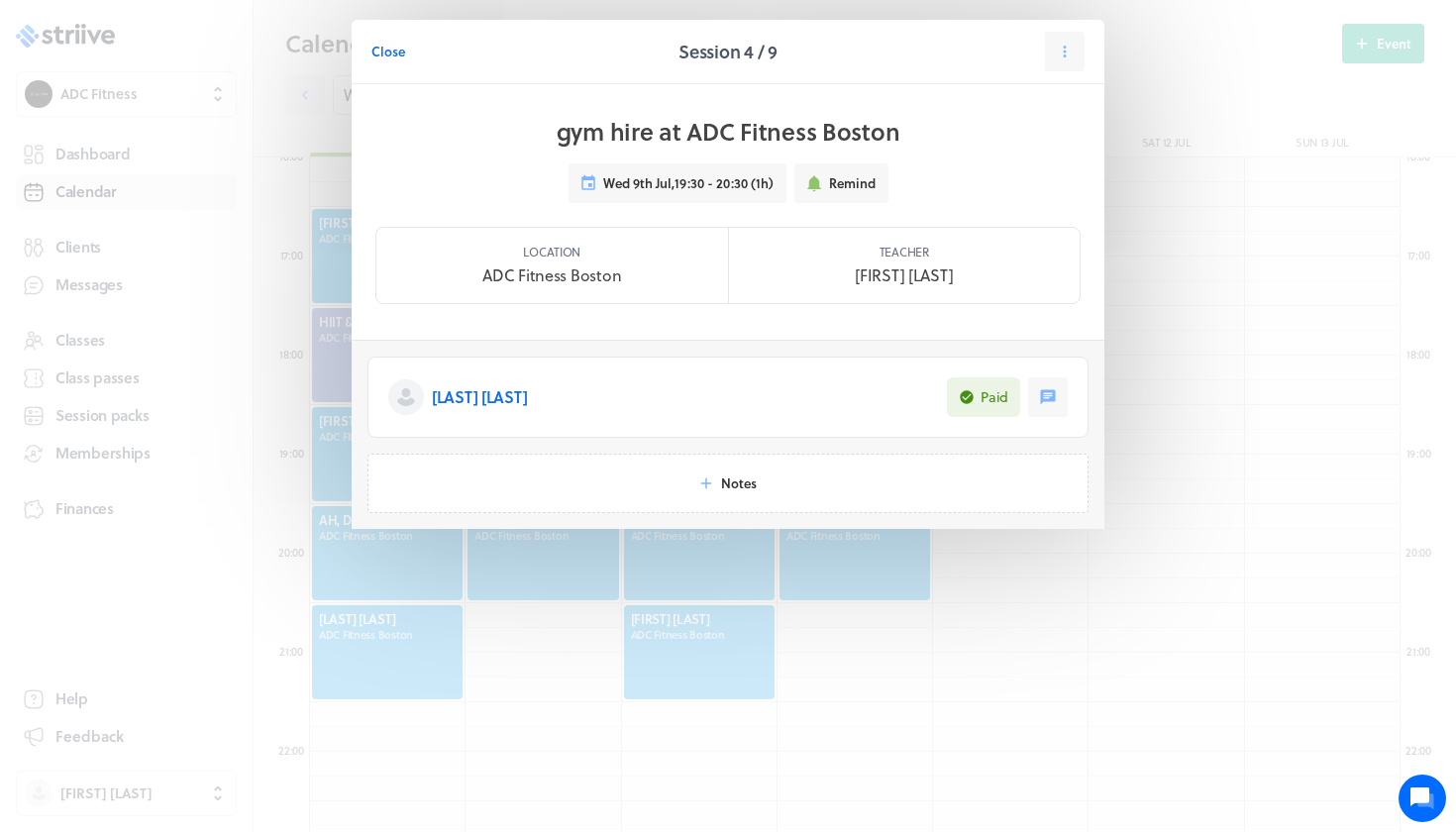 click on "Close Session 4 / 9" at bounding box center [728, 52] 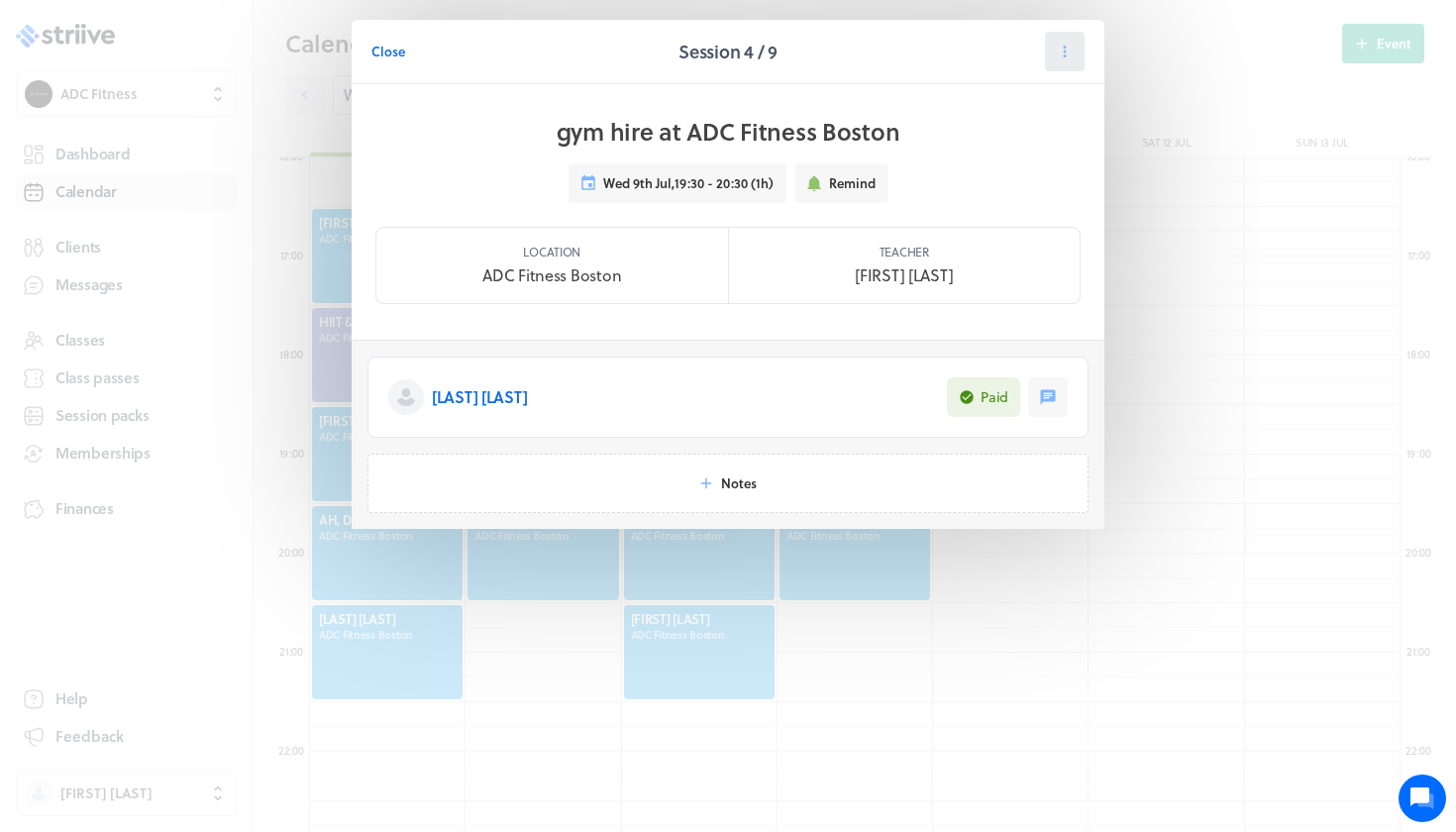 click at bounding box center [1065, 52] 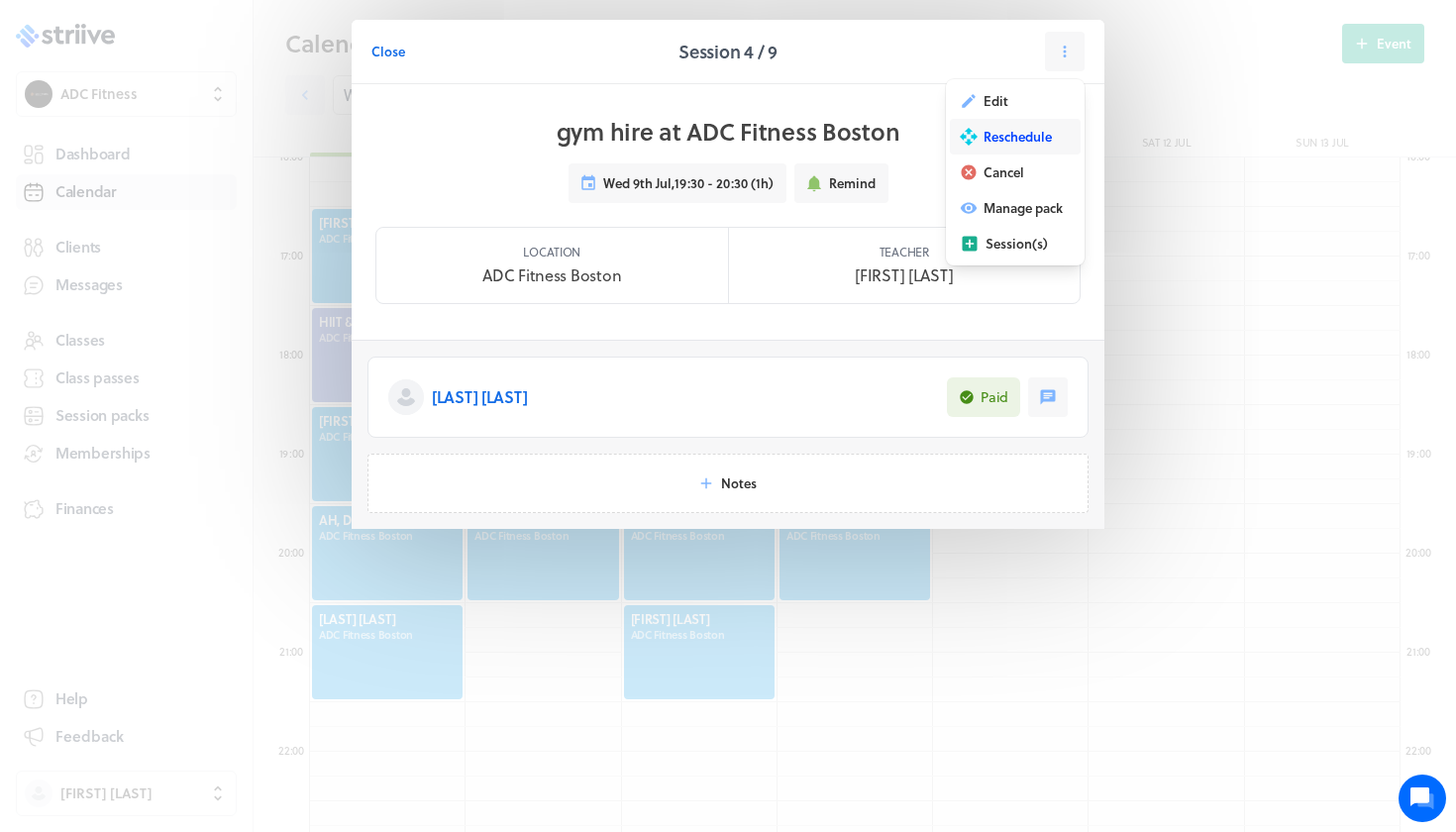 click on "Reschedule" at bounding box center [995, 101] 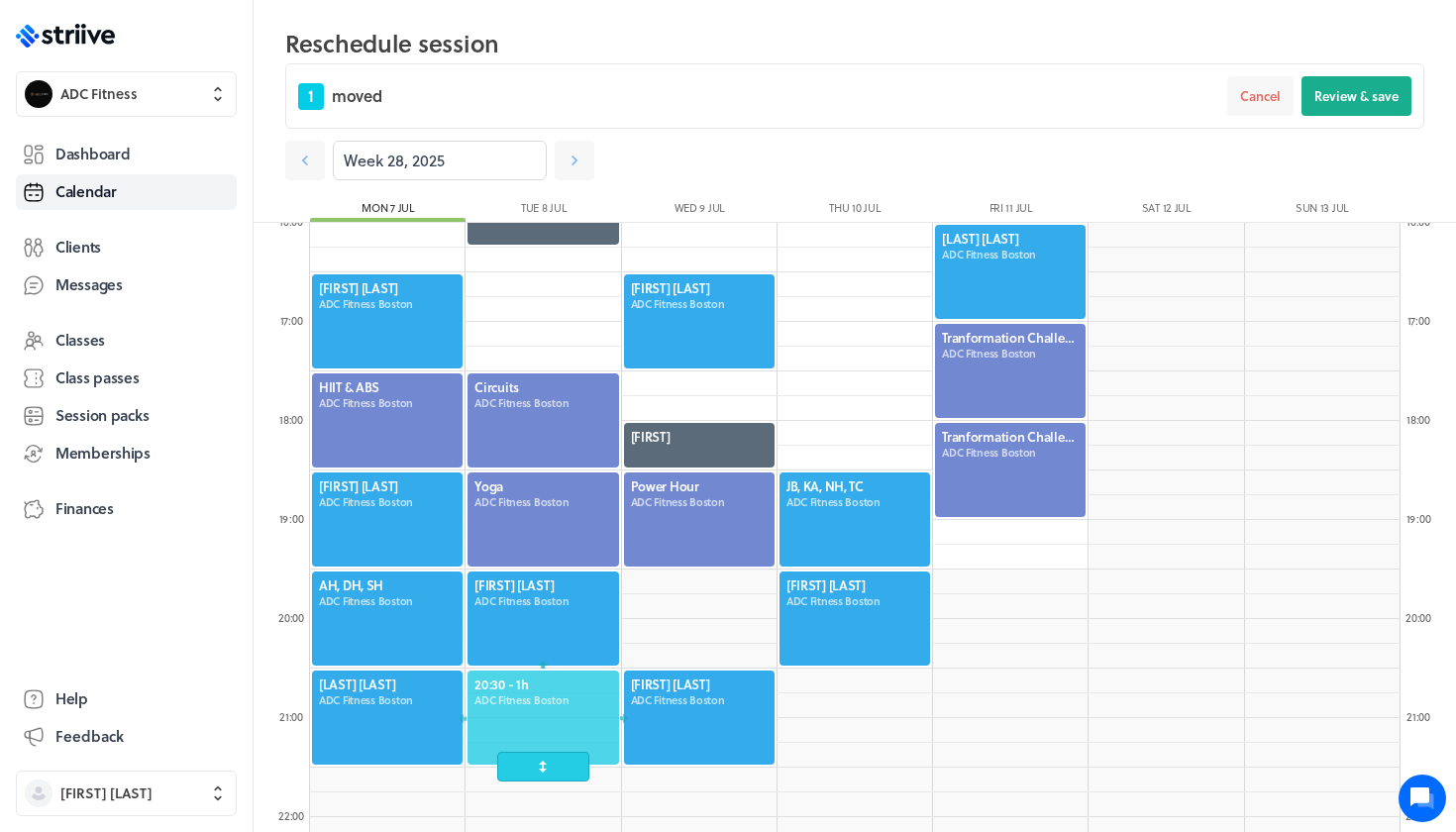 drag, startPoint x: 654, startPoint y: 629, endPoint x: 527, endPoint y: 733, distance: 164.14932 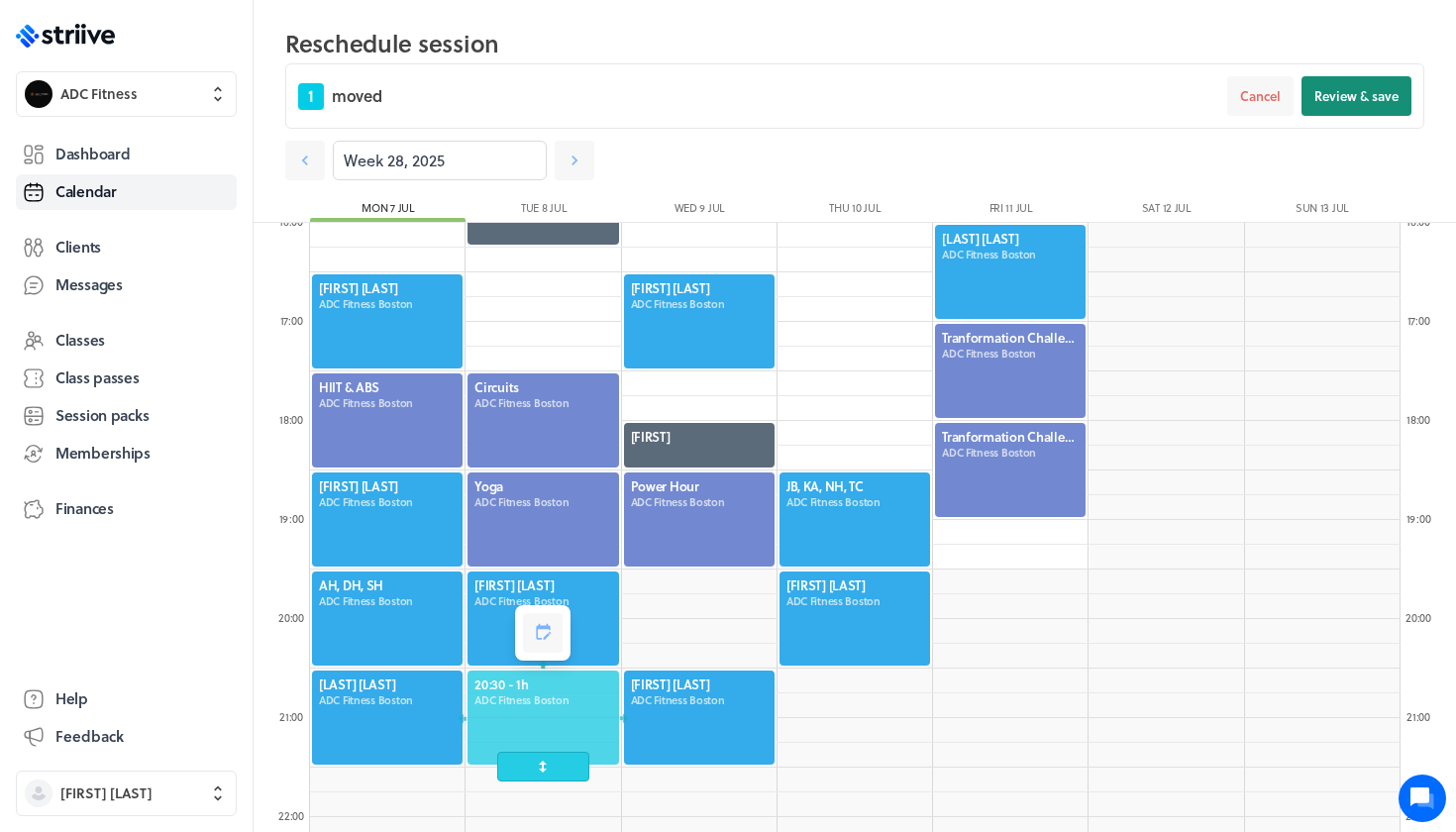 click on "Review & save" at bounding box center [1356, 96] 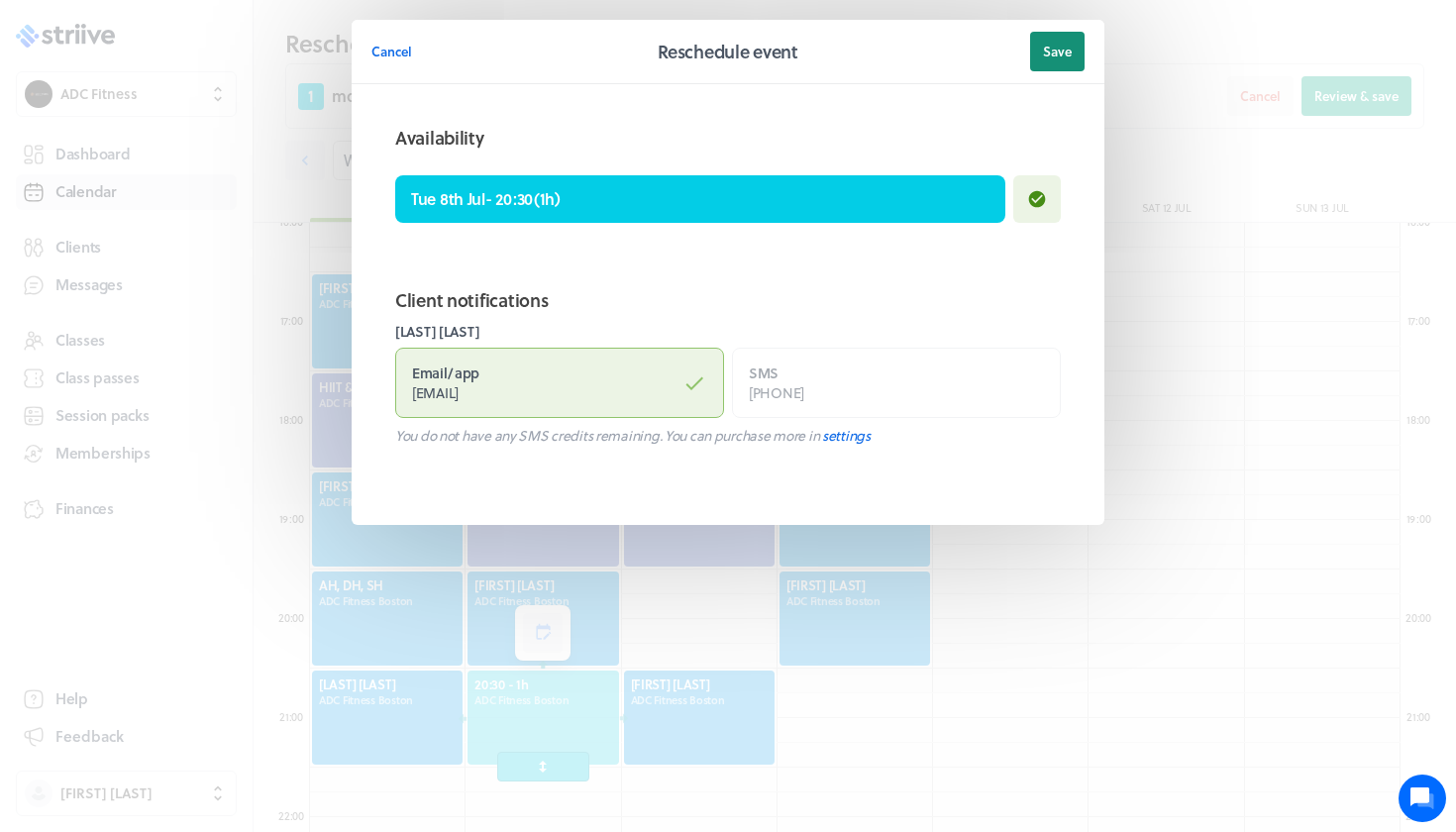 click on "Save" at bounding box center [1057, 52] 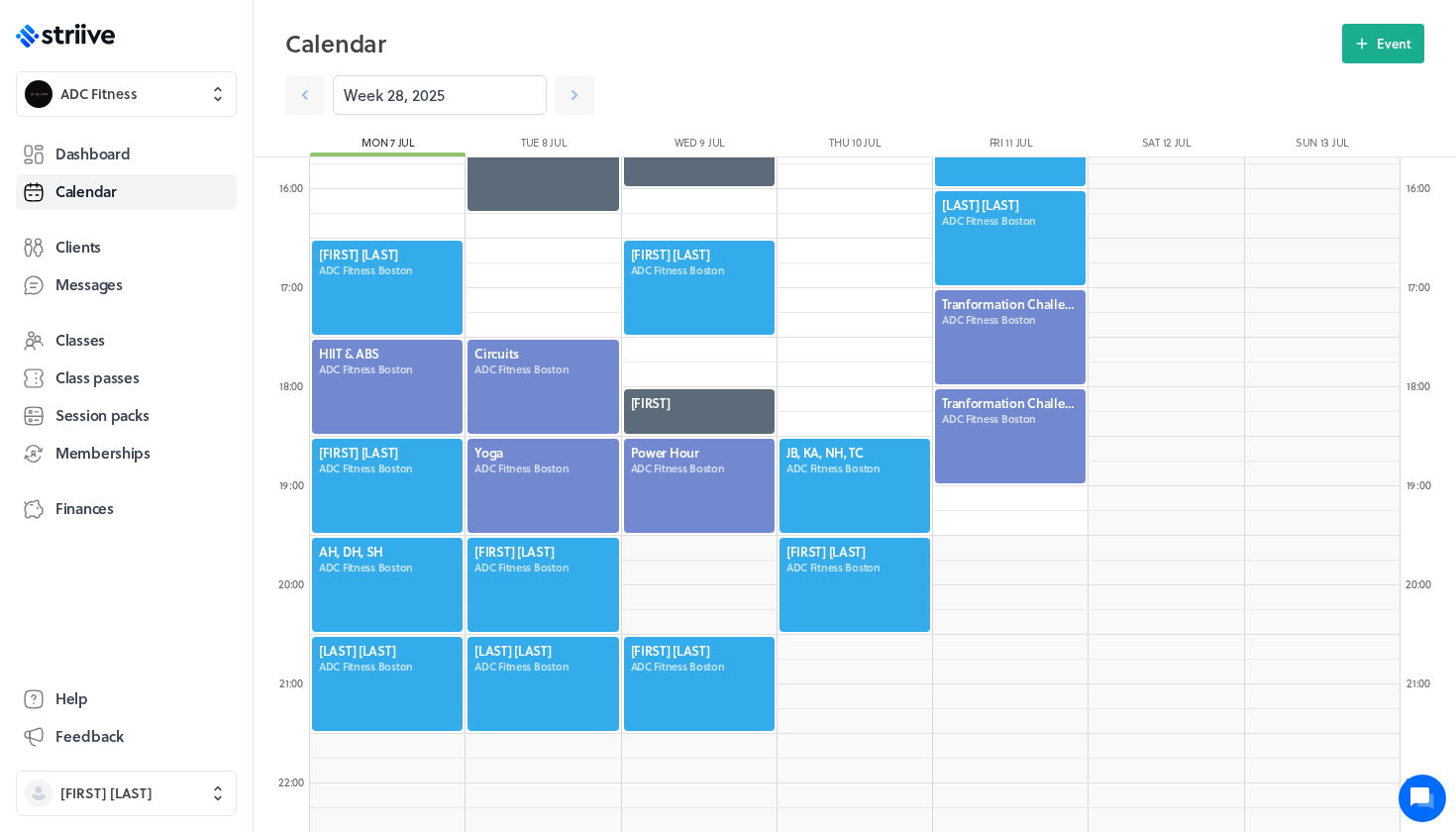scroll, scrollTop: 1527, scrollLeft: 0, axis: vertical 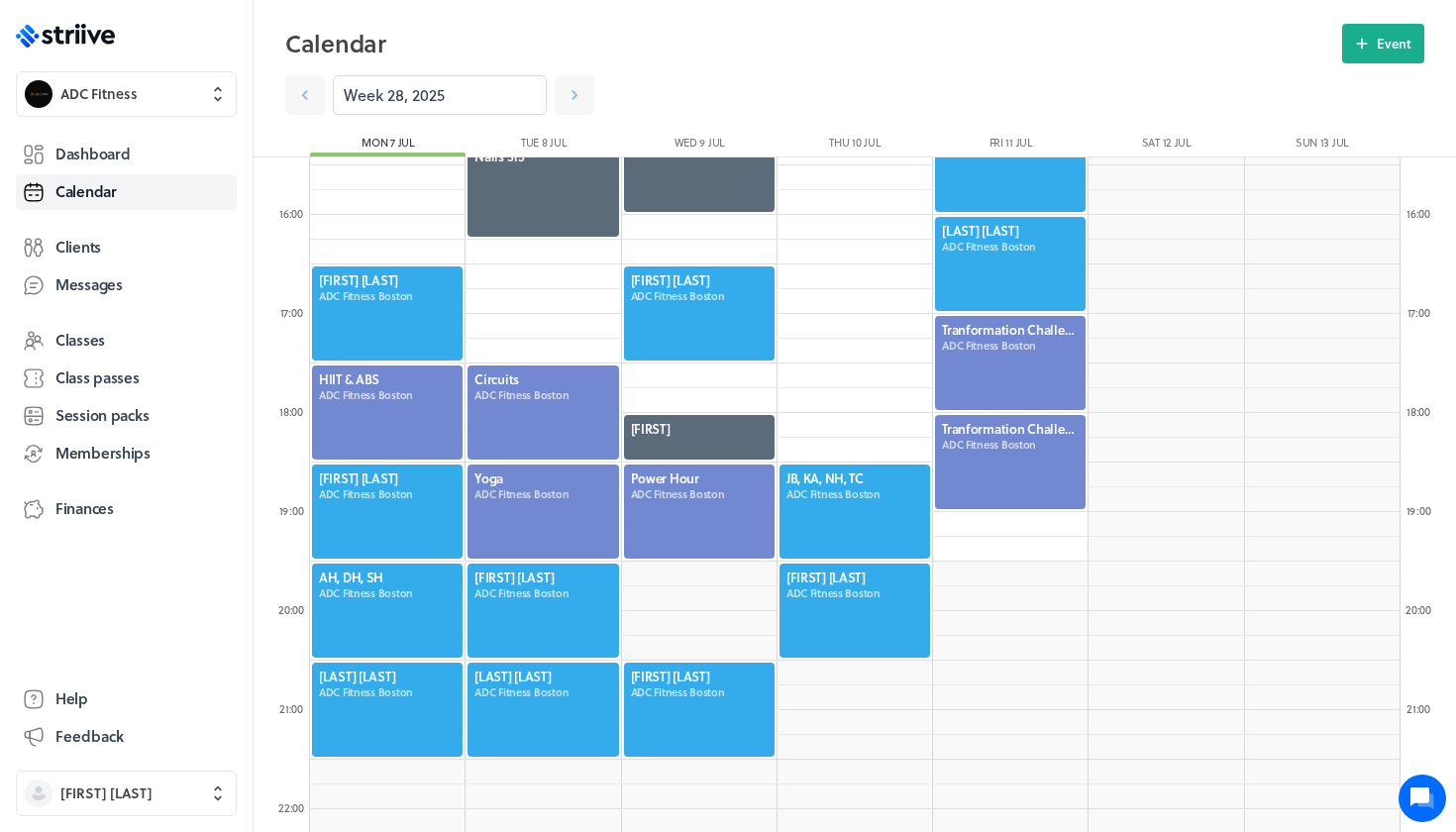 click at bounding box center (1010, 263) 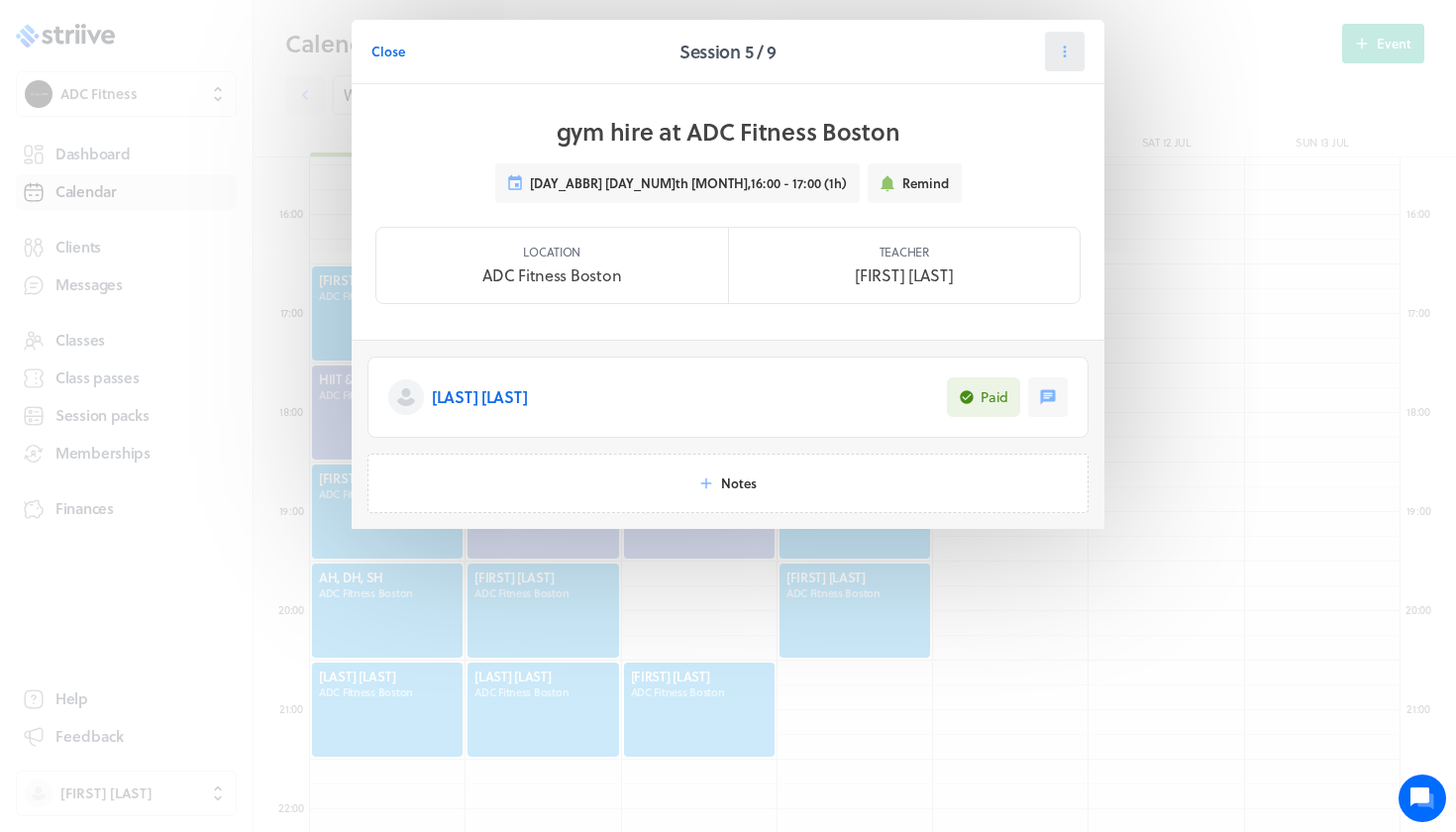 click at bounding box center (1065, 52) 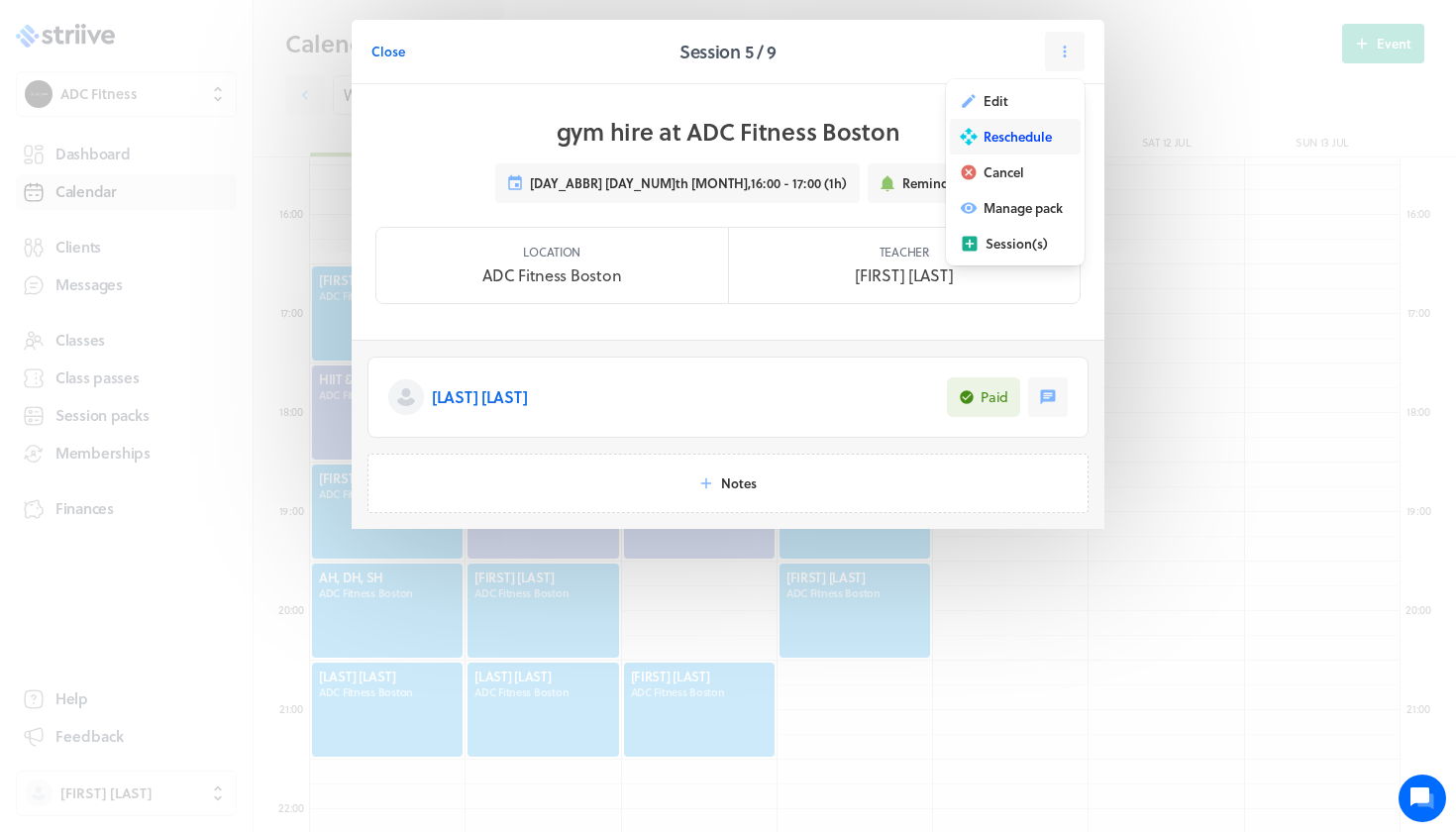 click on "Reschedule" at bounding box center (995, 101) 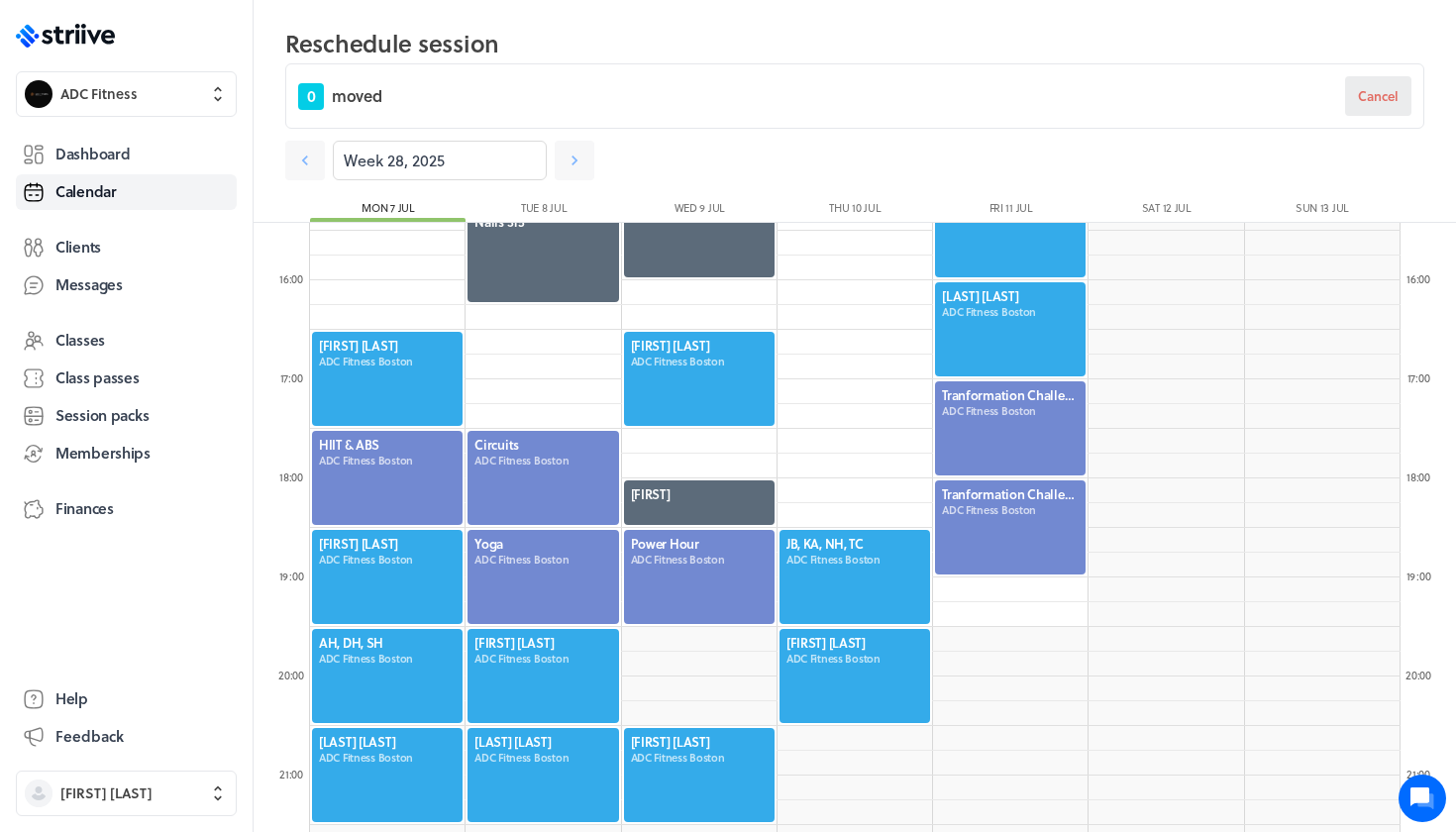click on "Cancel" at bounding box center (1378, 96) 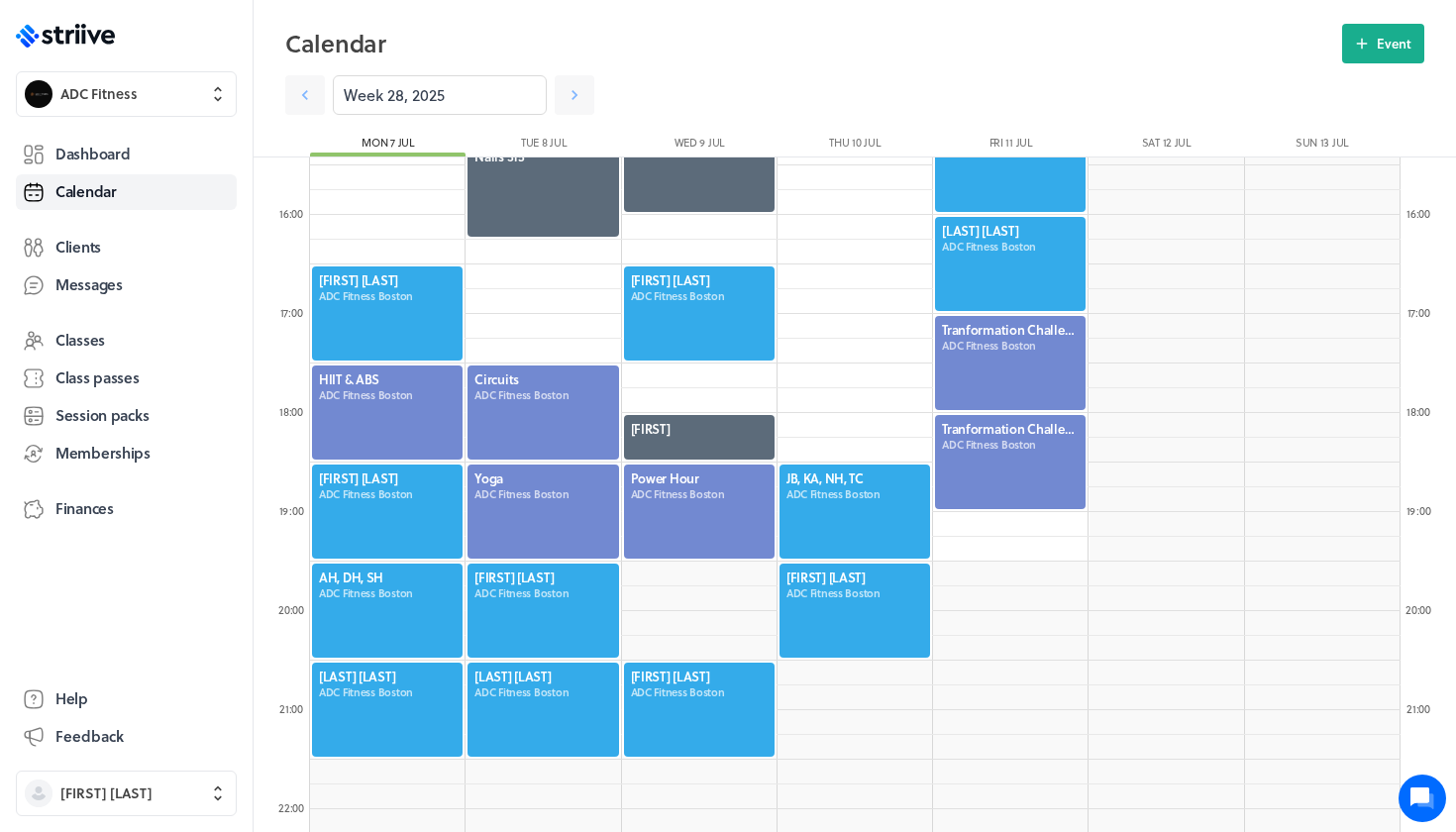 click at bounding box center (1010, 263) 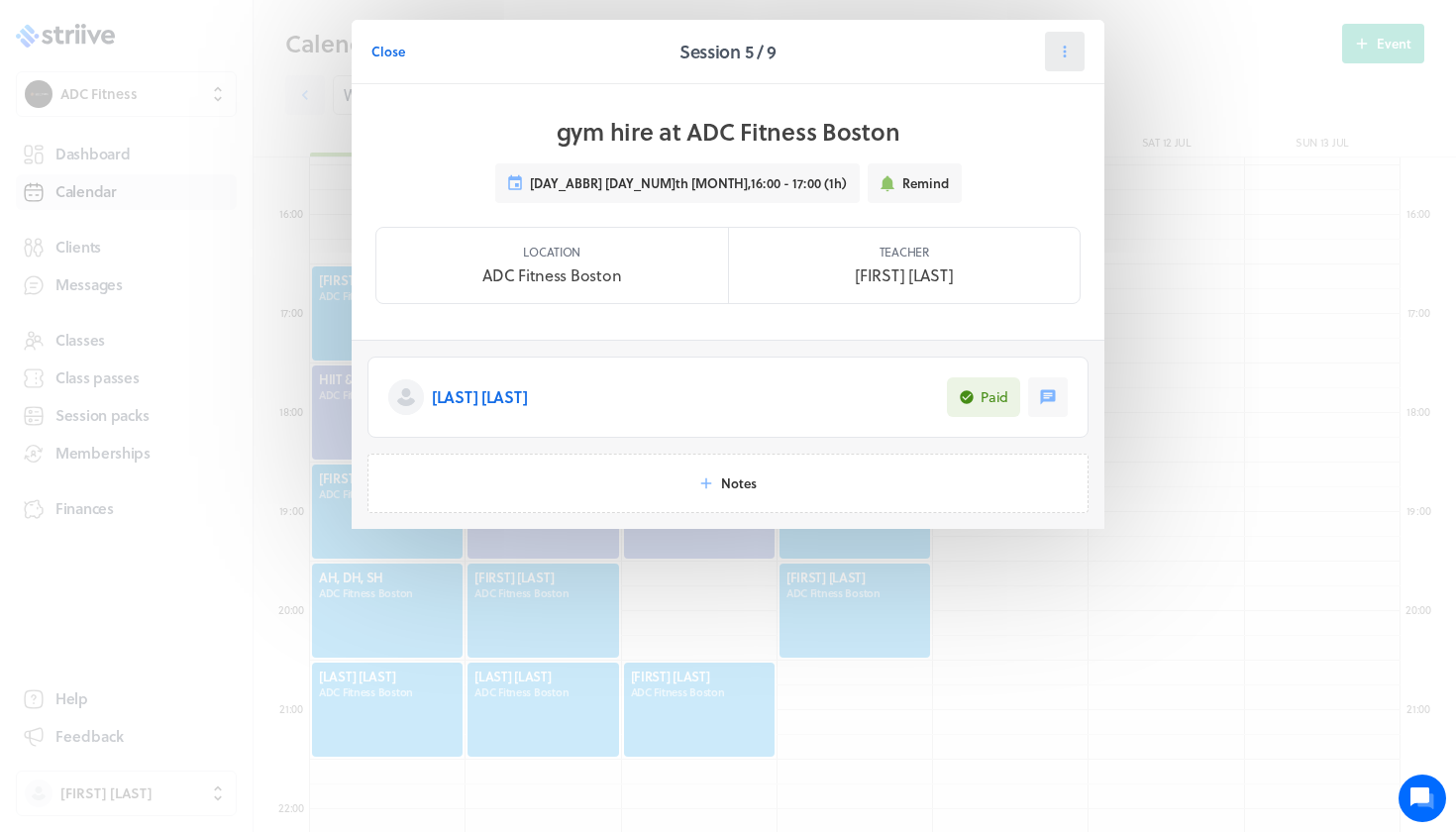 click at bounding box center (1065, 52) 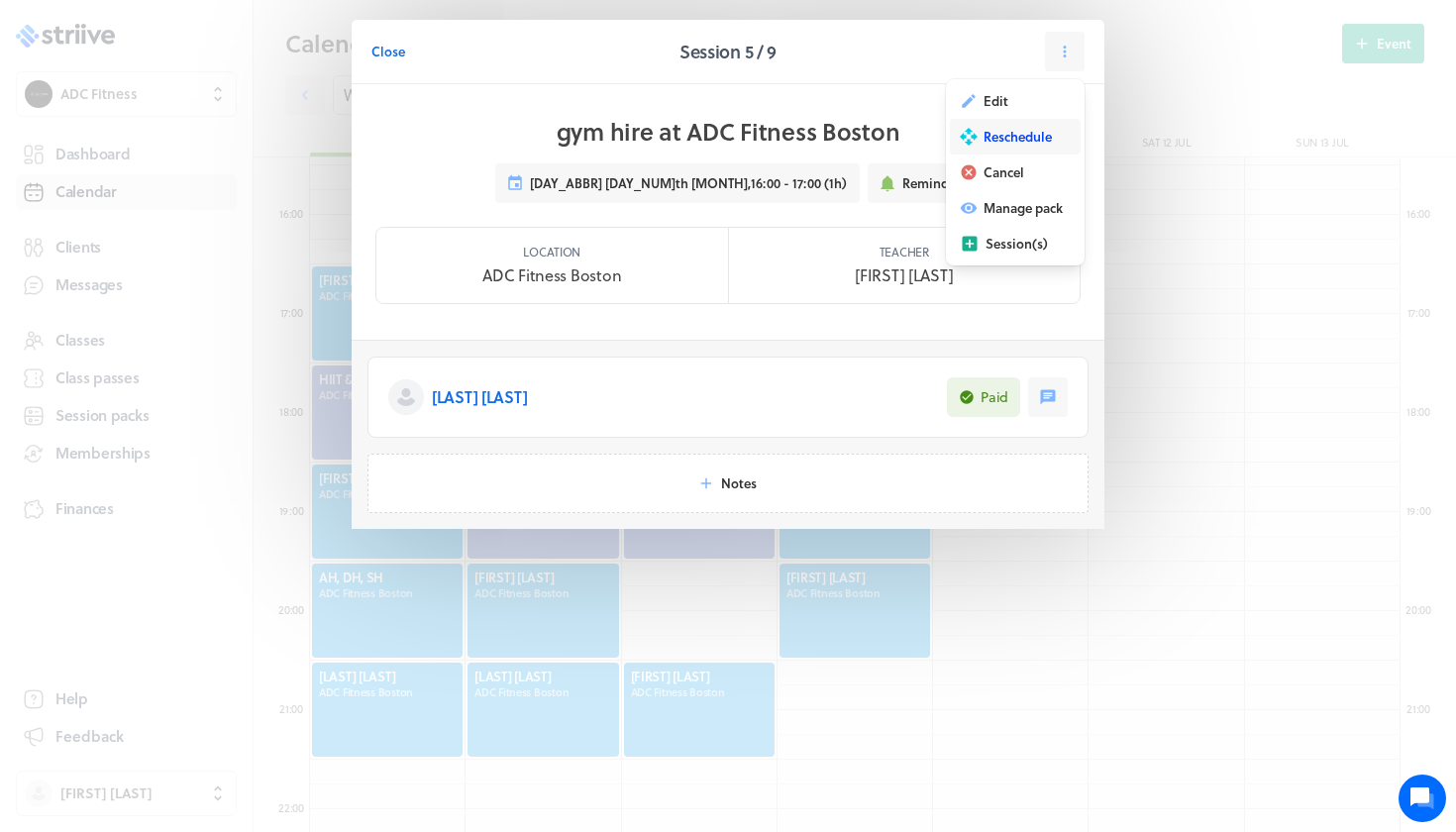 click on "Reschedule" at bounding box center [995, 101] 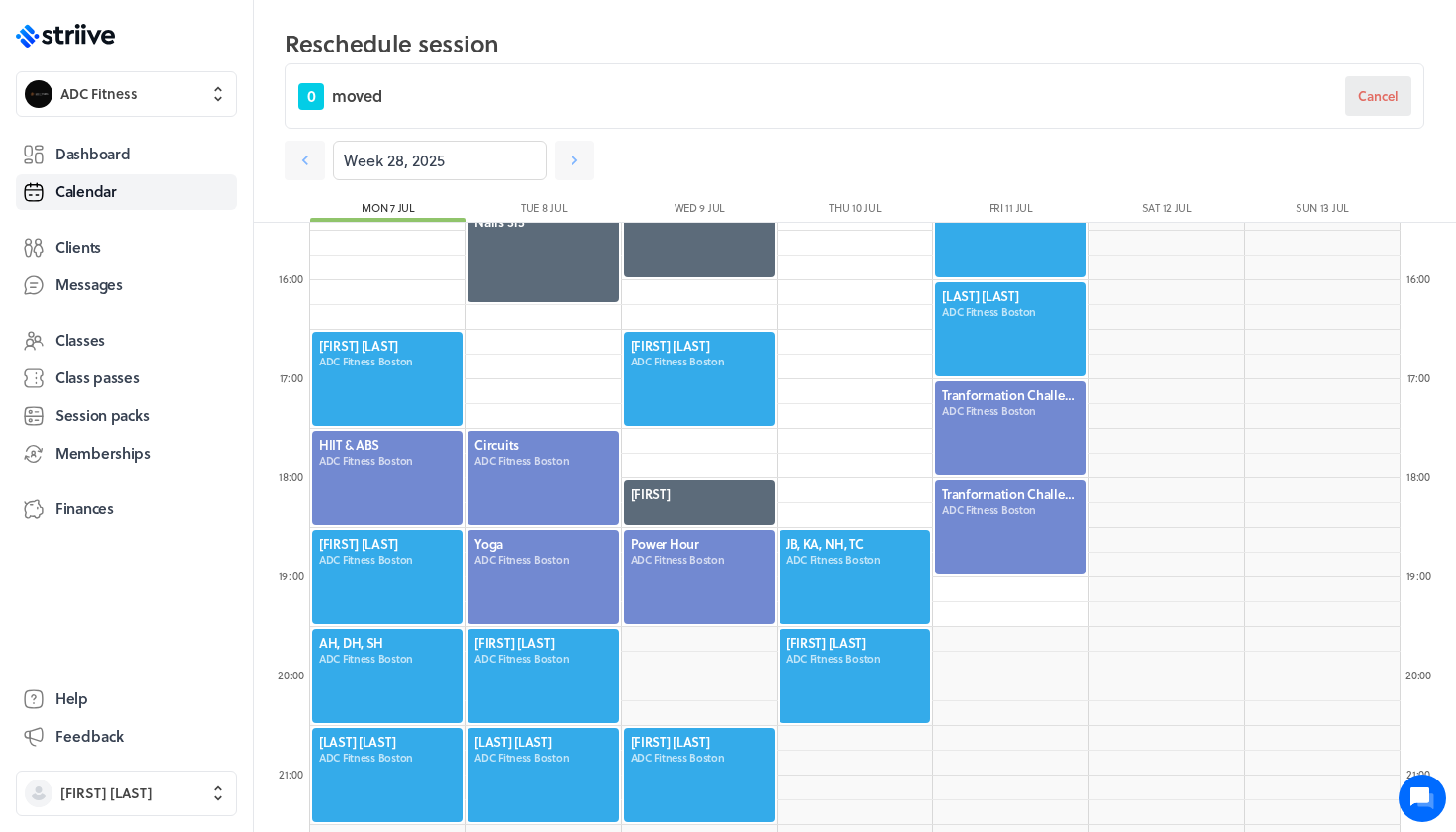 click on "Cancel" at bounding box center [1378, 96] 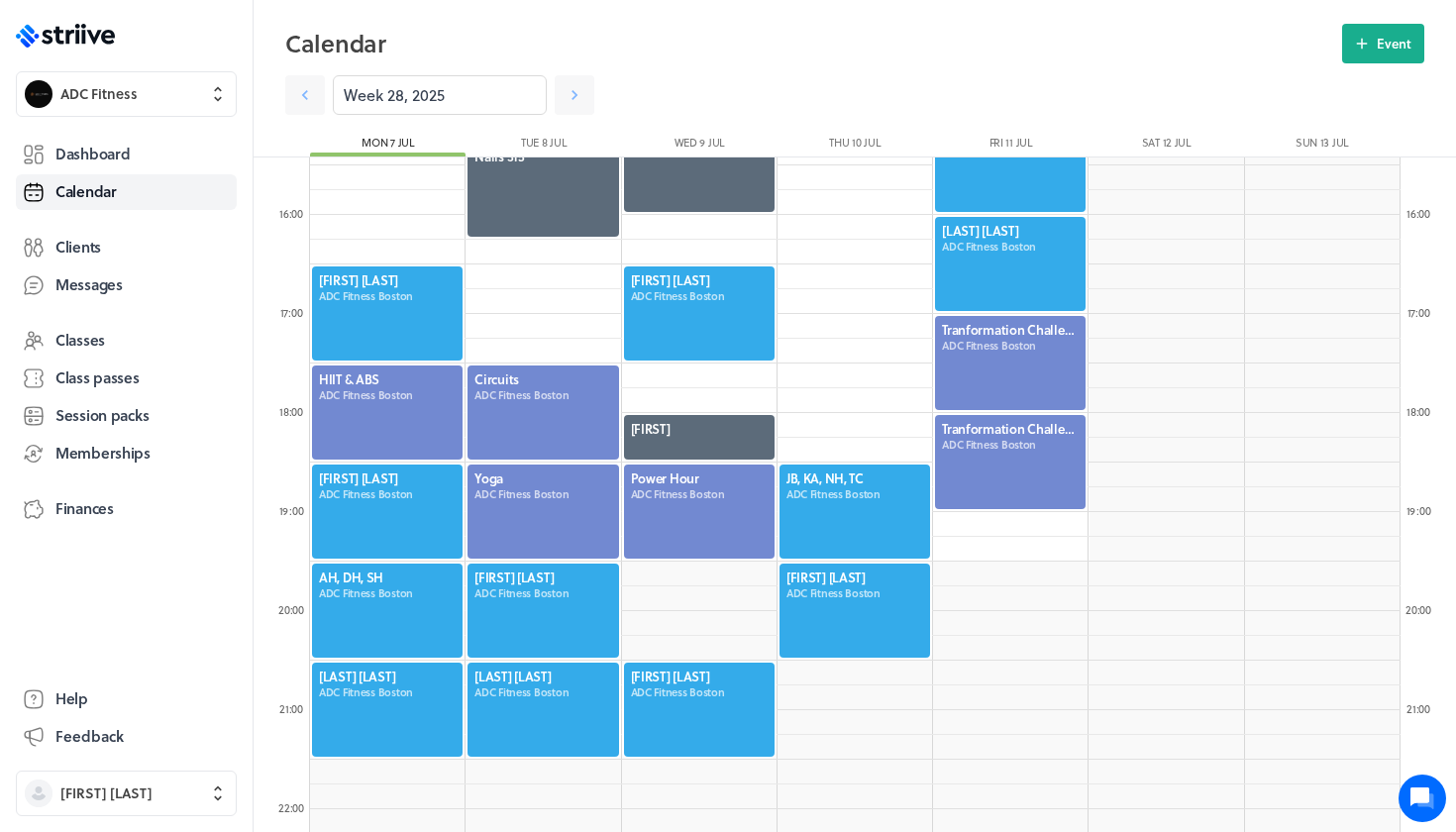 click at bounding box center (1010, 263) 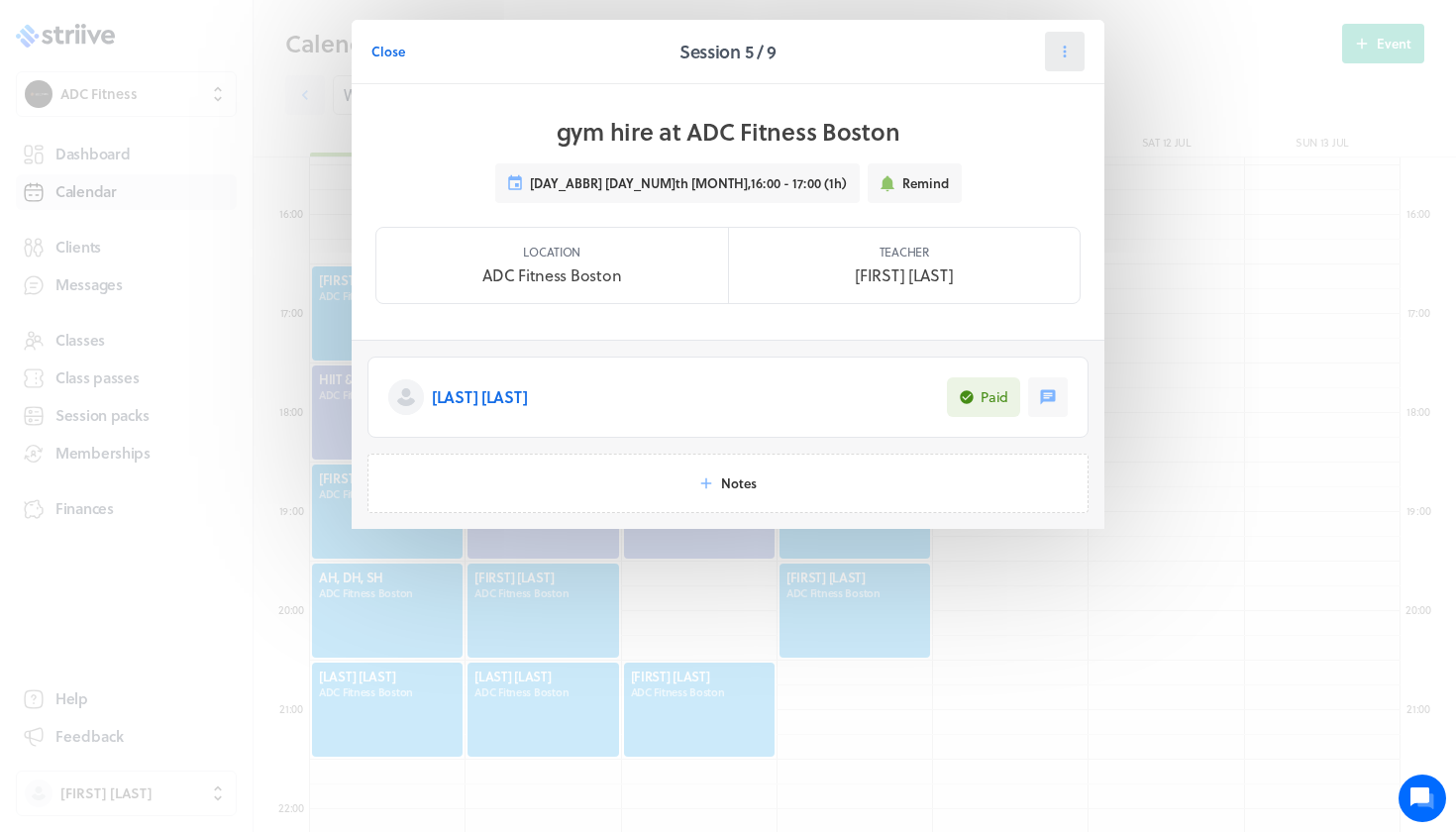 click at bounding box center (1065, 52) 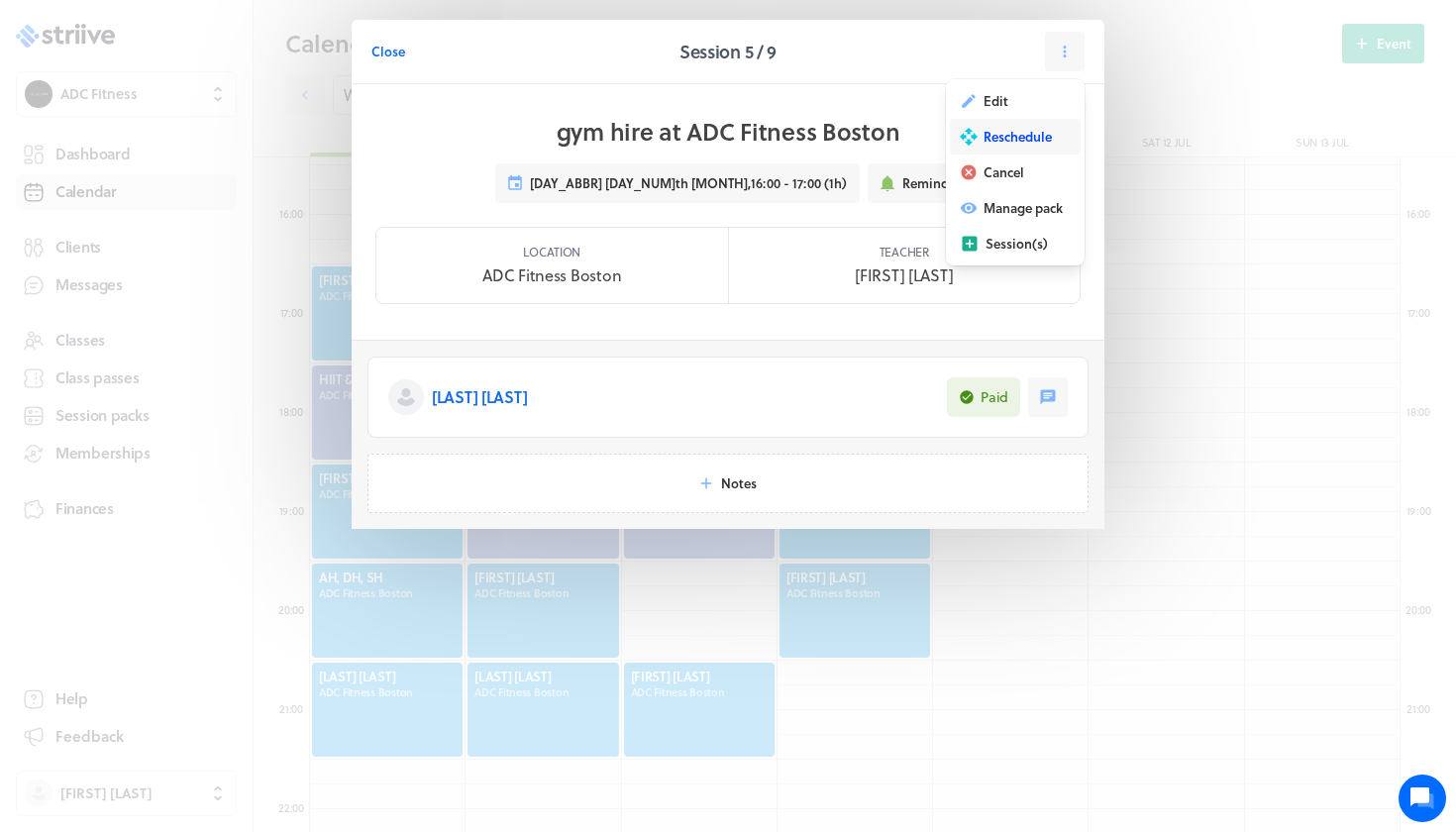 click on "Reschedule" at bounding box center (1015, 137) 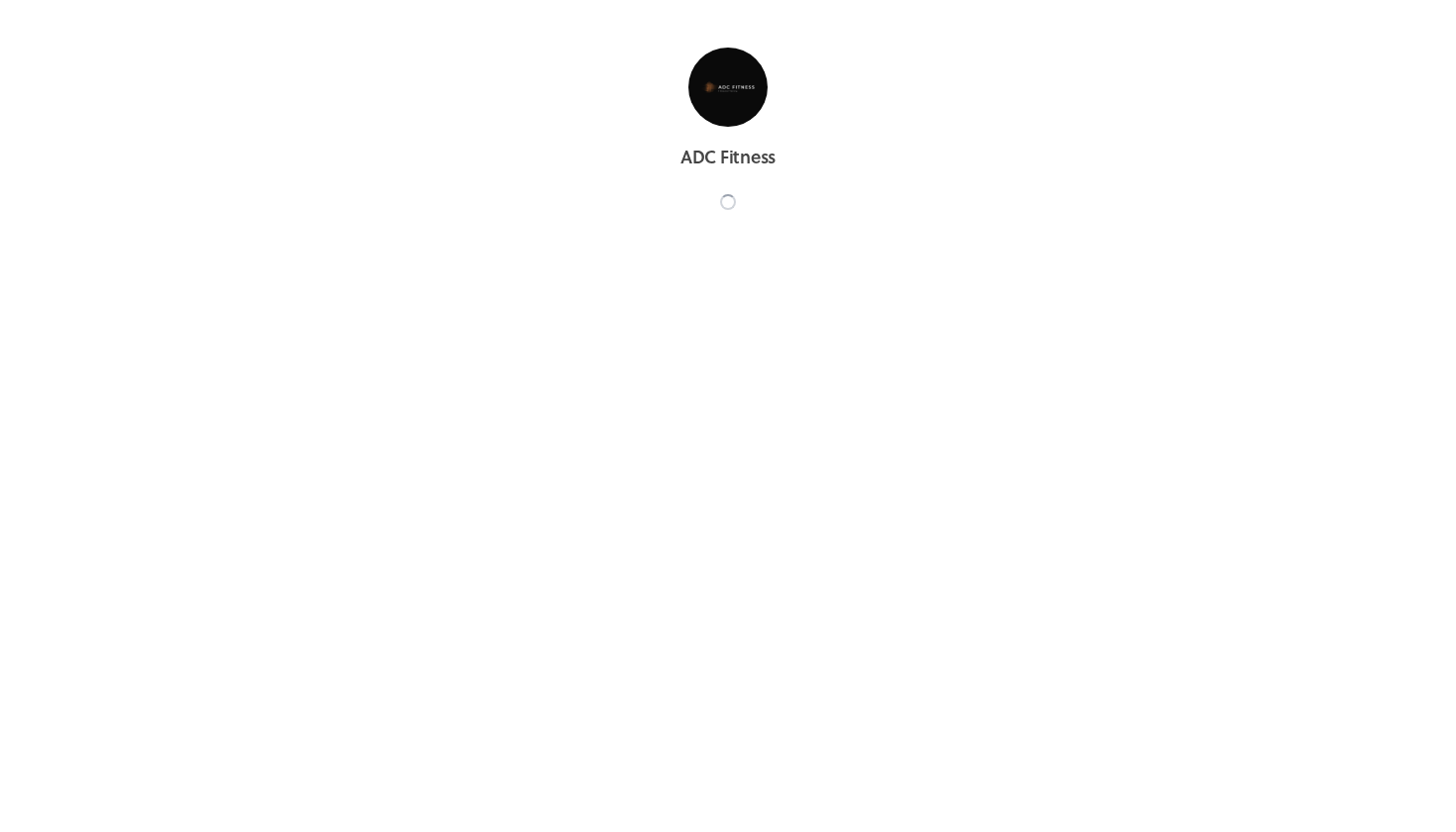 scroll, scrollTop: 0, scrollLeft: 0, axis: both 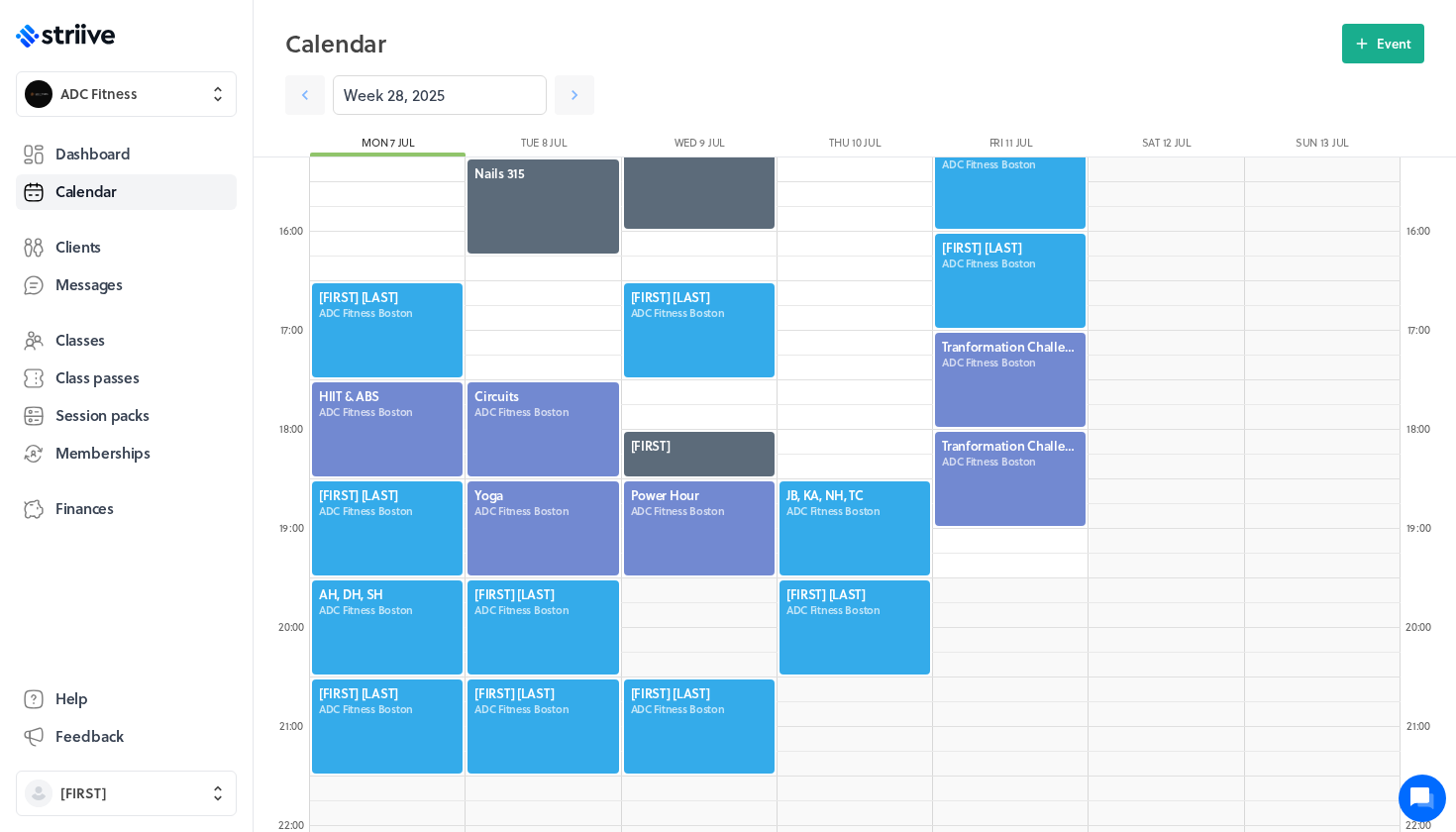 click at bounding box center (1010, 280) 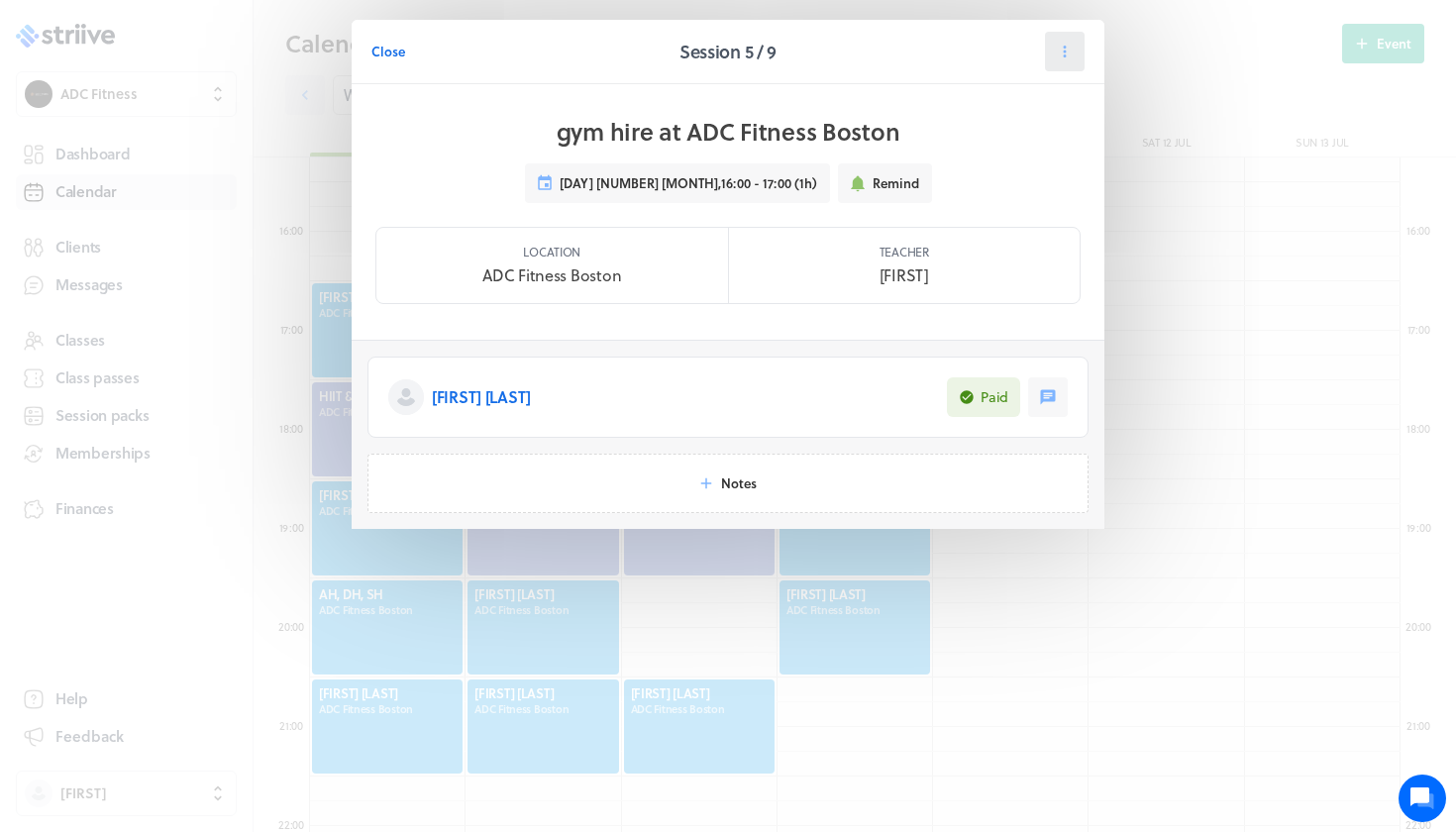 click at bounding box center [1065, 52] 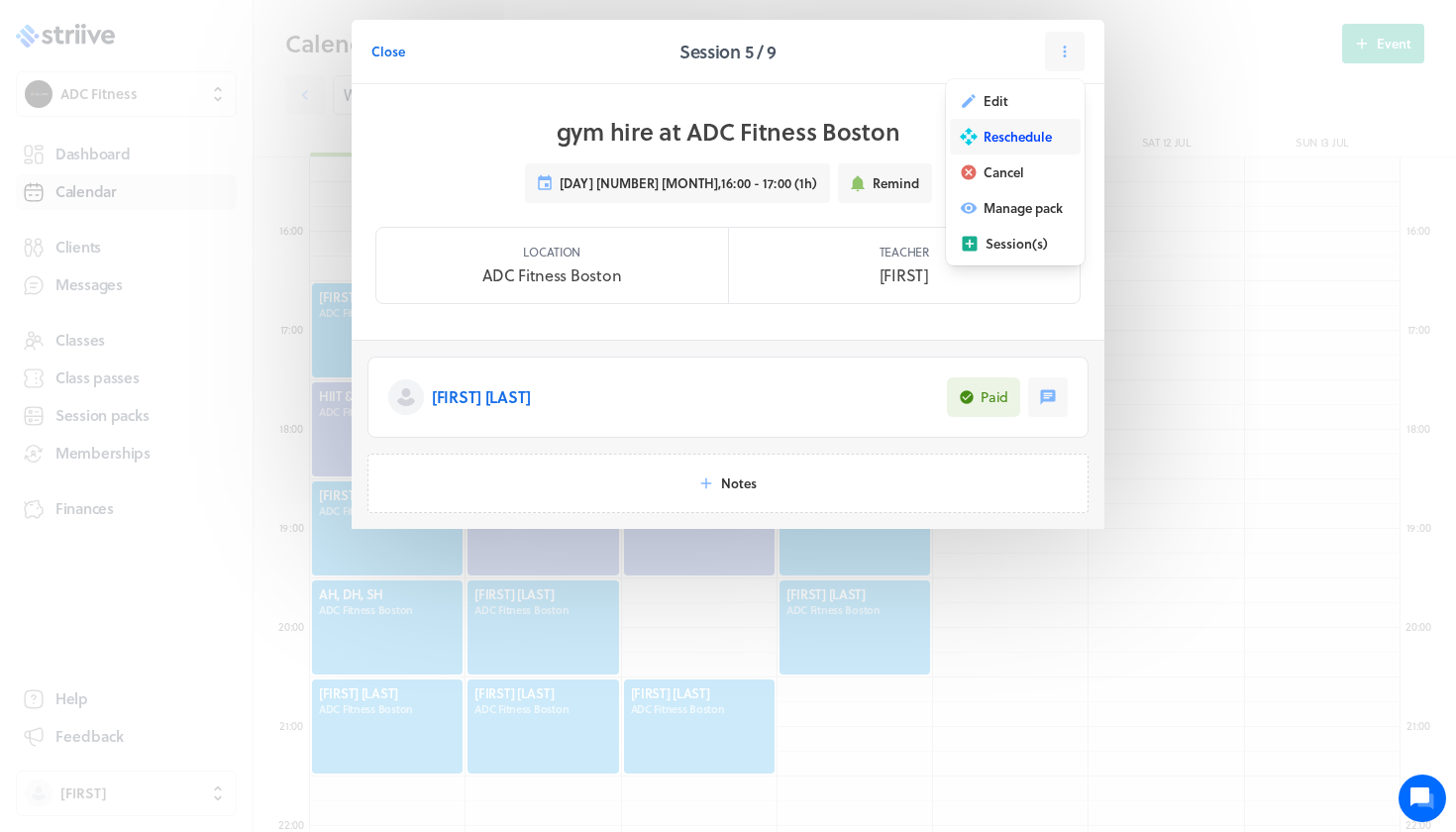 click on "Reschedule" at bounding box center [995, 101] 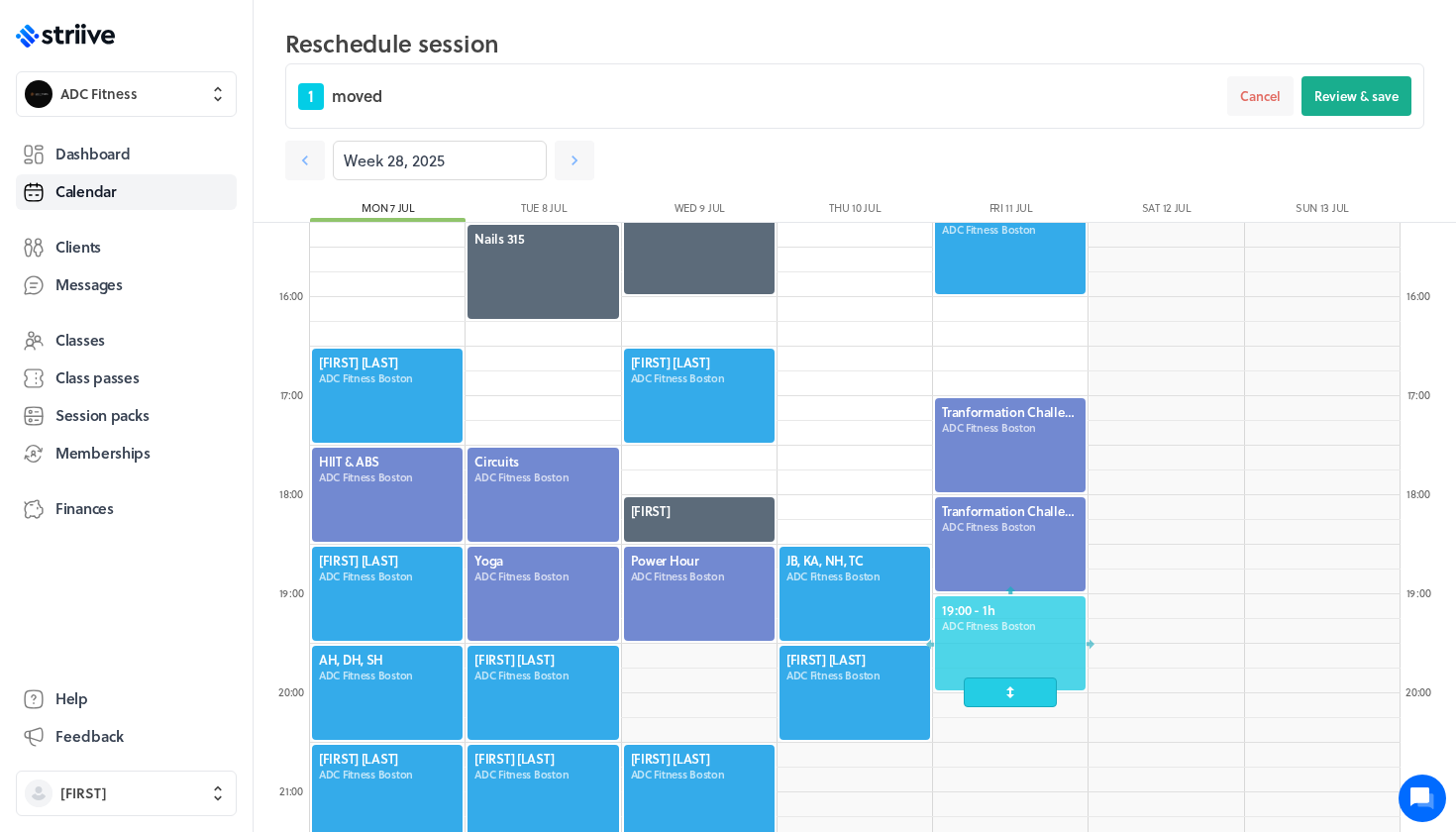 drag, startPoint x: 1009, startPoint y: 350, endPoint x: 1002, endPoint y: 657, distance: 307.08 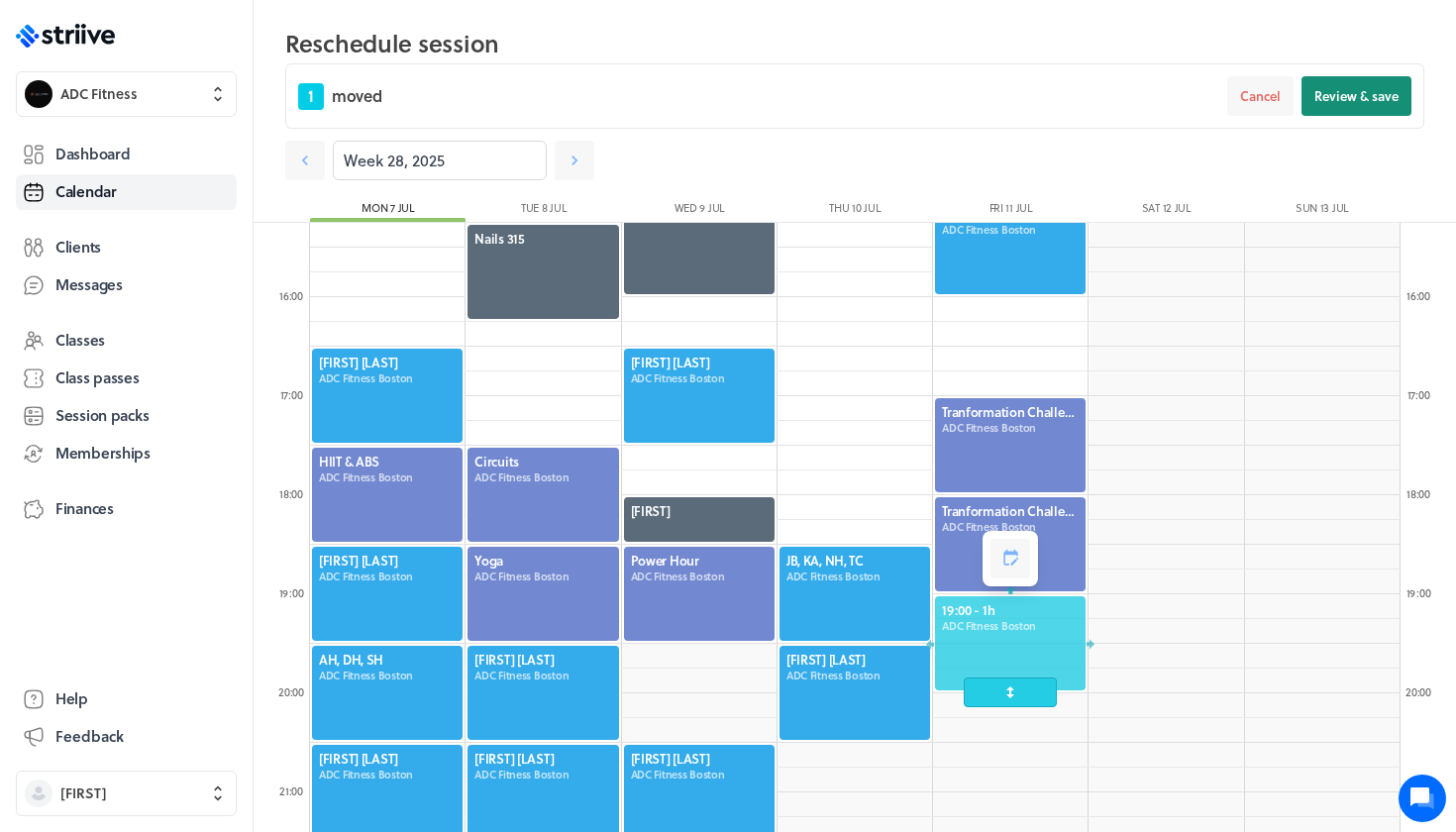 click on "Review & save" at bounding box center (1356, 96) 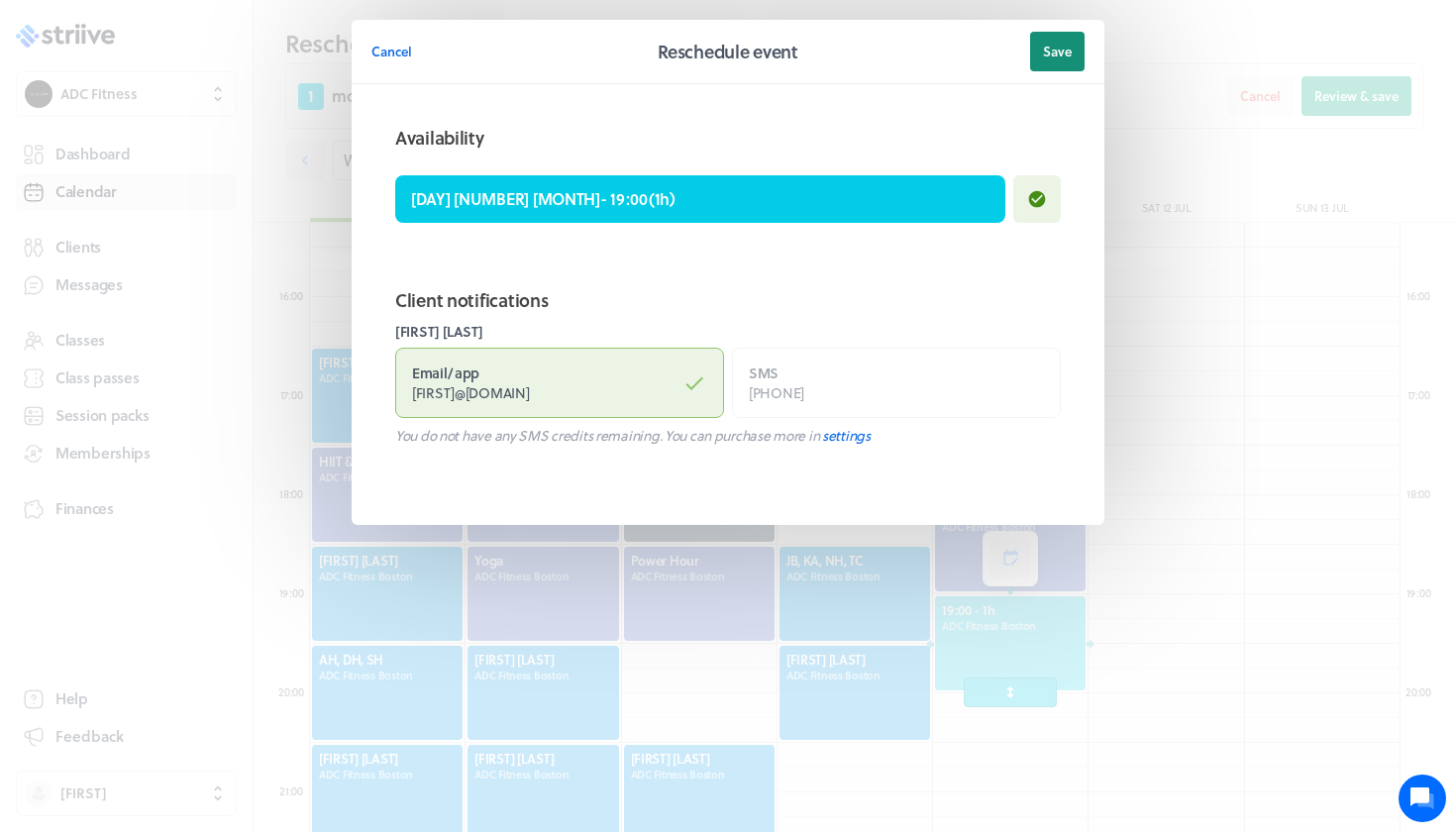 click on "Save" at bounding box center [1057, 52] 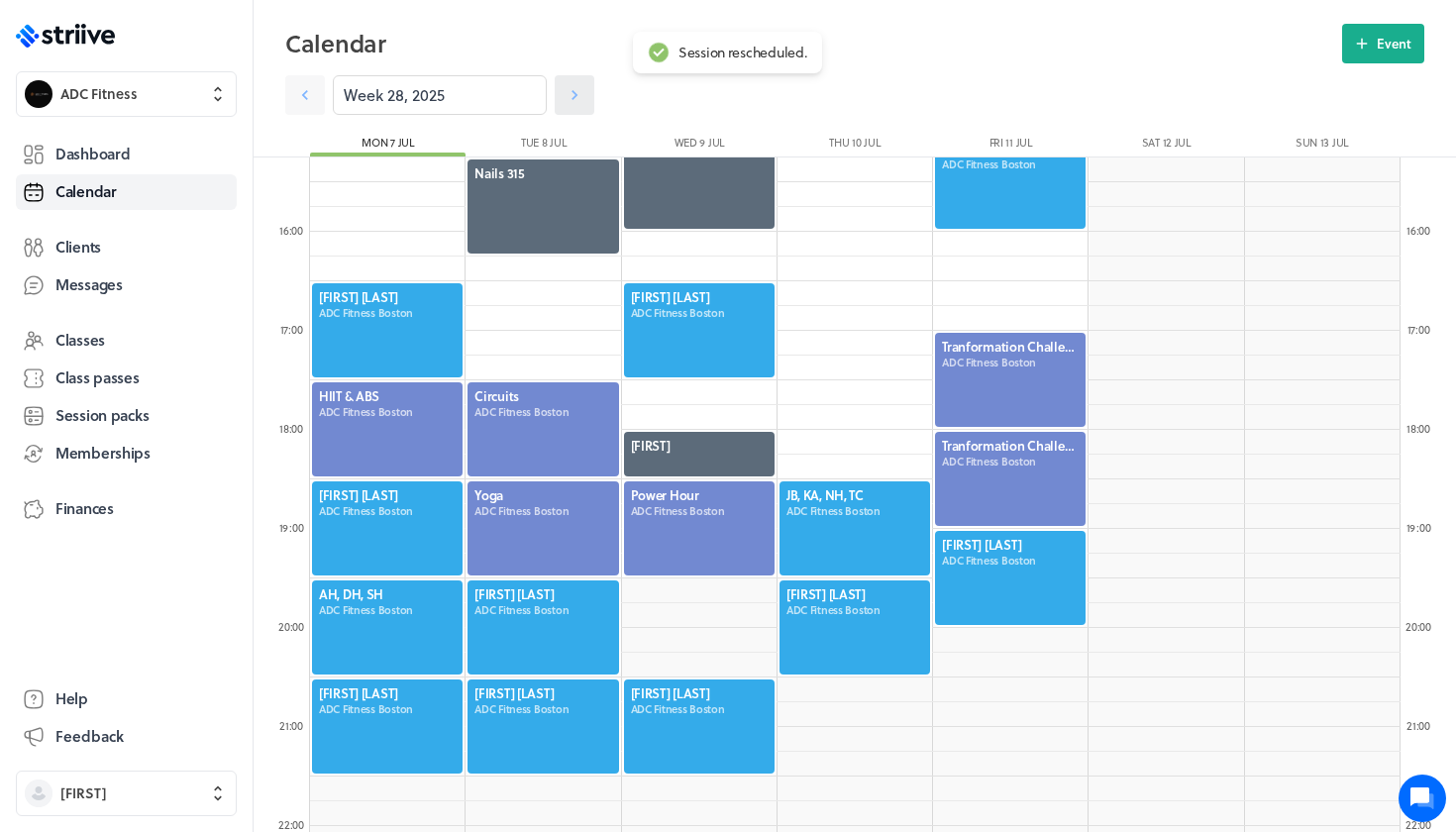 click at bounding box center (305, 95) 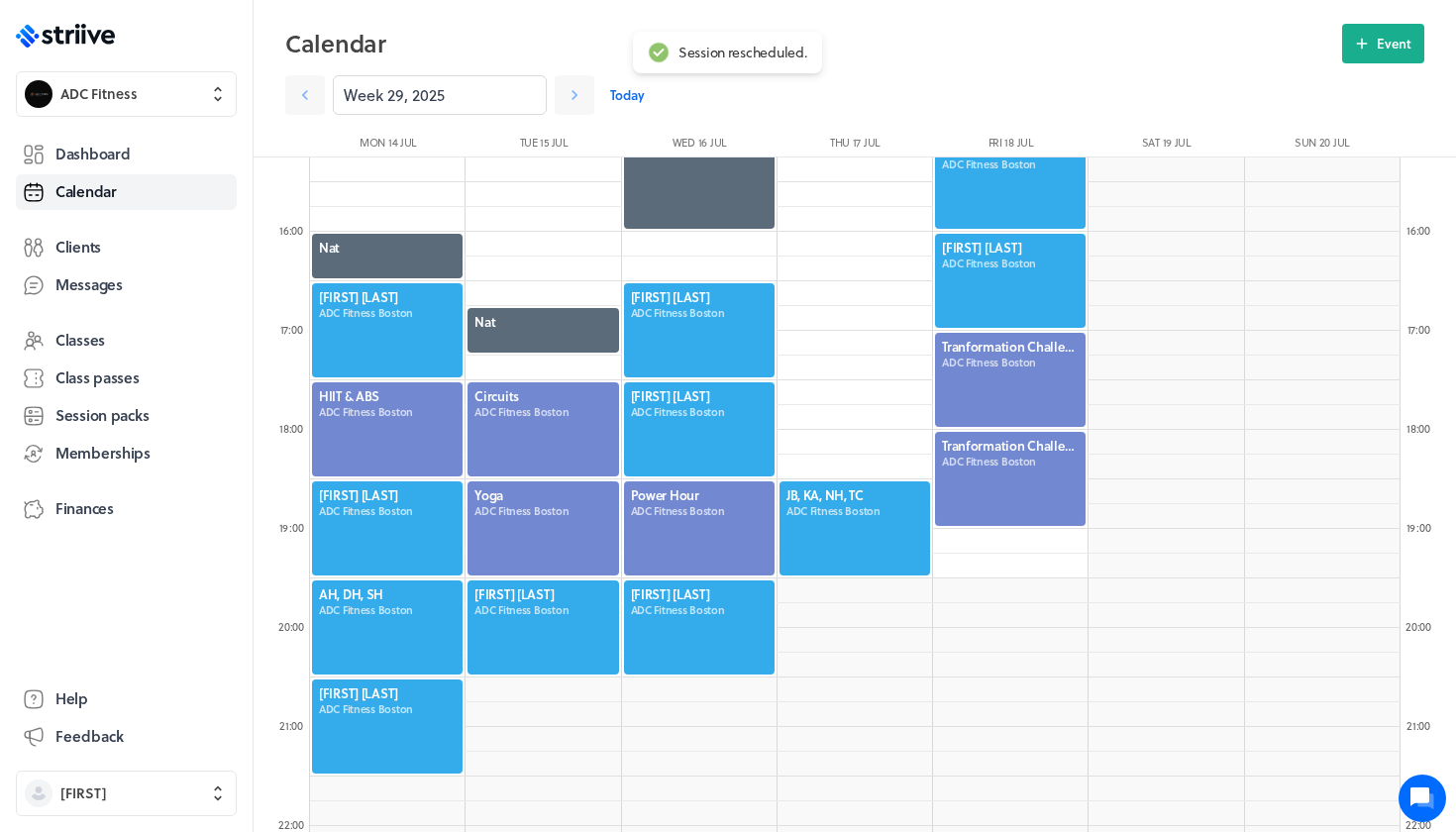 click at bounding box center (1010, 280) 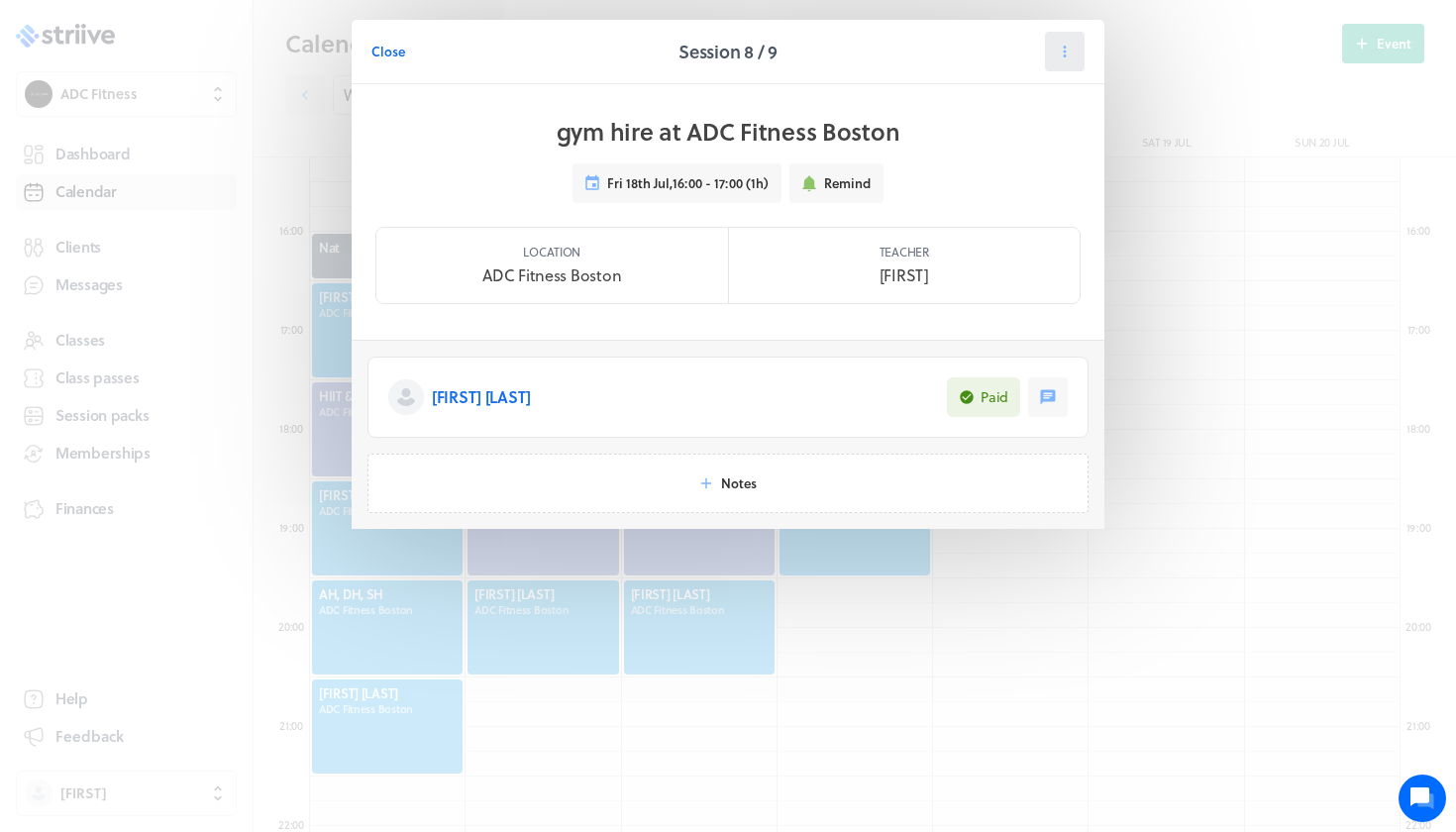 click at bounding box center (1065, 52) 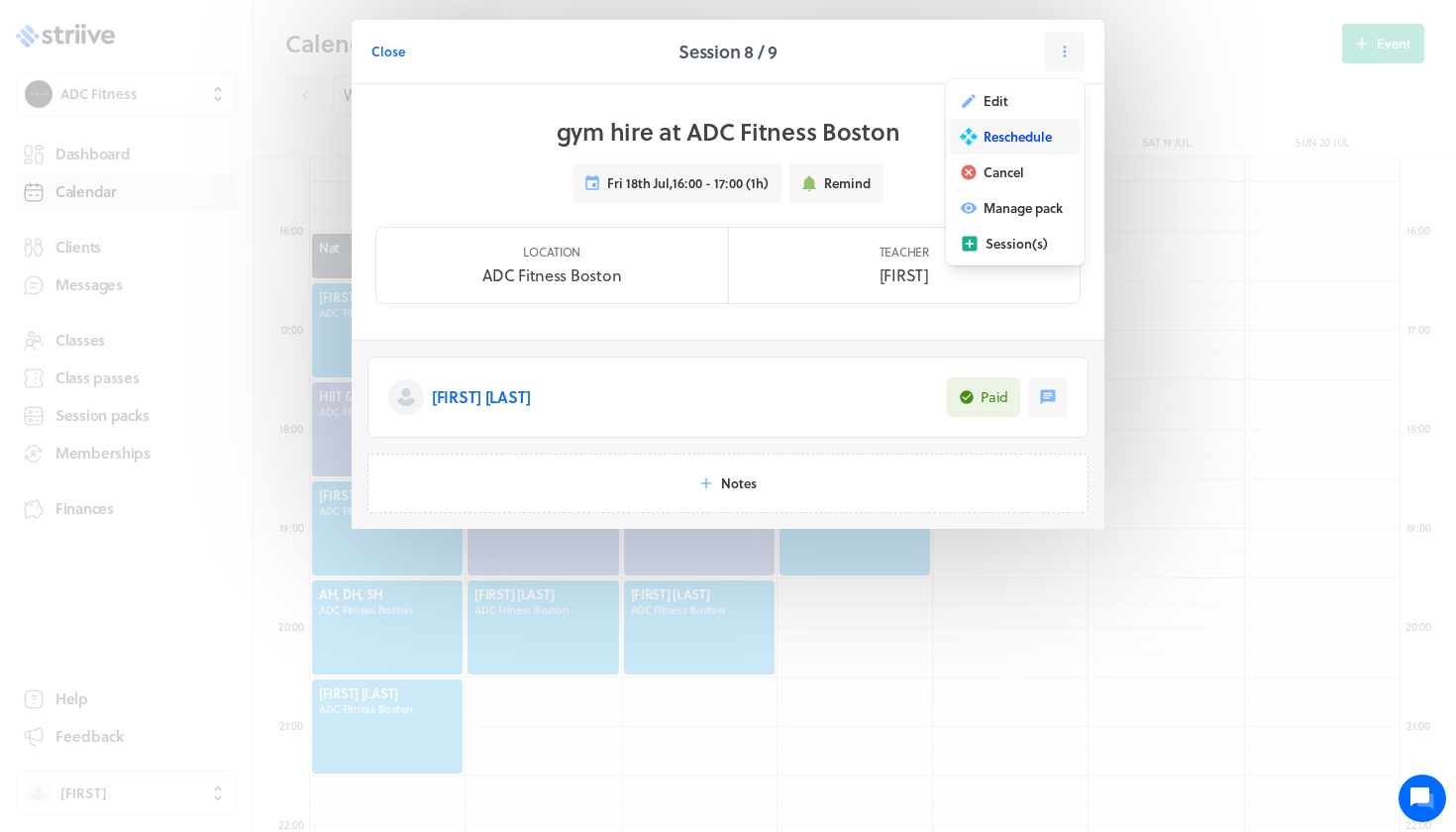 click on "Reschedule" at bounding box center [995, 101] 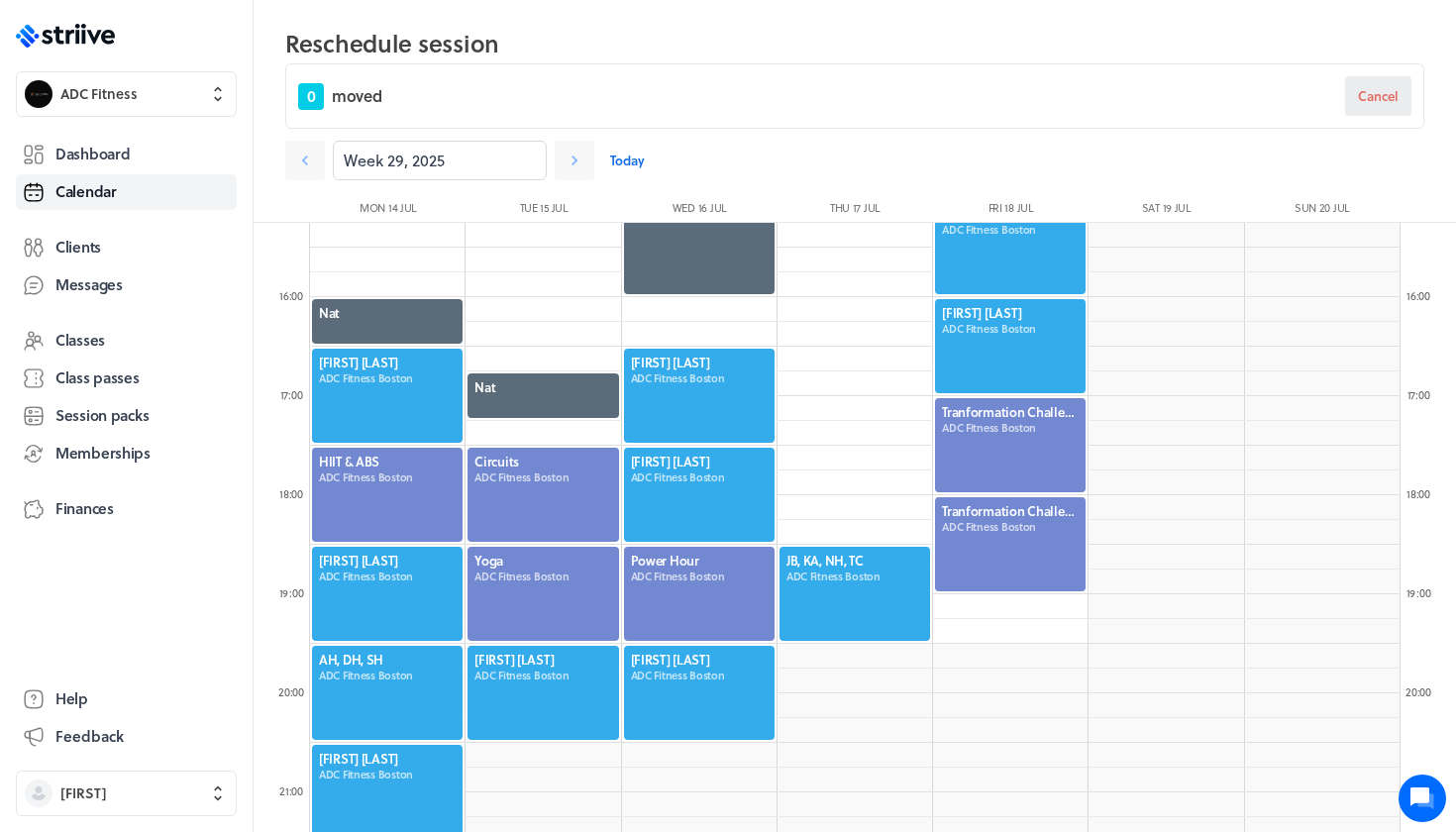 click on "Cancel" at bounding box center (1378, 96) 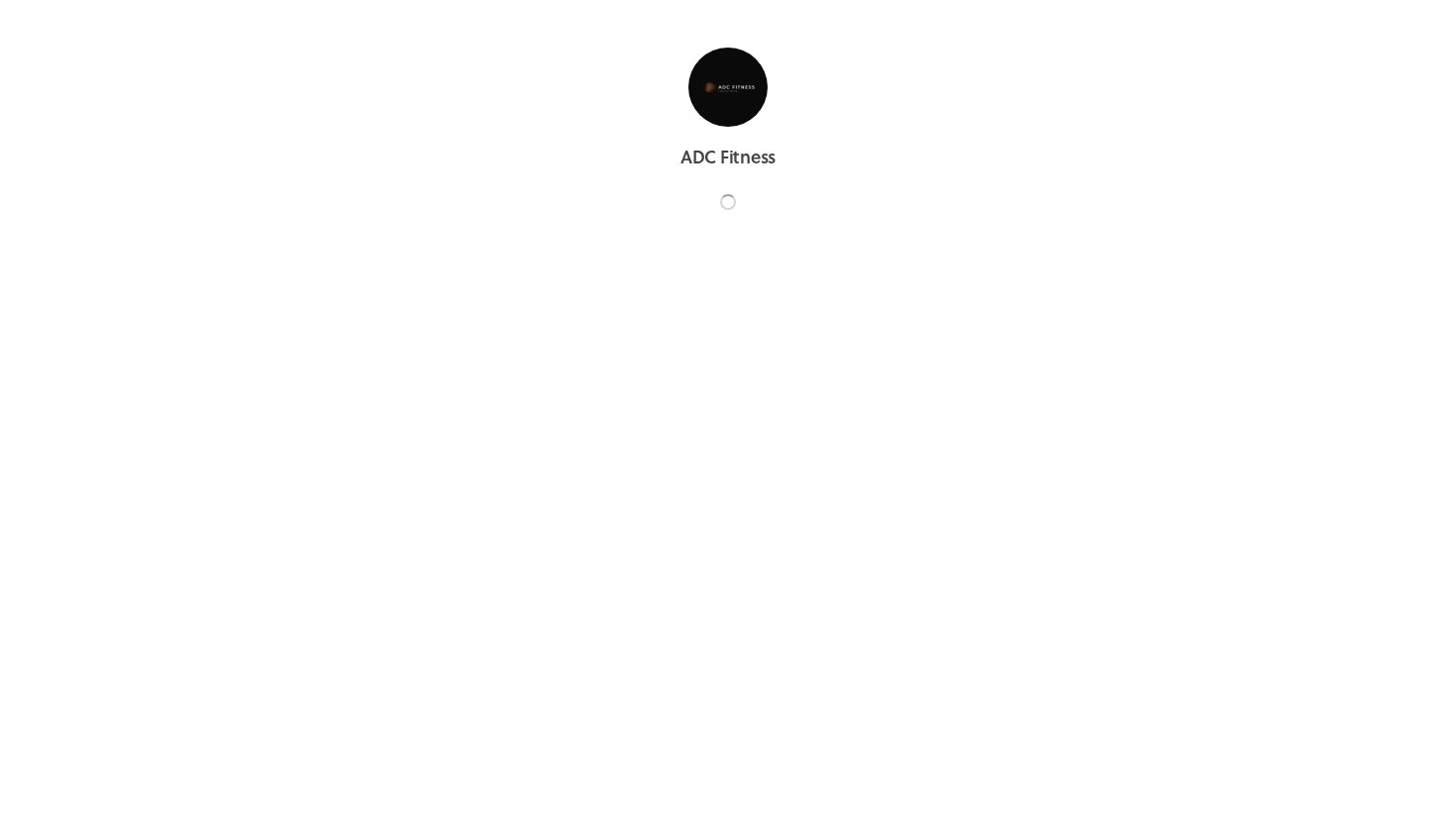 scroll, scrollTop: 0, scrollLeft: 0, axis: both 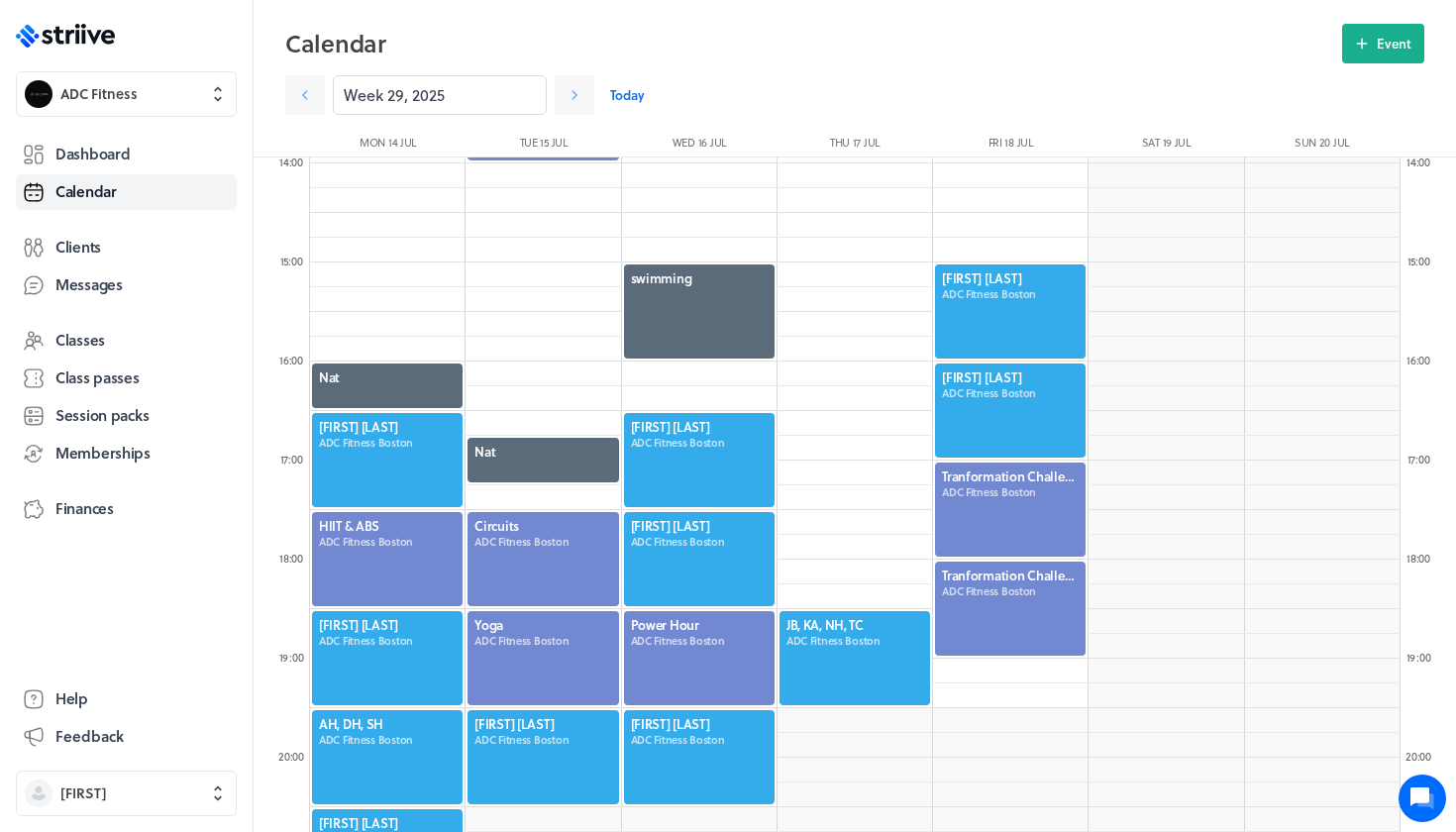 click at bounding box center [1010, 410] 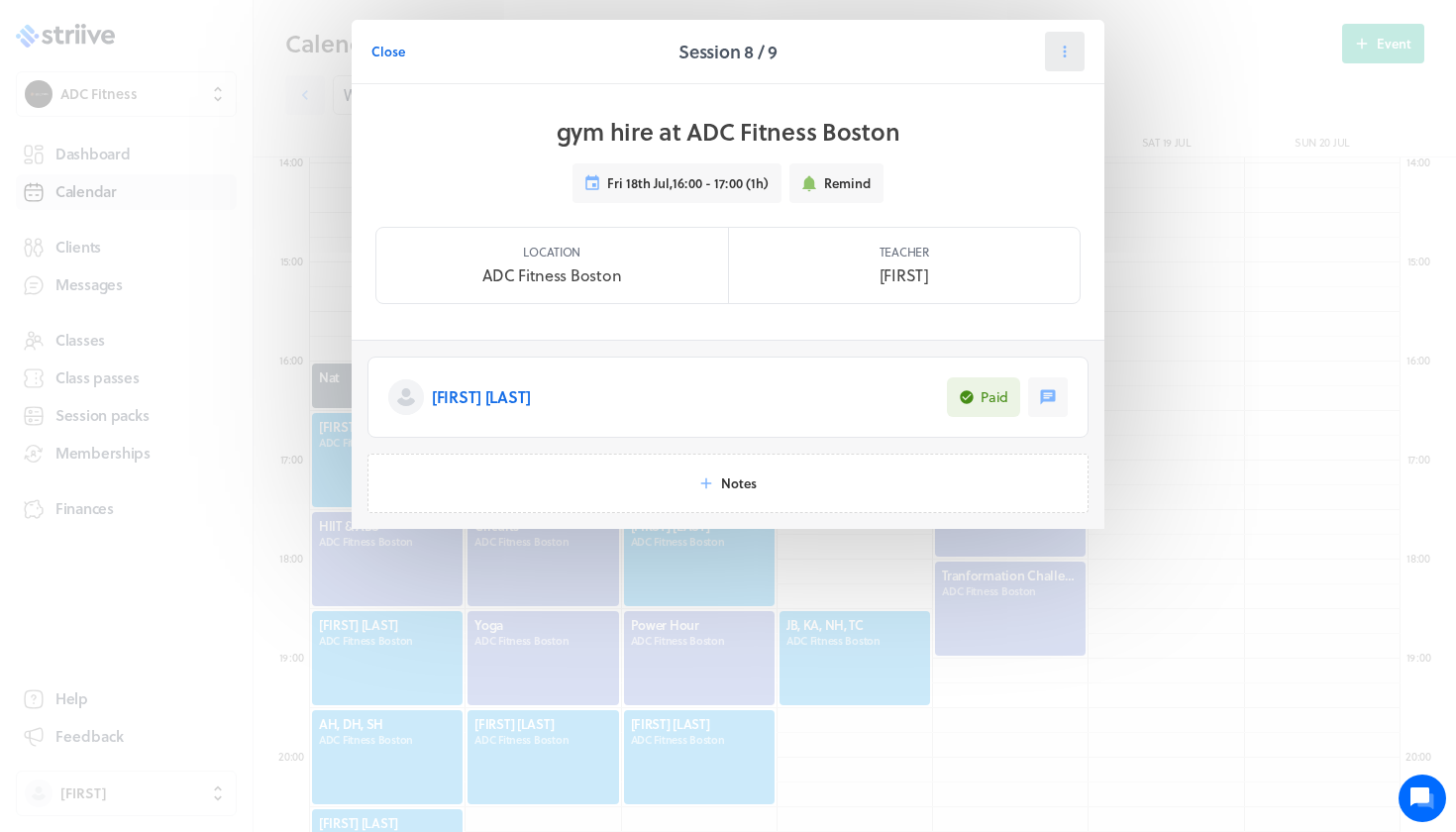 click at bounding box center (1065, 52) 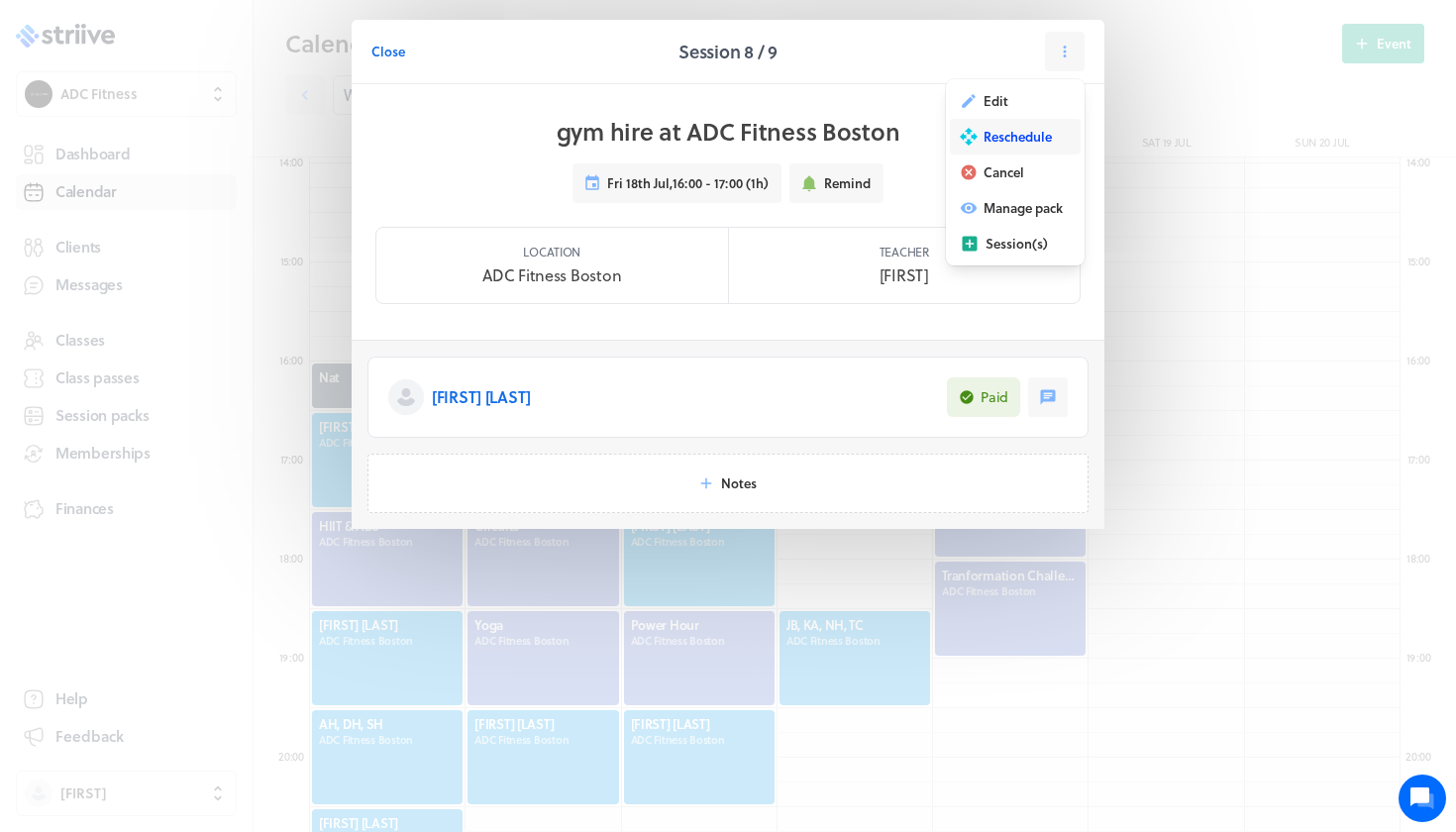 click on "Reschedule" at bounding box center (995, 101) 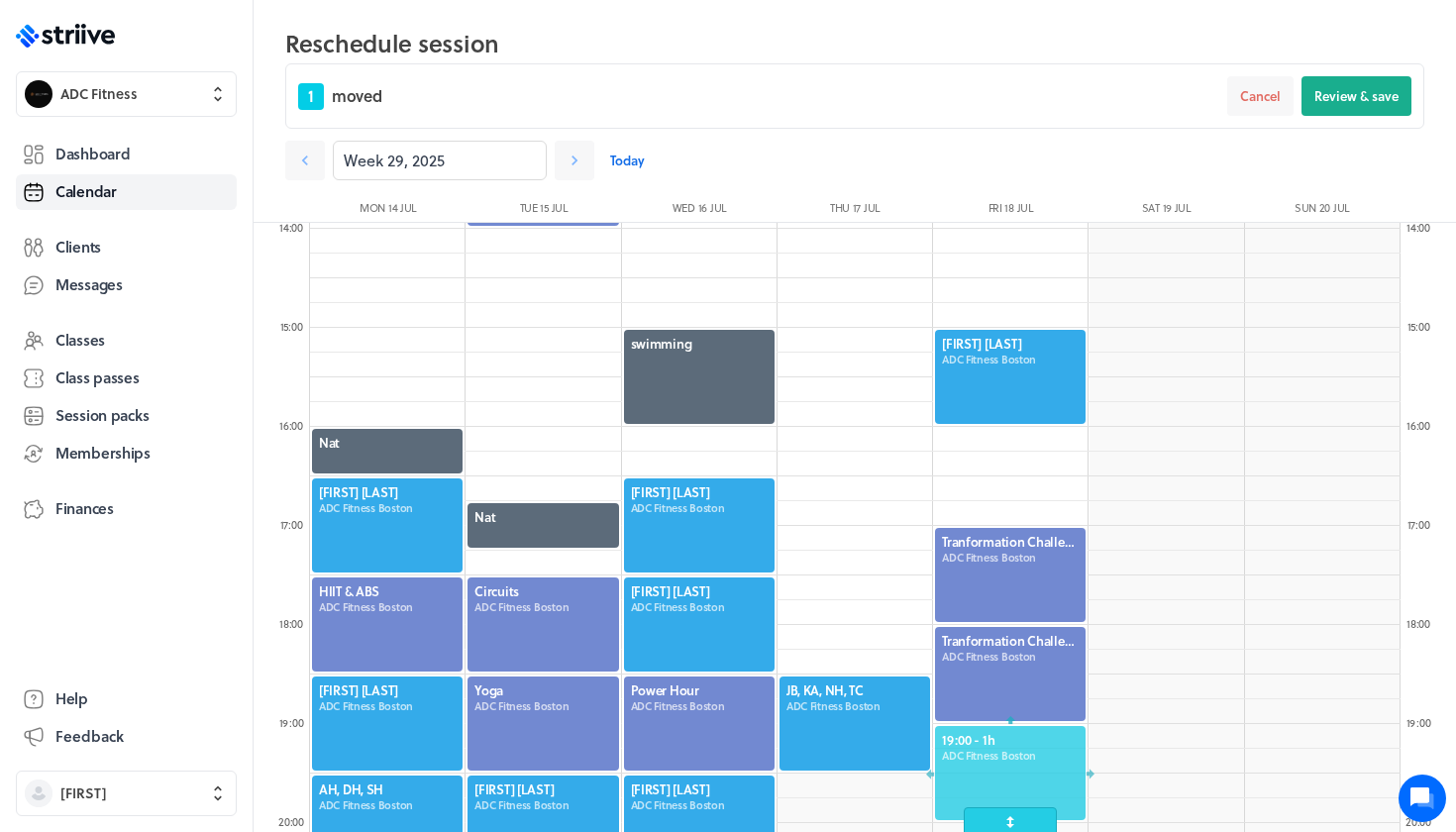 drag, startPoint x: 1006, startPoint y: 467, endPoint x: 1005, endPoint y: 782, distance: 315.00159 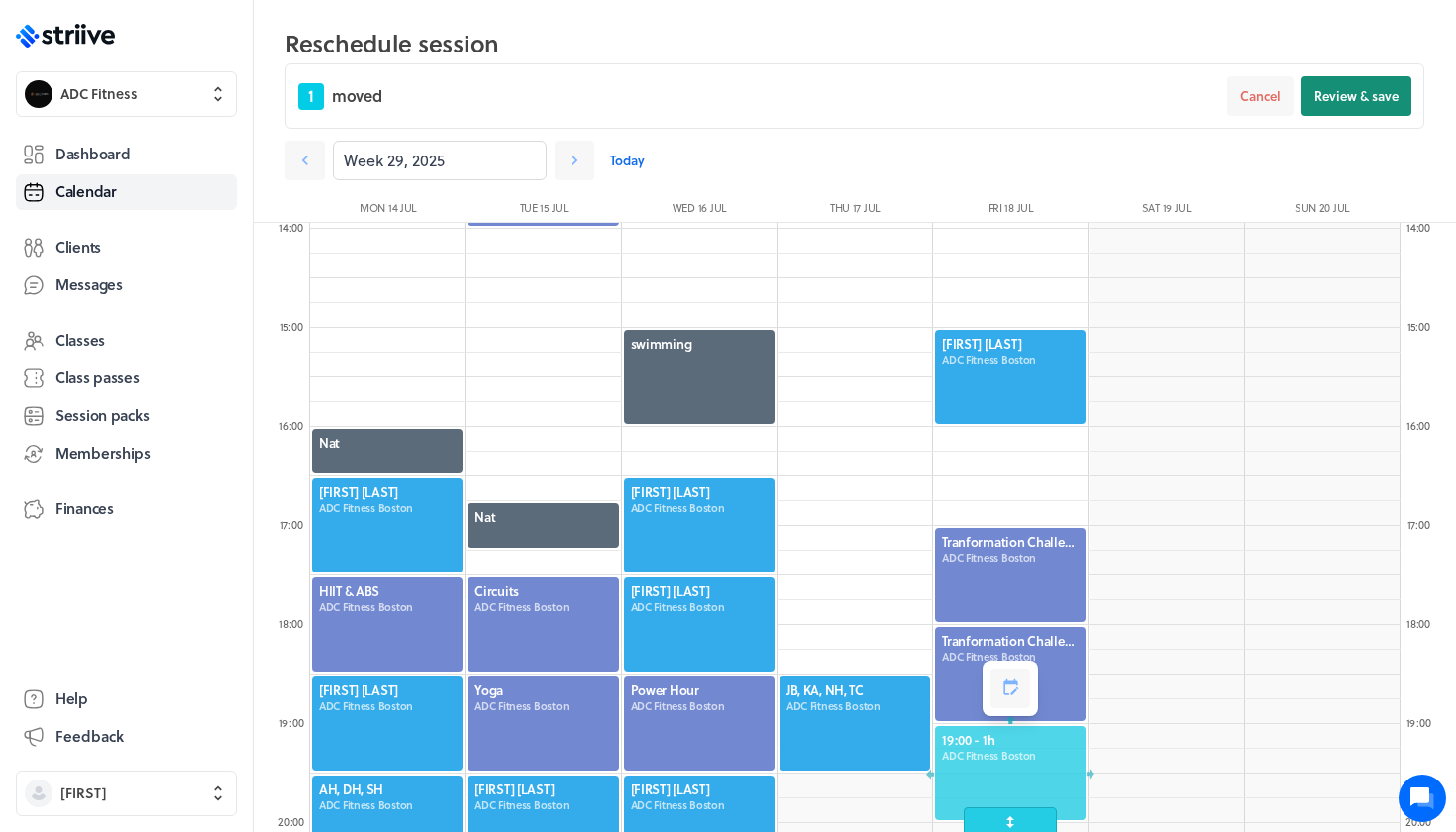 click on "Review & save" at bounding box center [1356, 96] 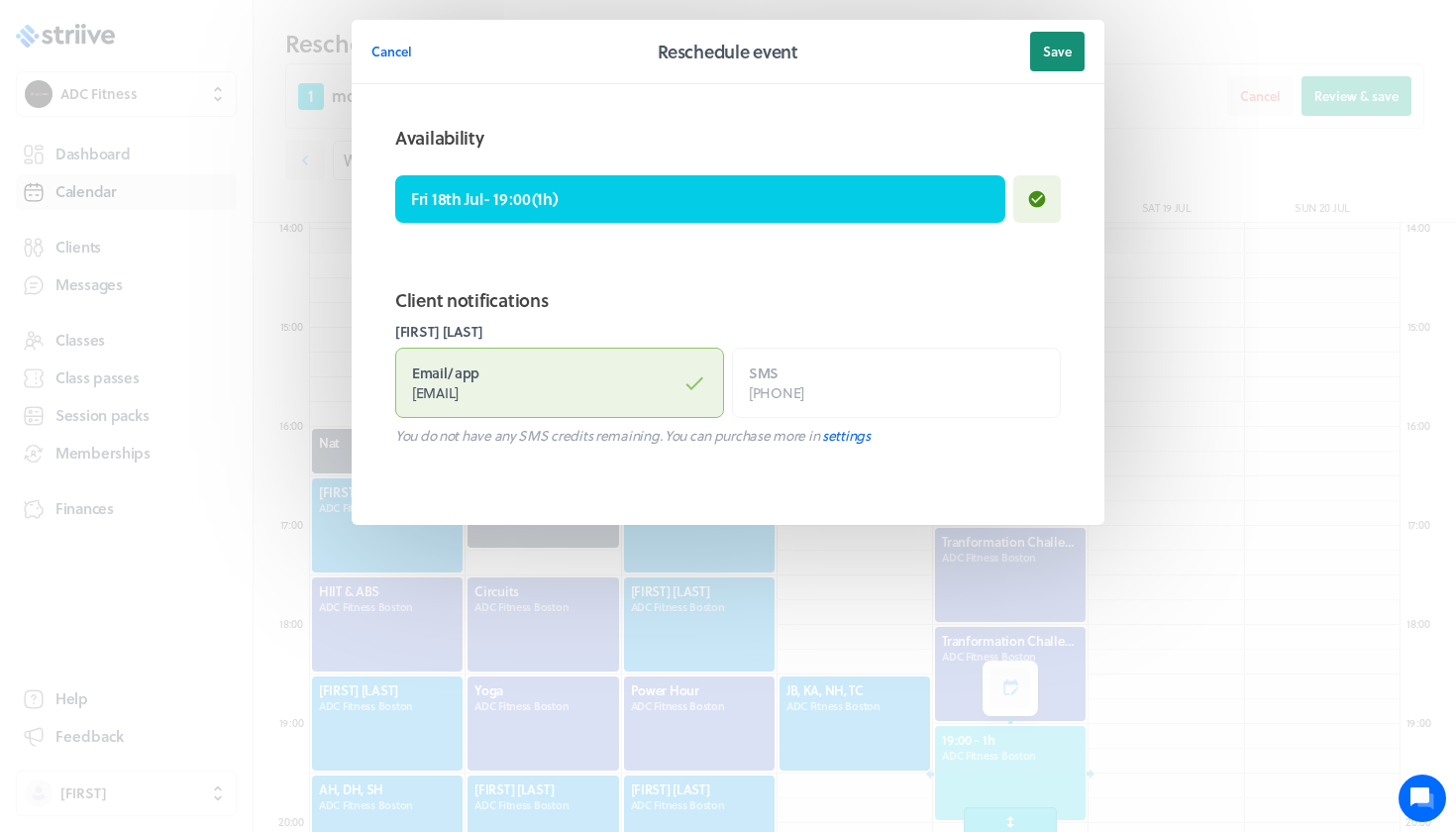 click on "Save" at bounding box center [1057, 52] 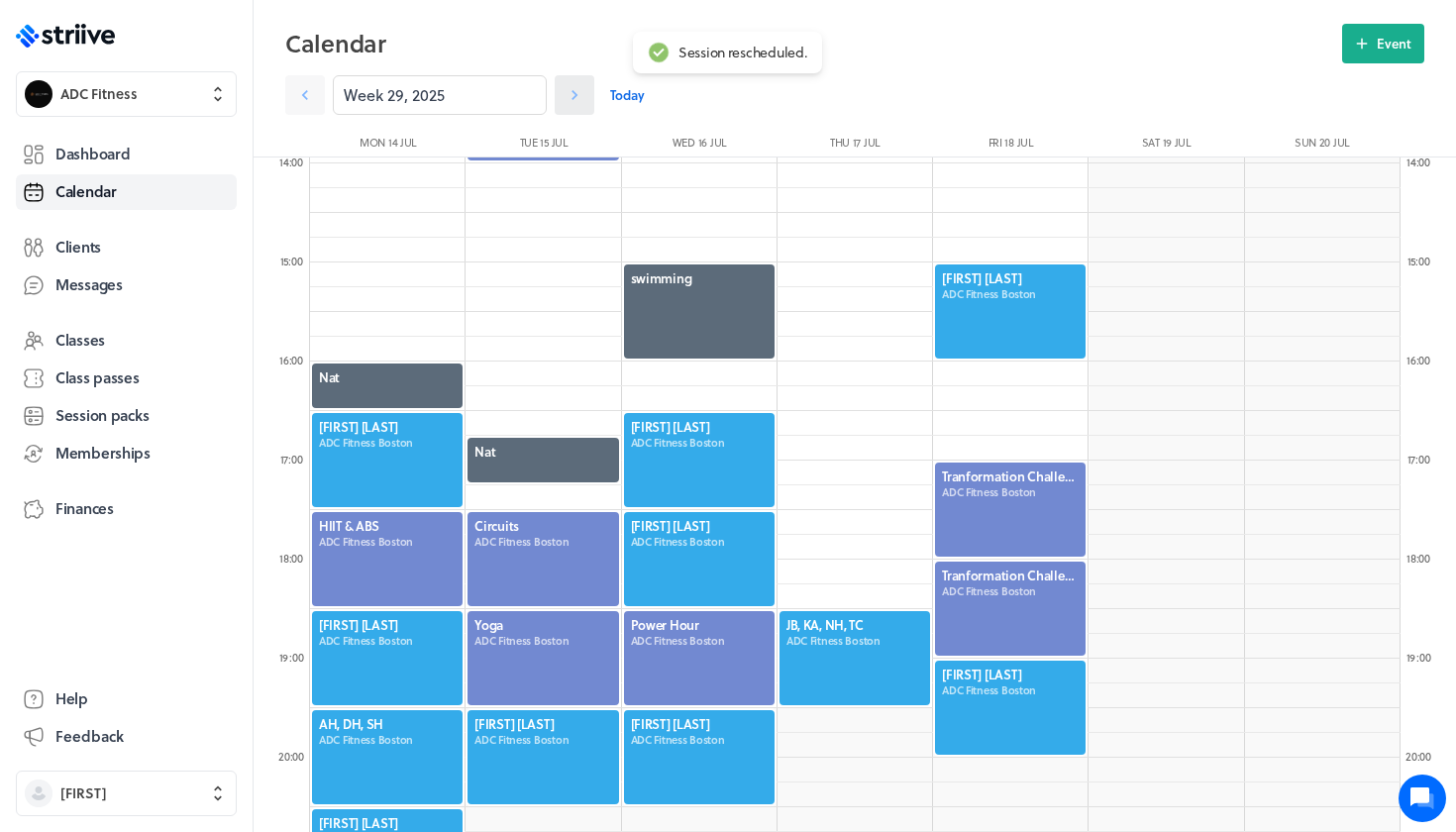 click at bounding box center [305, 95] 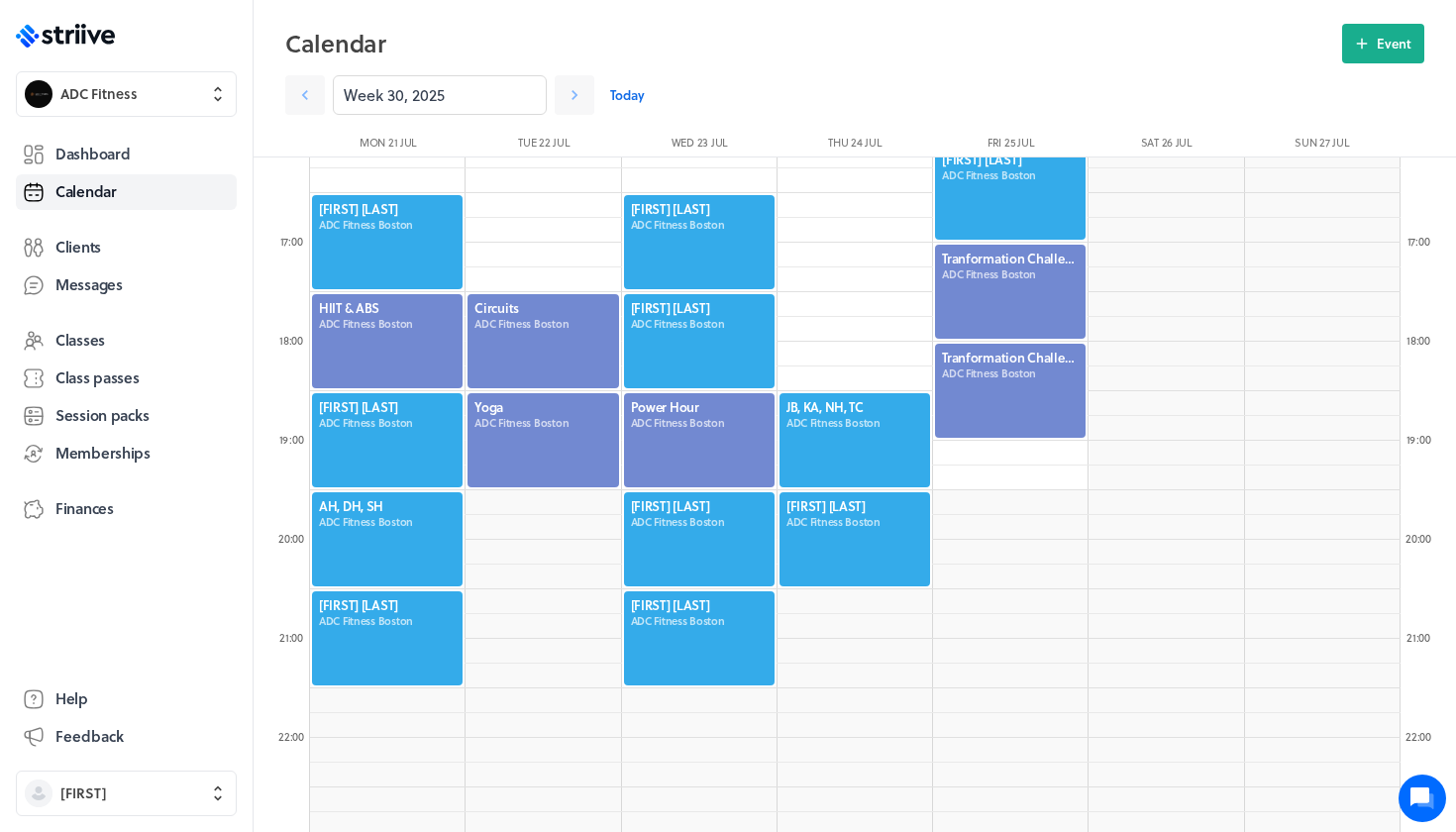 scroll, scrollTop: 1629, scrollLeft: 0, axis: vertical 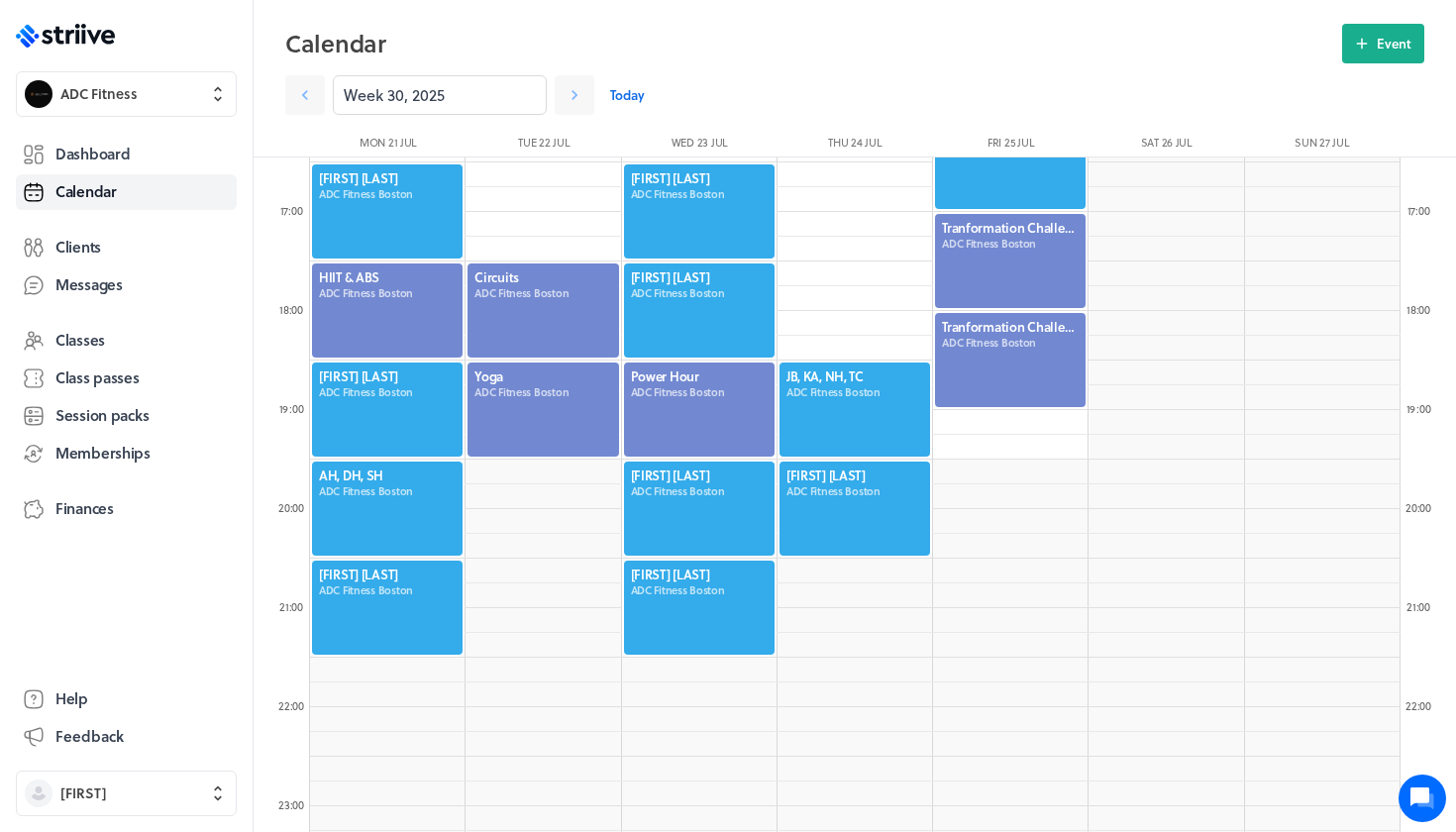 click at bounding box center [387, 607] 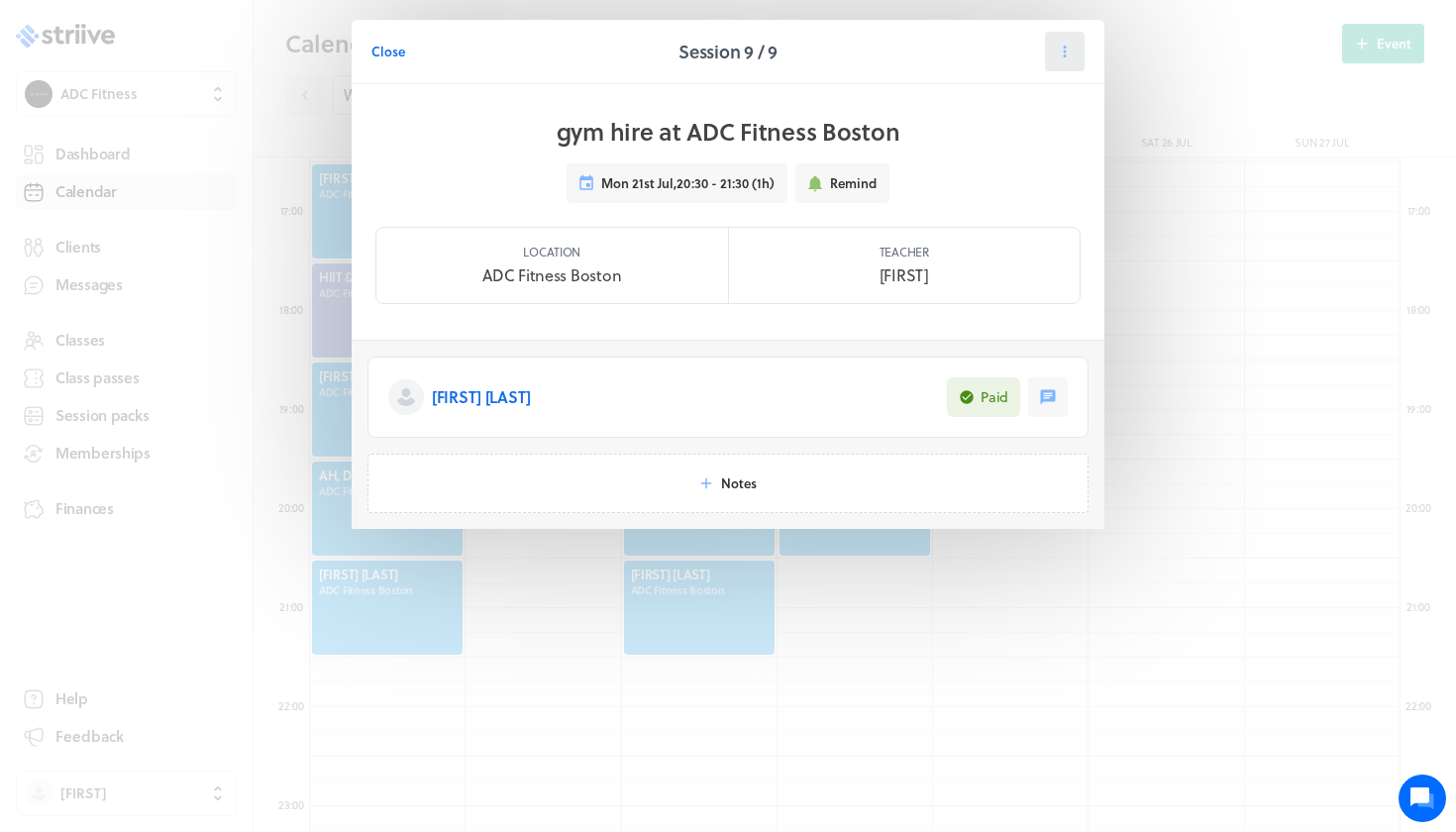 click at bounding box center (1065, 52) 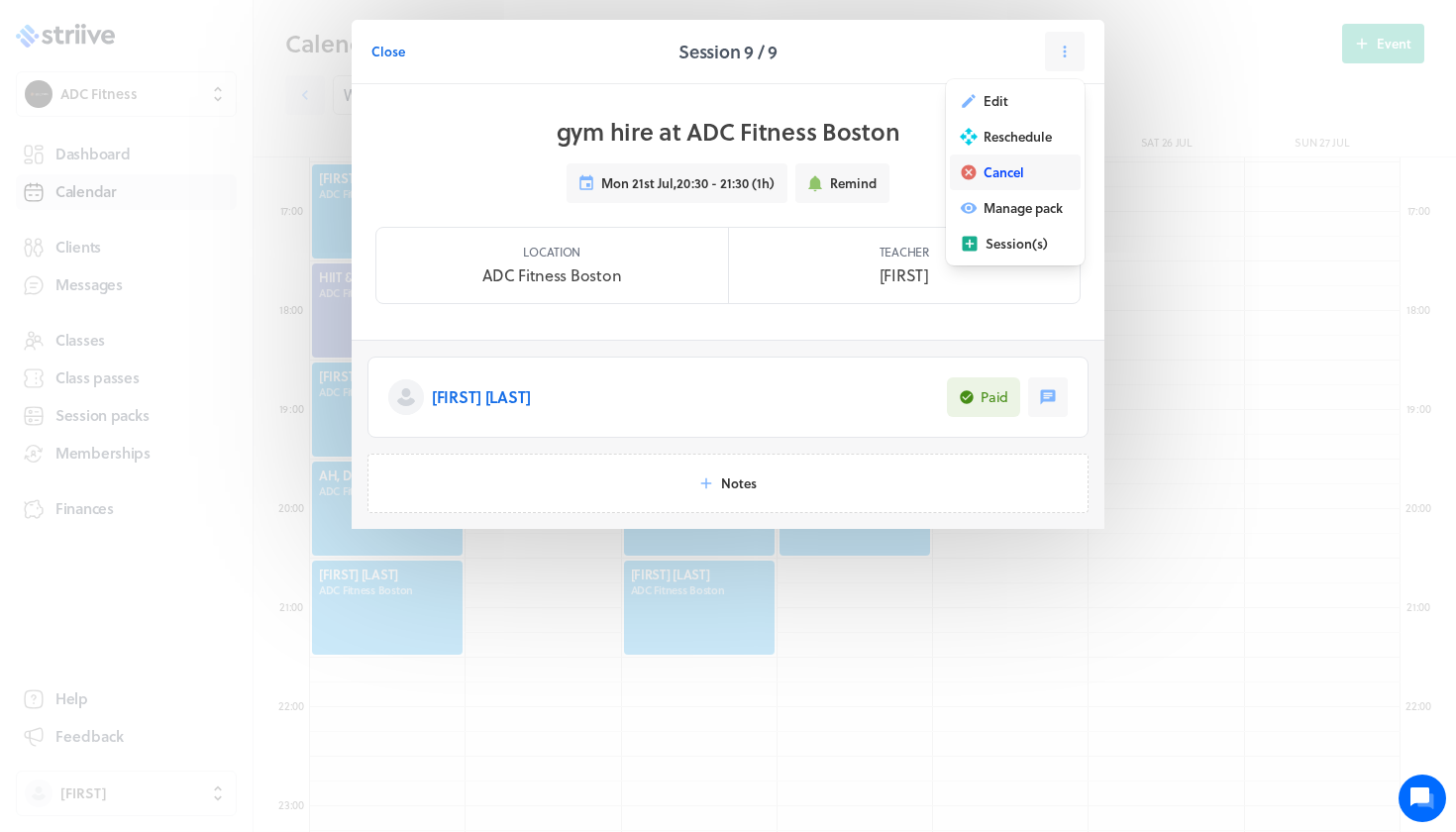 click on "Cancel" at bounding box center [1015, 172] 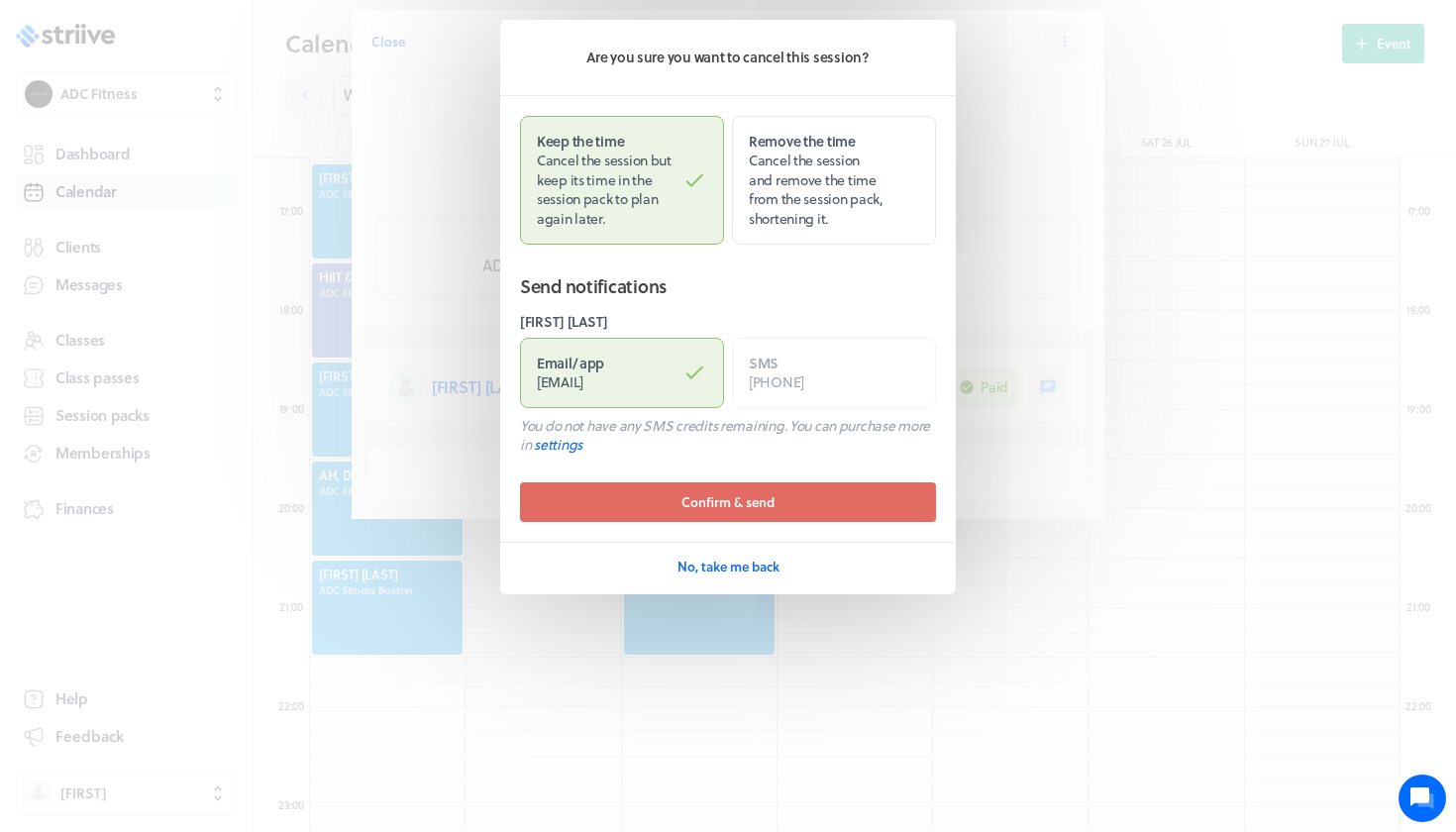 click on "Confirm & send No, take me back" at bounding box center (728, 534) 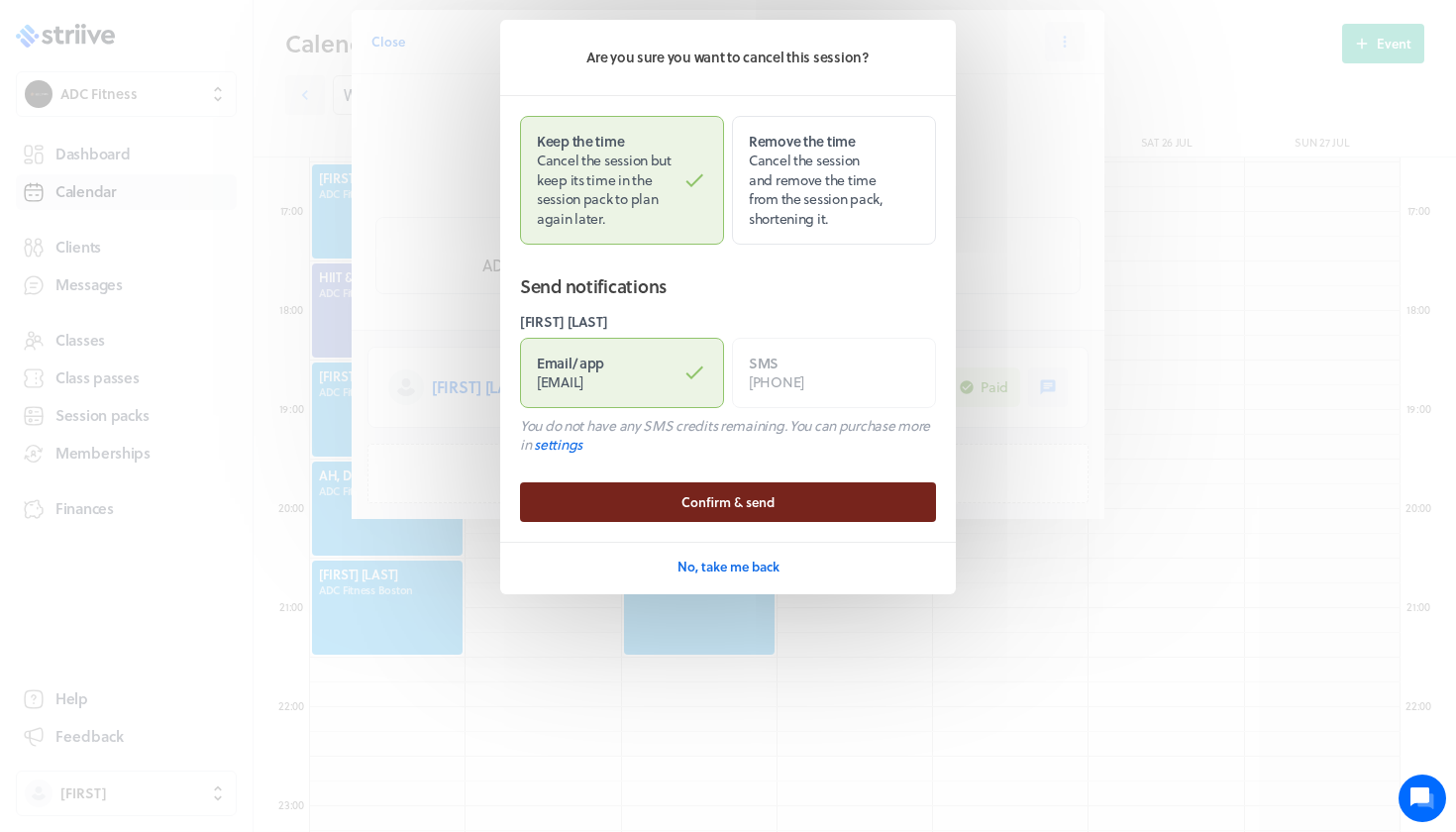 click on "Confirm & send" at bounding box center [728, 502] 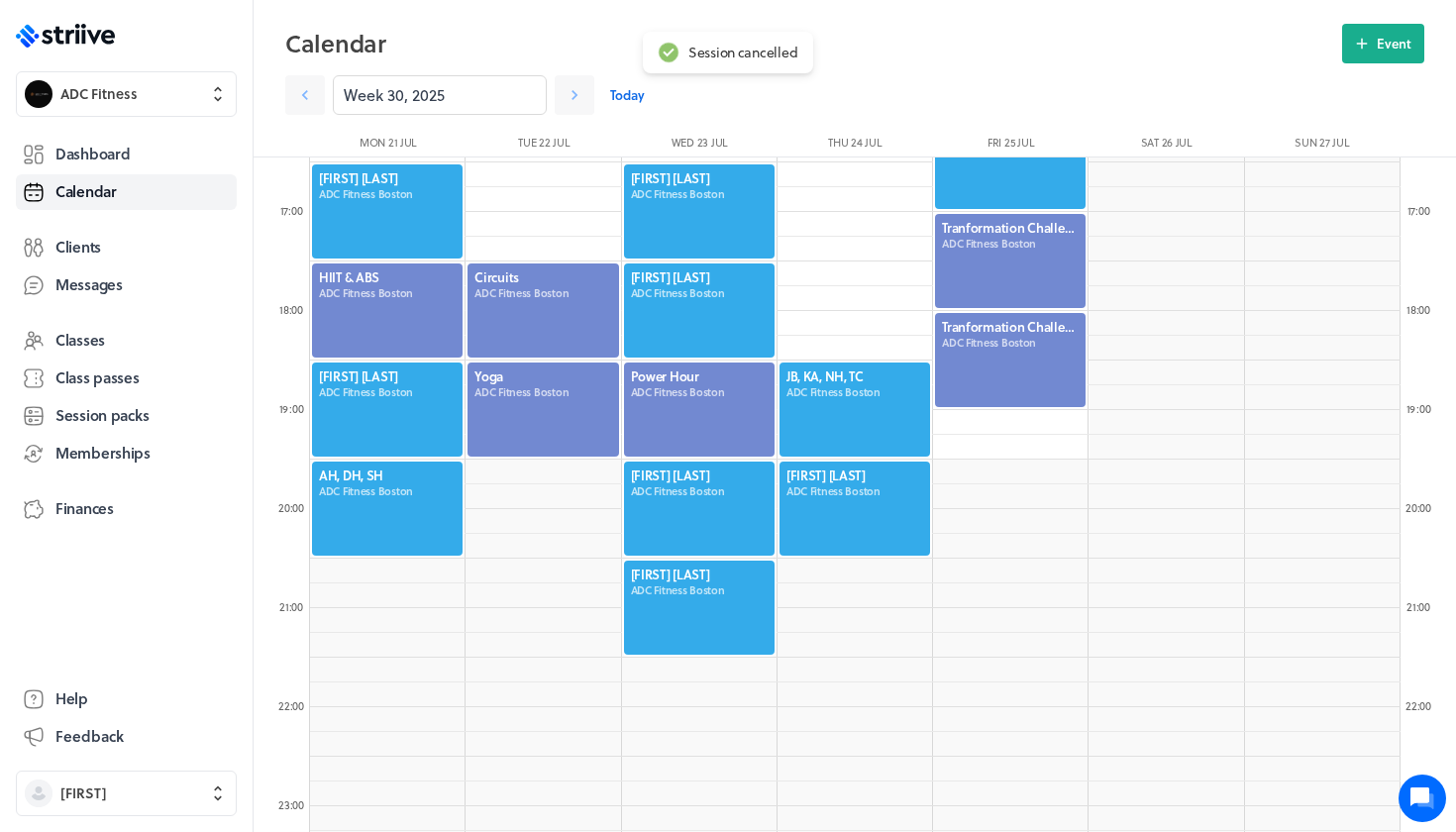 click at bounding box center (699, 607) 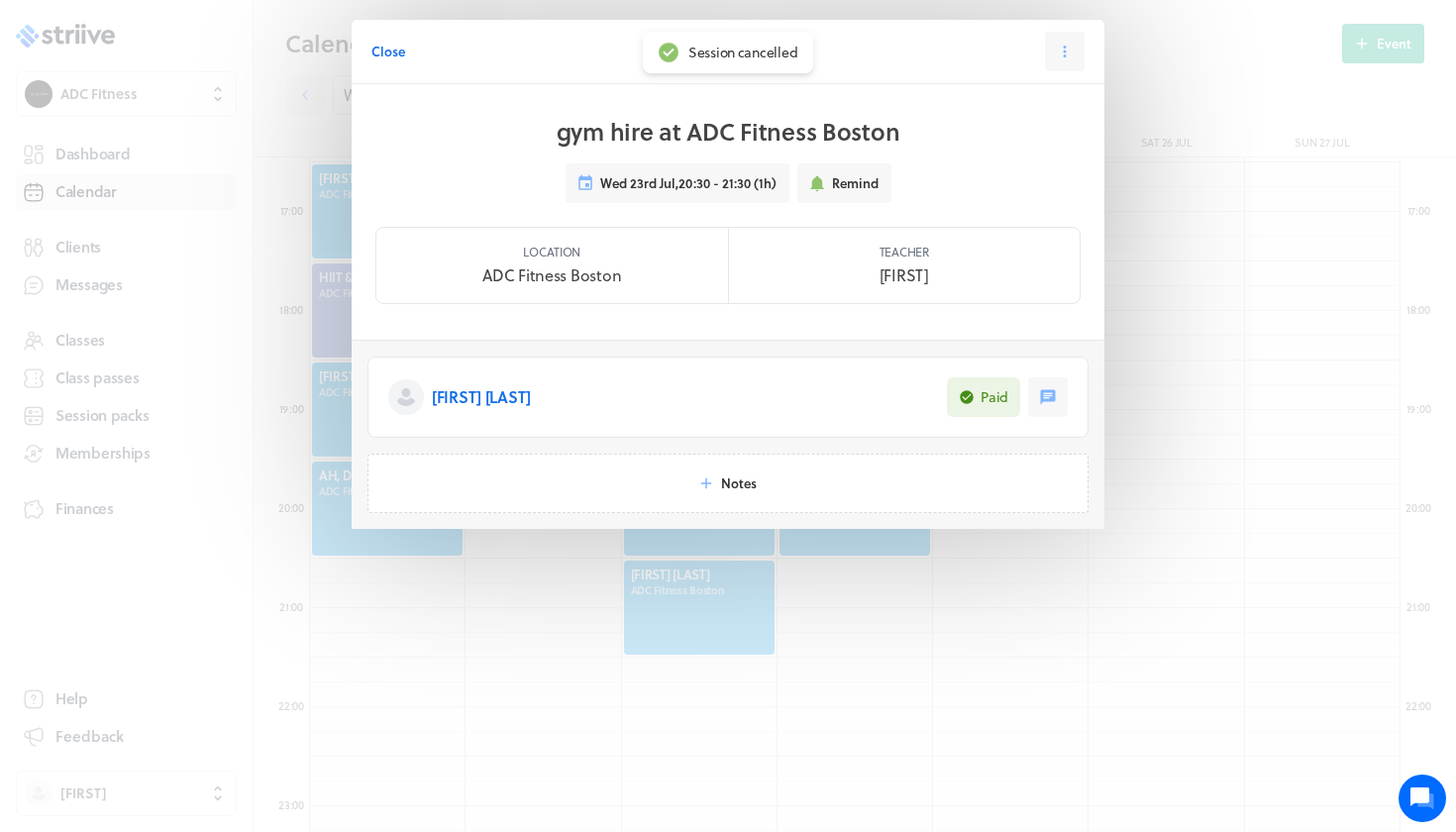 click on "Close Session 9 / 10" at bounding box center [728, 52] 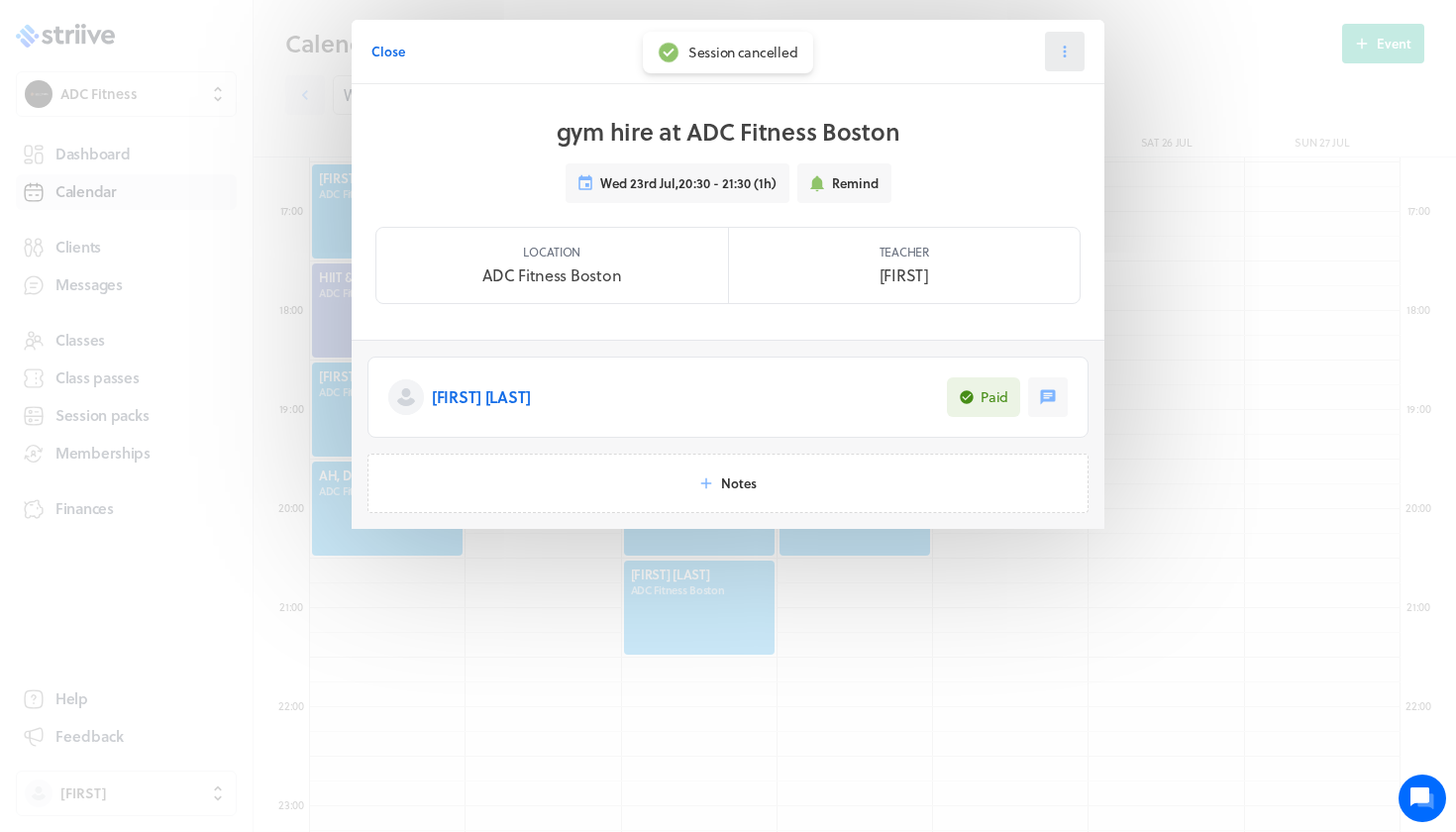 click at bounding box center [1065, 52] 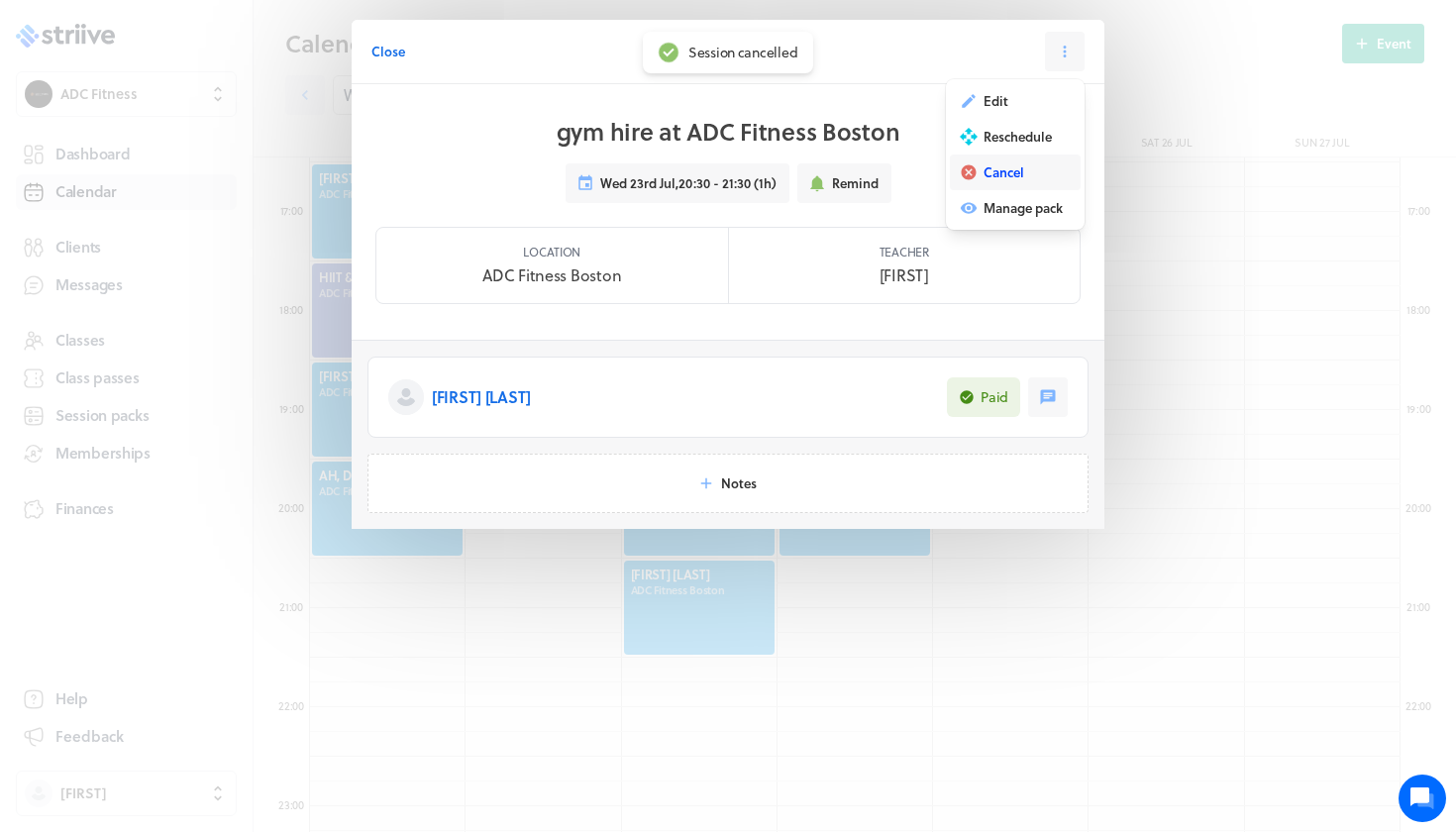 click on "Cancel" at bounding box center [995, 101] 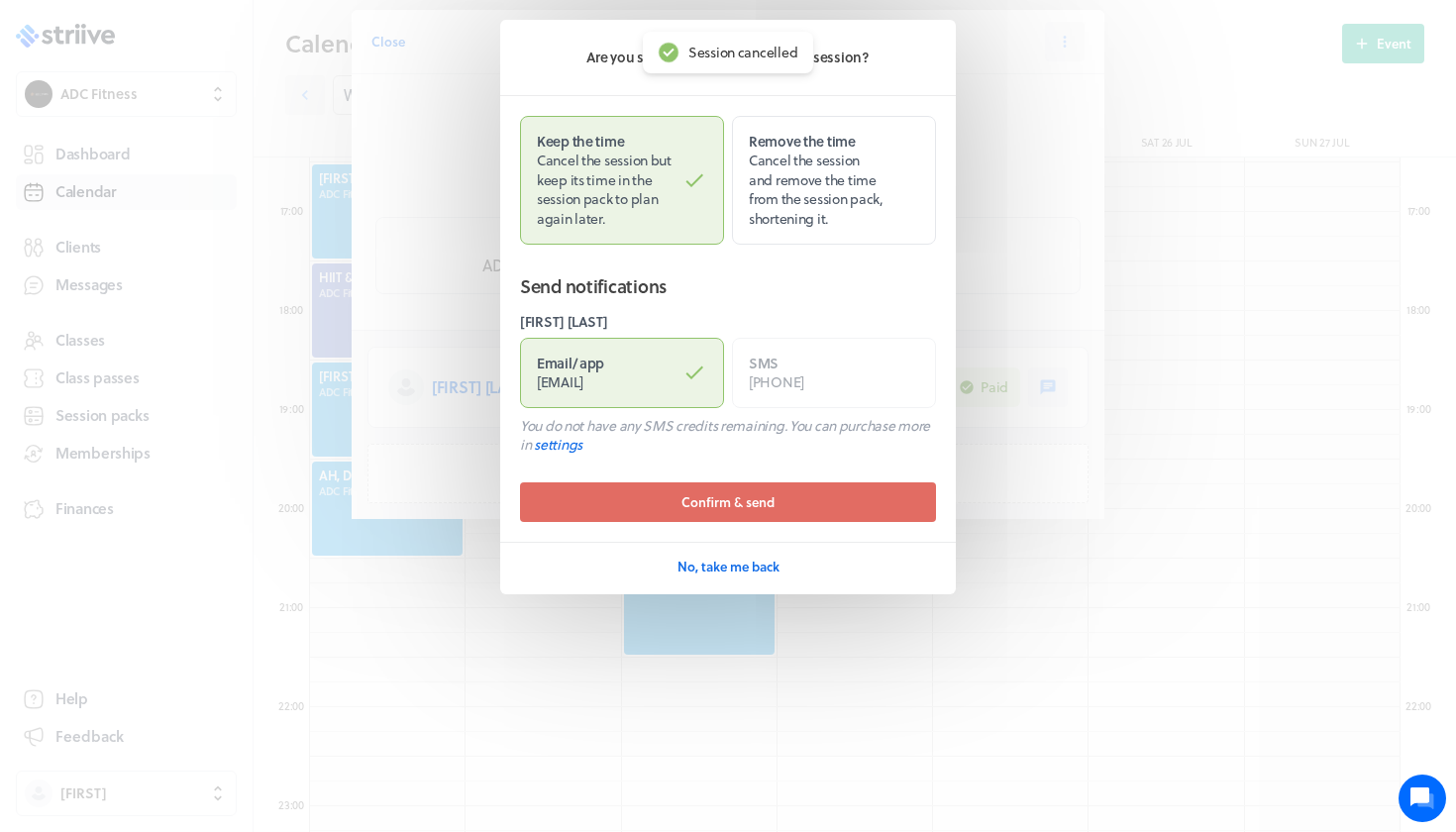 click on "Confirm & send No, take me back" at bounding box center [728, 534] 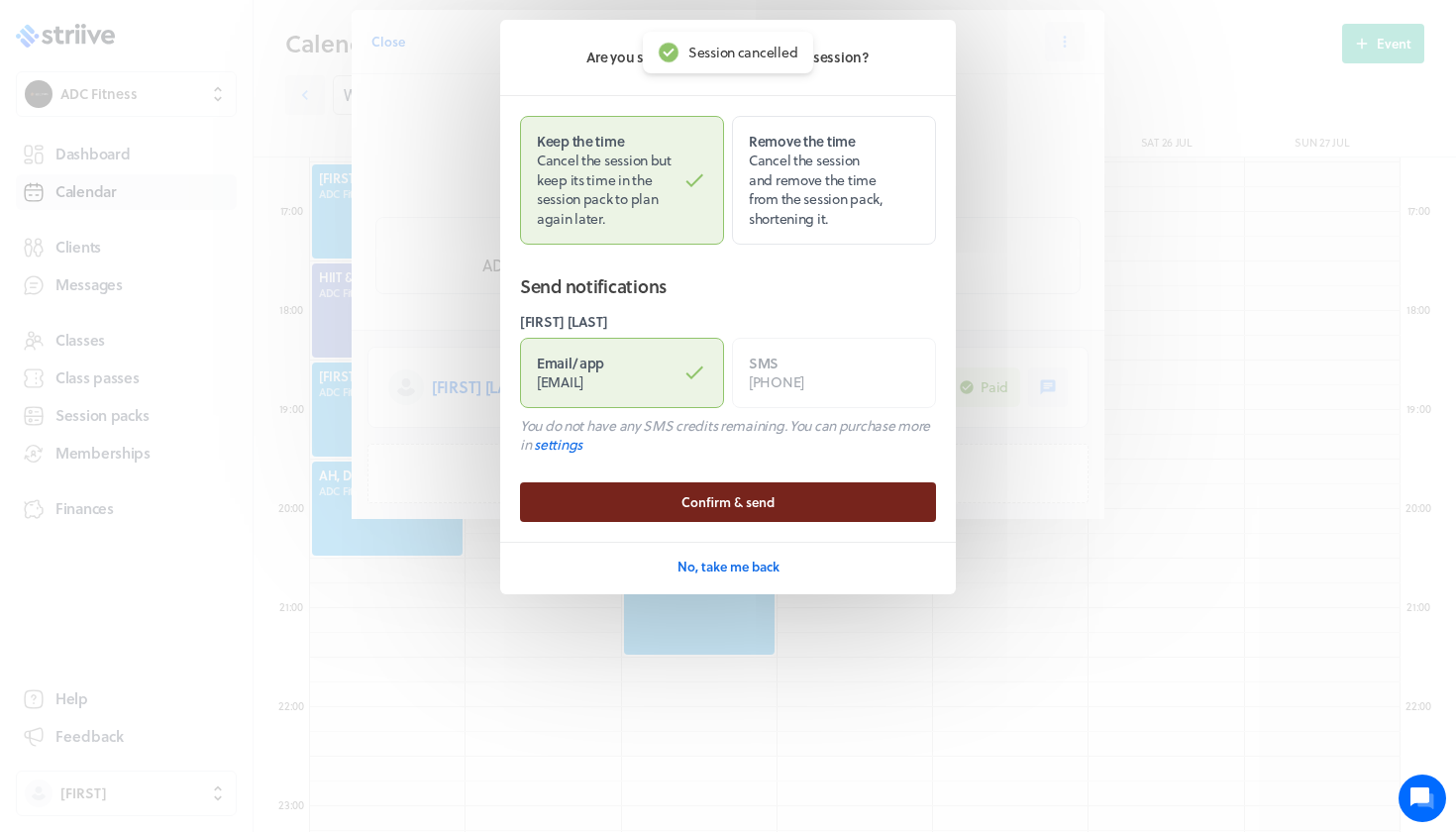 click on "Confirm & send" at bounding box center [728, 502] 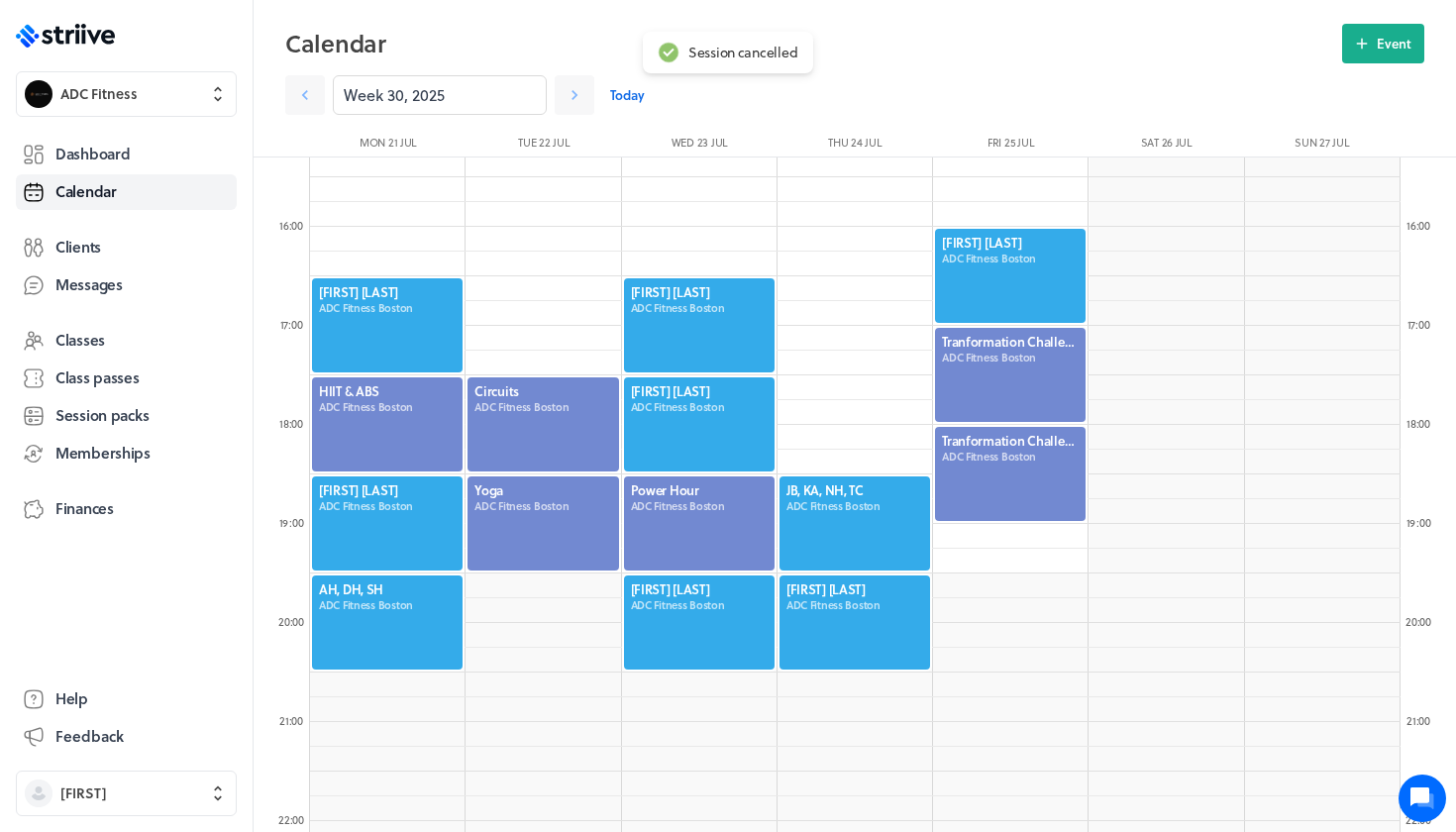 scroll, scrollTop: 1513, scrollLeft: 0, axis: vertical 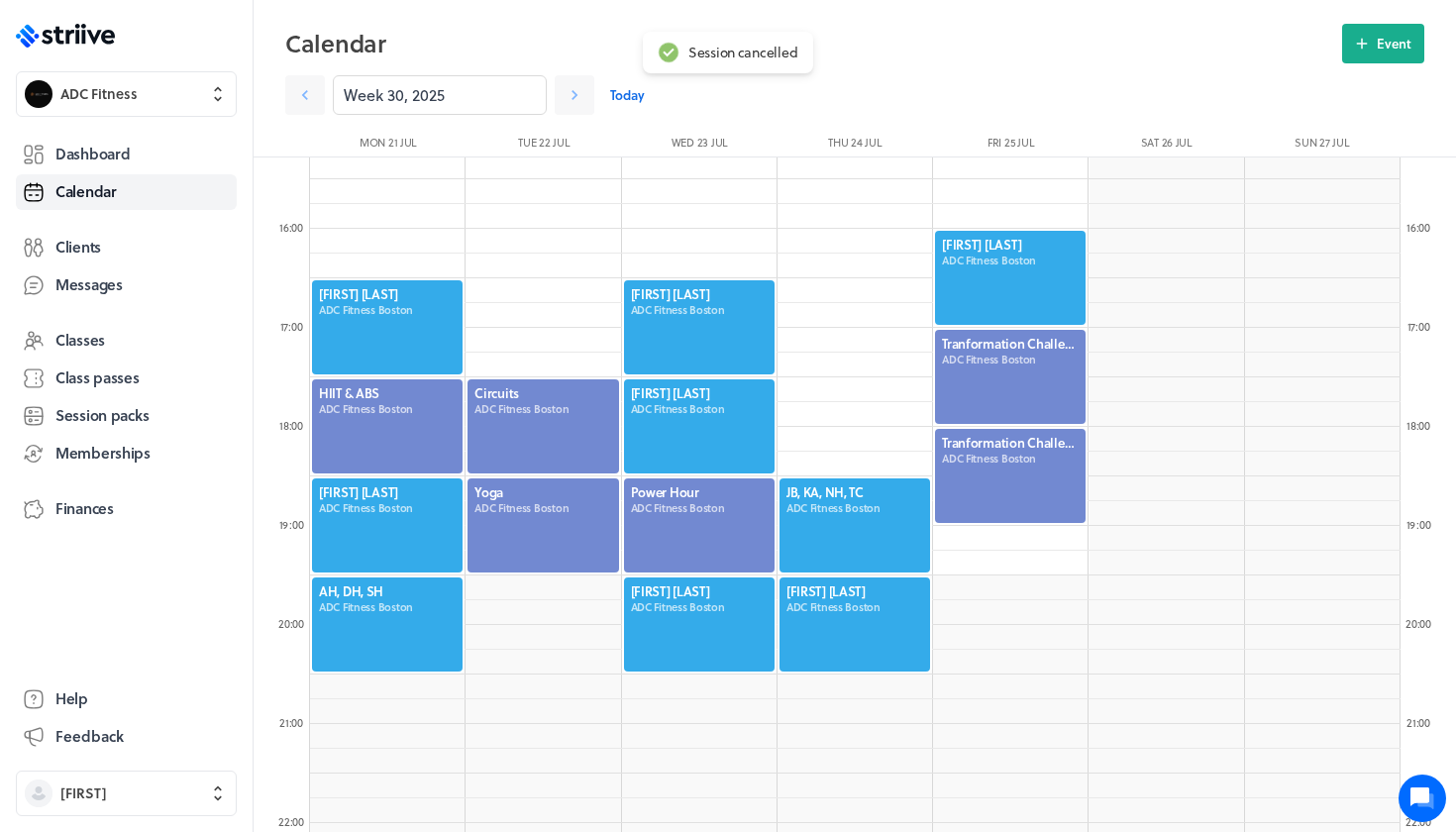 click at bounding box center (1010, 277) 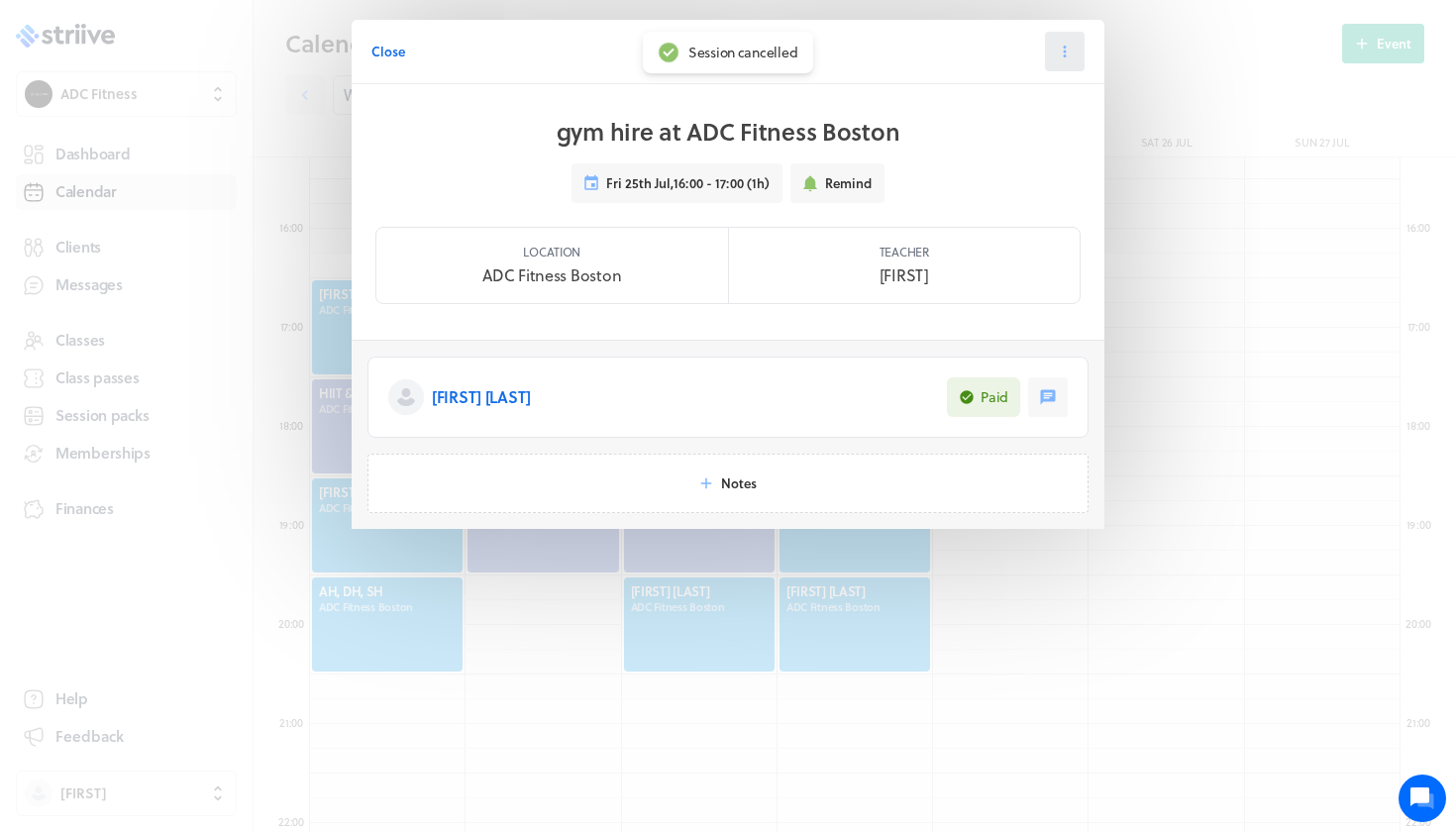 click at bounding box center (1065, 52) 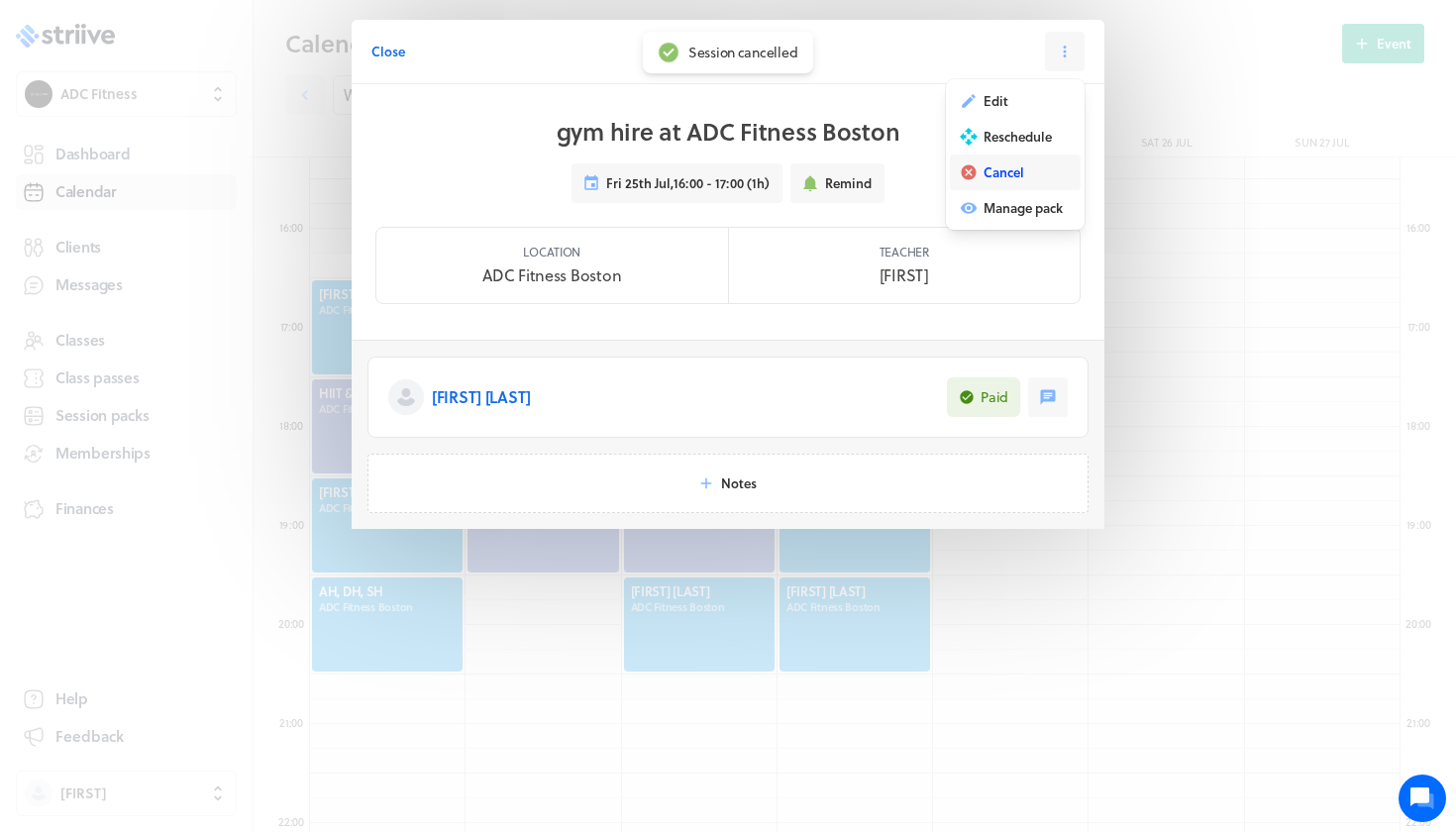 click on "Cancel" at bounding box center [1015, 172] 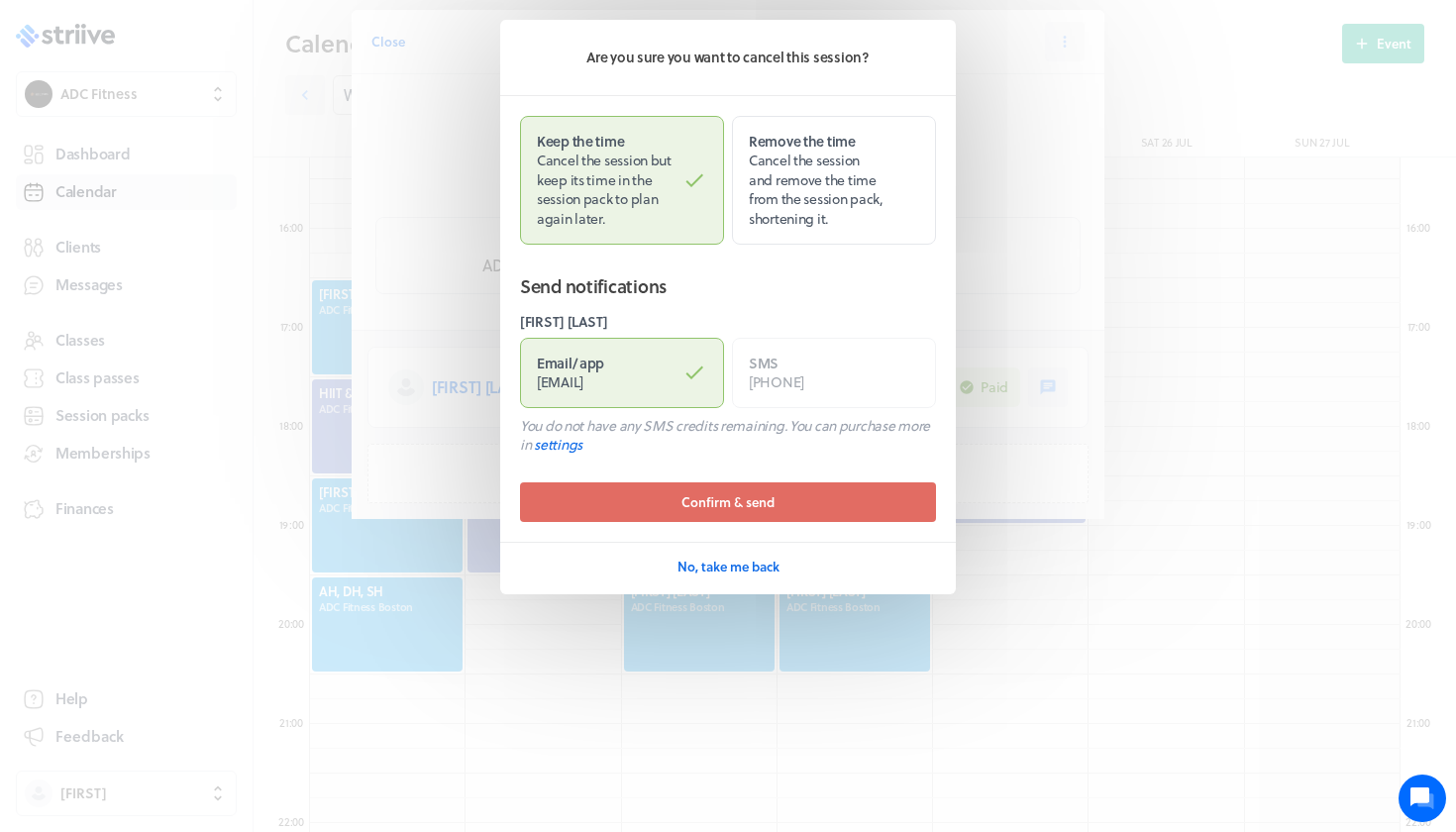 click on "Are you sure you want to cancel this session? Keep the time Cancel the session but keep its time in the session pack to plan again later. Remove the time Cancel the session and remove the time from the session pack, shortening it. Send notifications Sultana Rahman Email  / app sultana@rahmanpr.co.uk SMS 07791 677082 You do not have any SMS credits remaining. You can purchase more in   settings Confirm & send No, take me back" at bounding box center [728, 303] 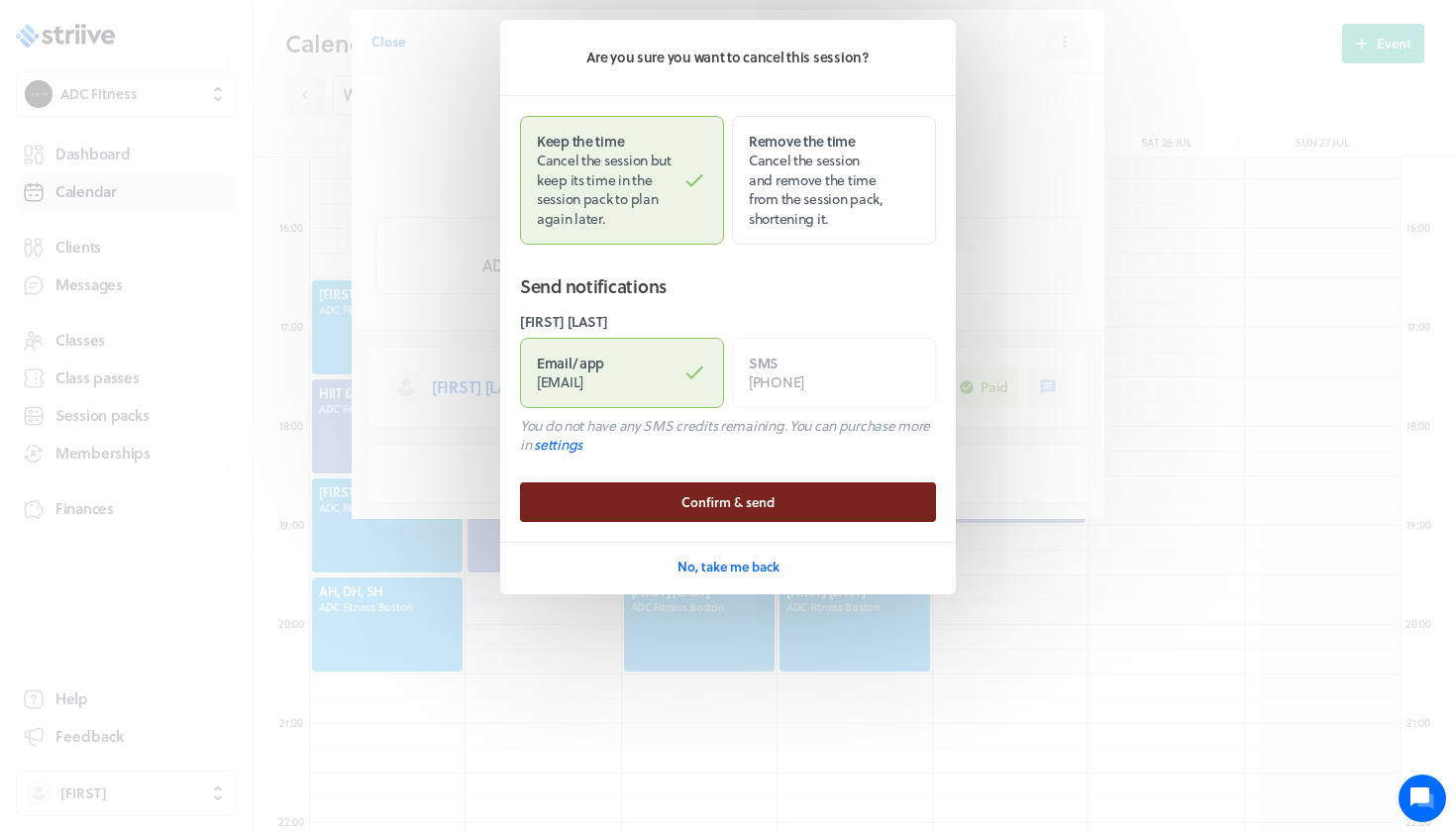 click on "Confirm & send" at bounding box center (728, 502) 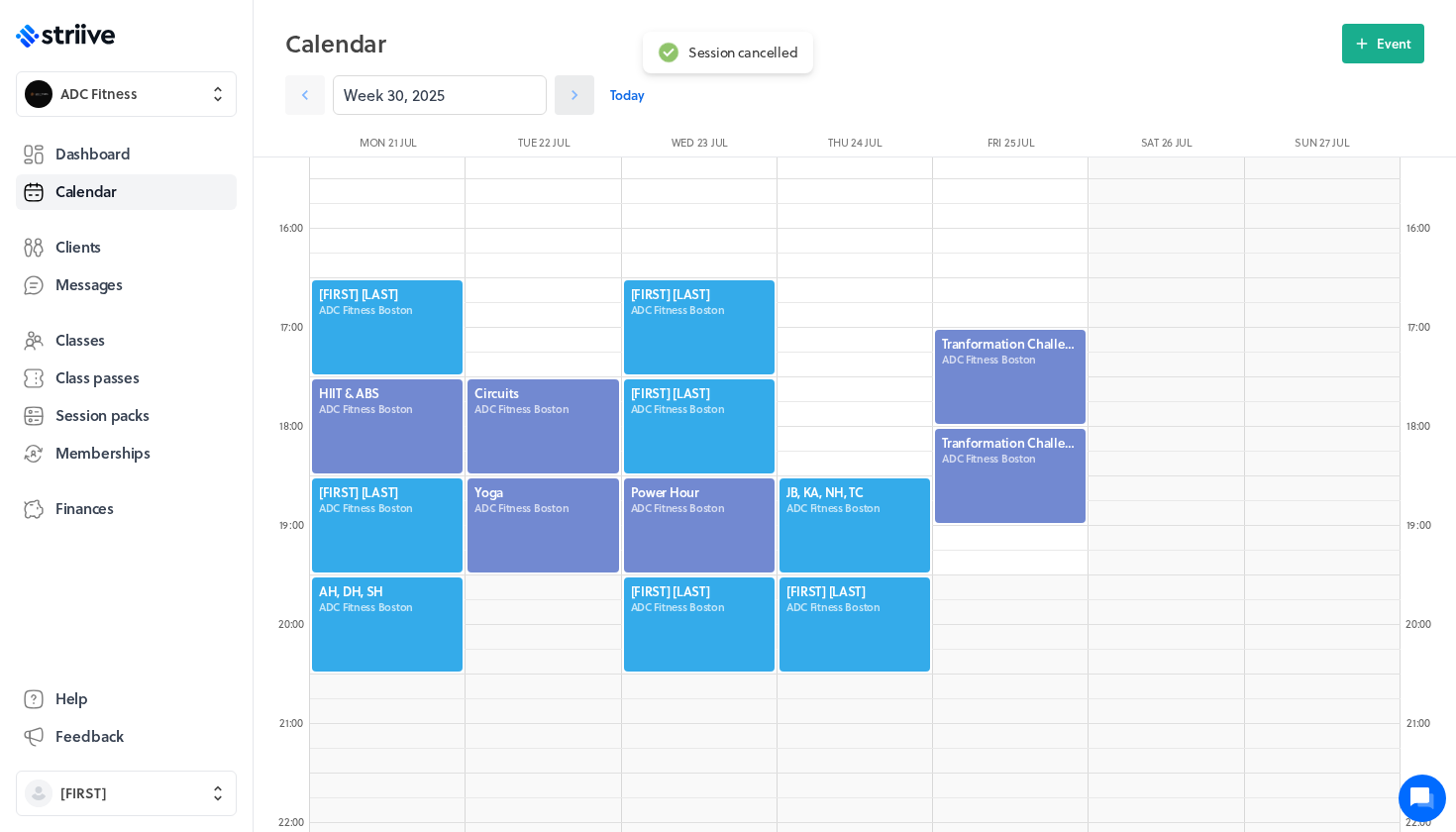 click at bounding box center (574, 95) 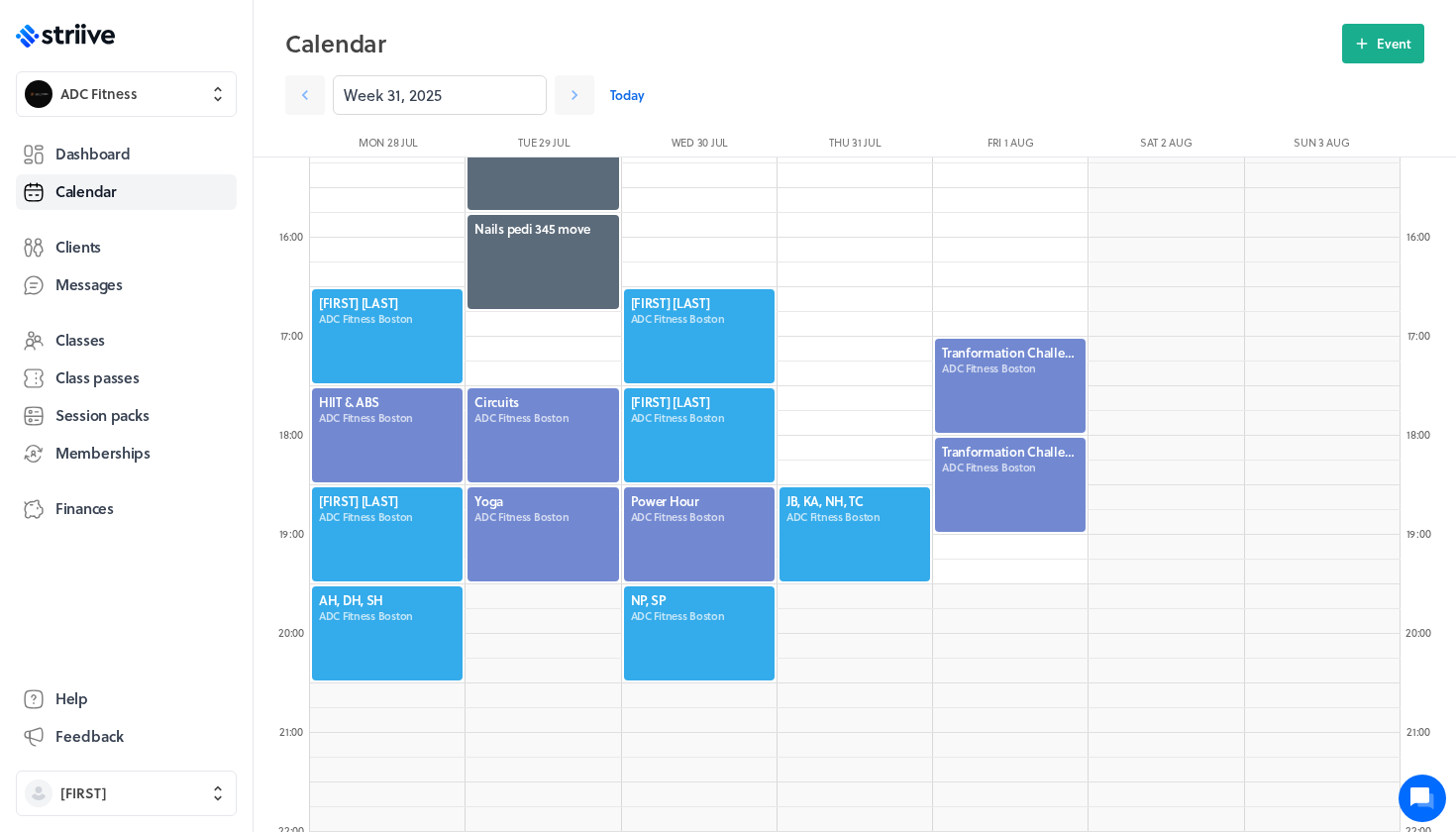 scroll, scrollTop: 1511, scrollLeft: 0, axis: vertical 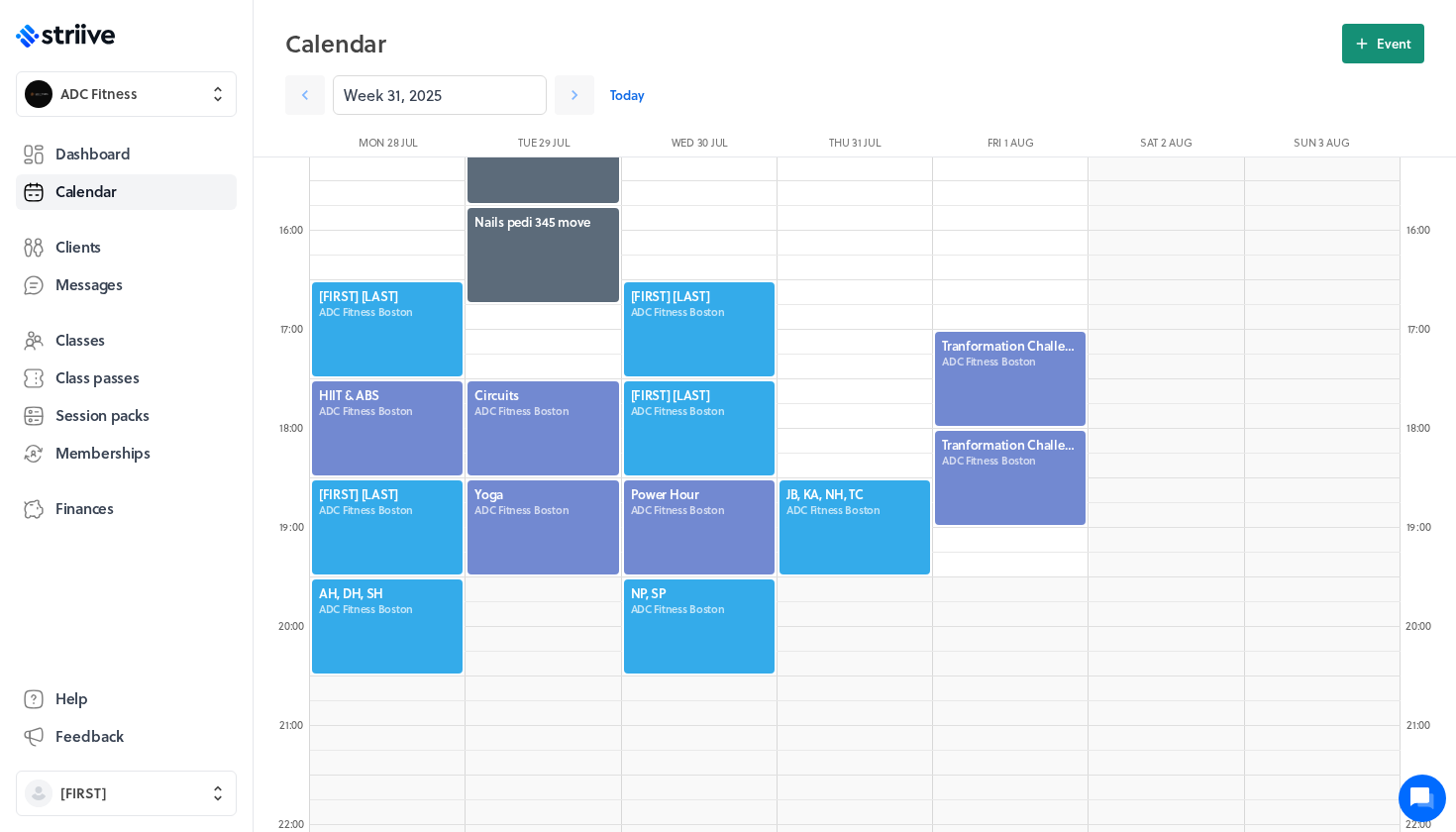 click on "Event" at bounding box center [1394, 44] 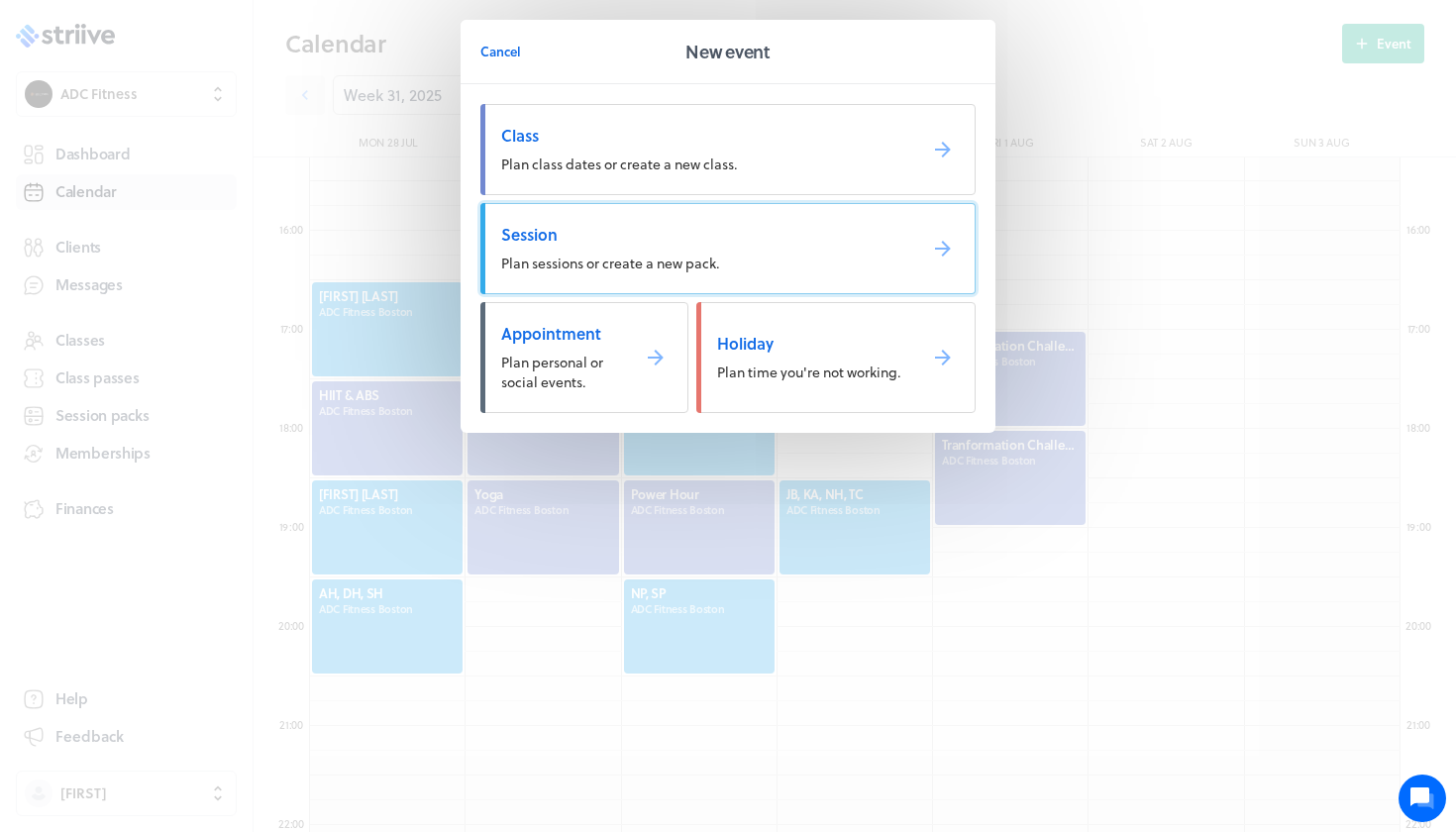 click on "Plan sessions or create a new pack." at bounding box center (610, 262) 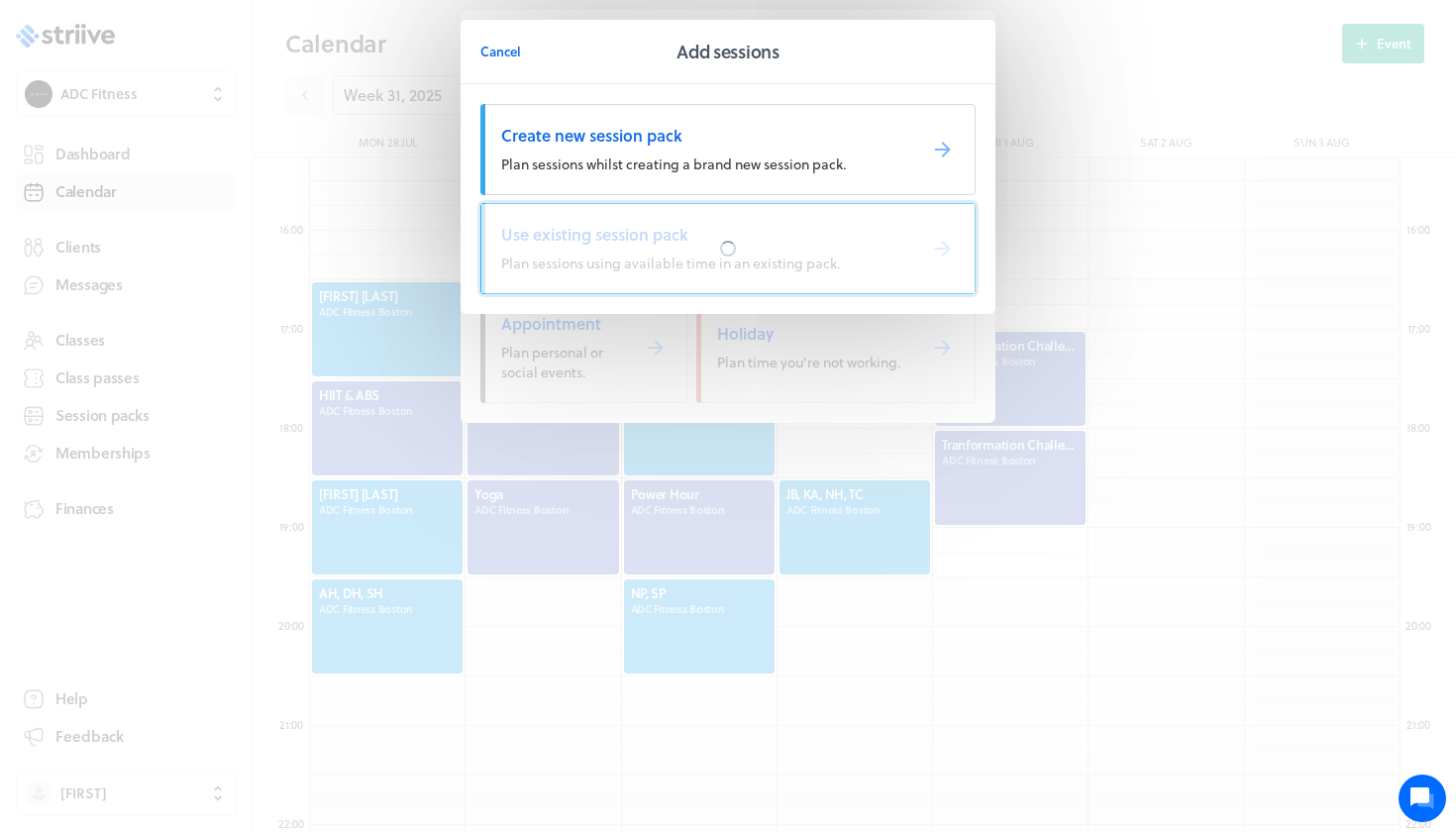 click at bounding box center [728, 249] 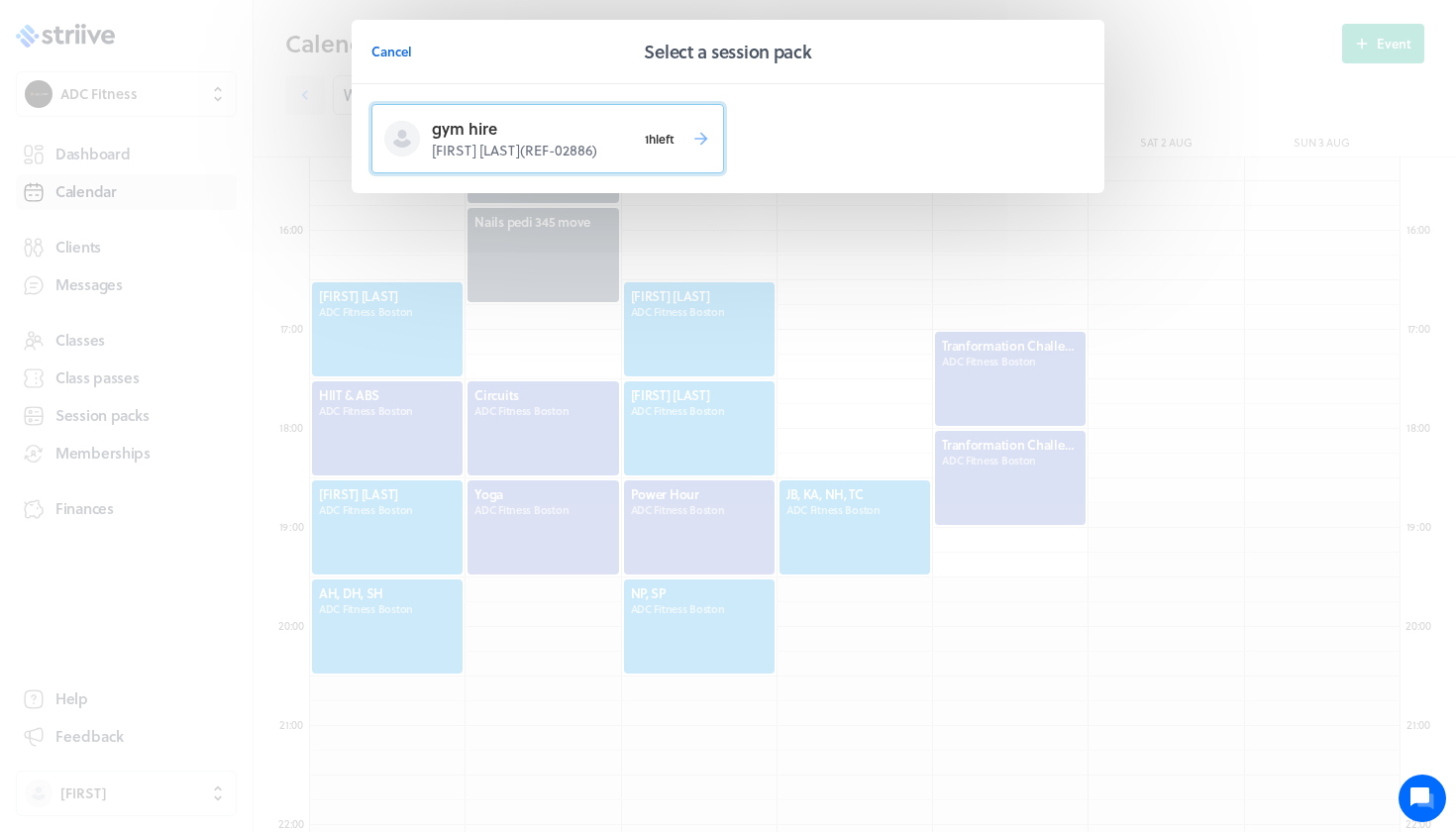 click on "gym hire" at bounding box center (534, 129) 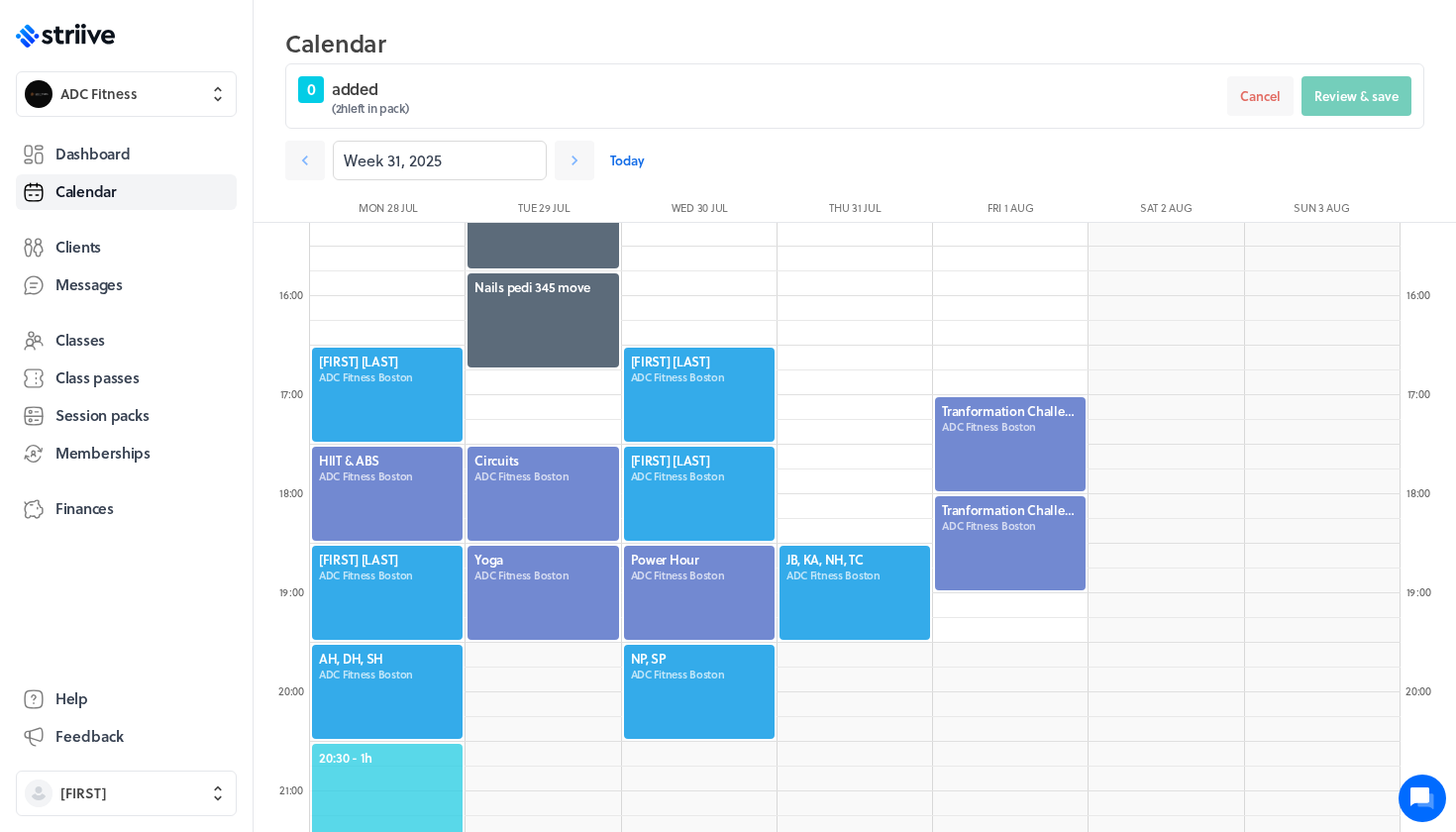 click on "20:30  - 1h" at bounding box center (387, 758) 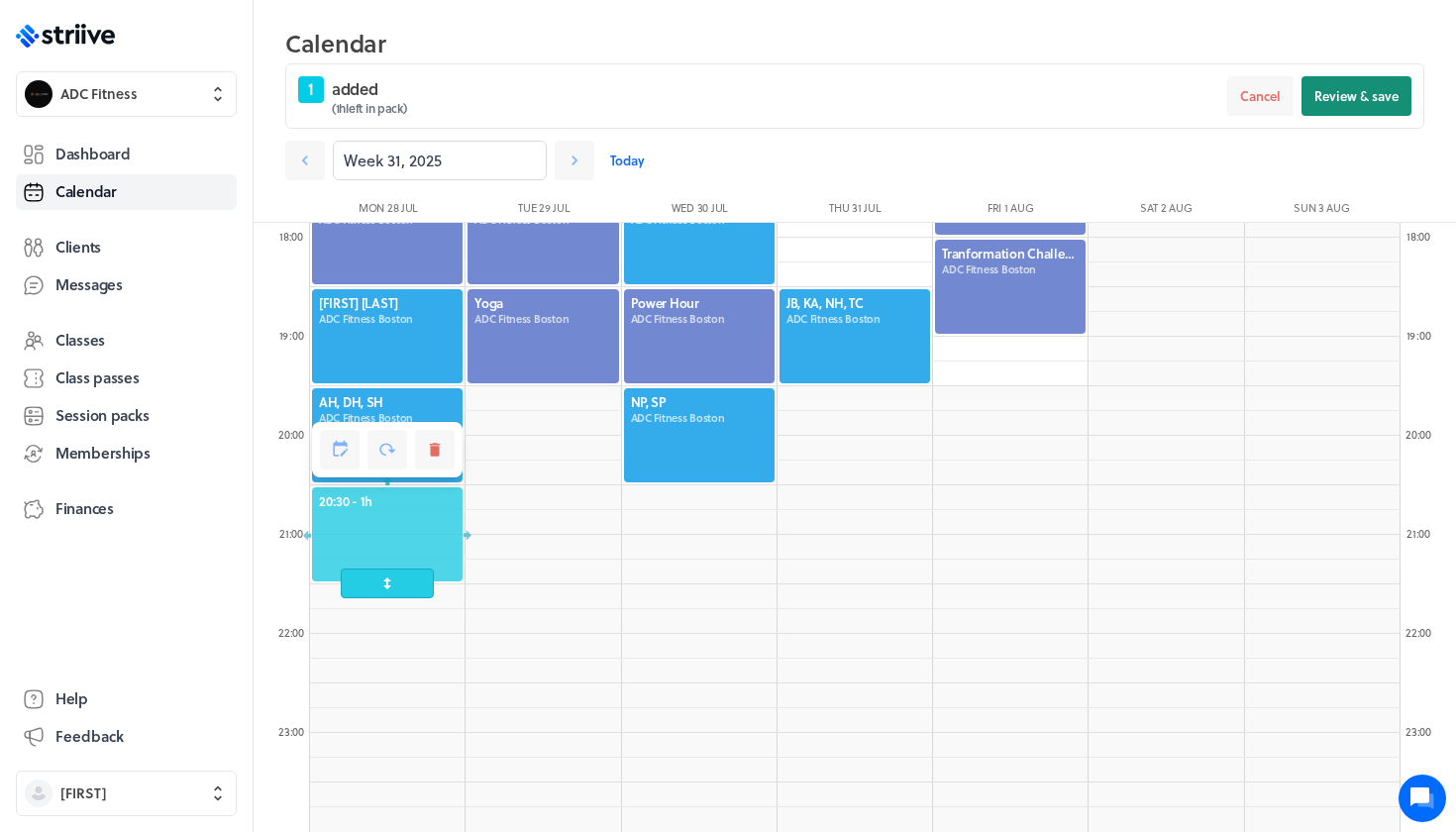 click on "Review & save" at bounding box center (1356, 96) 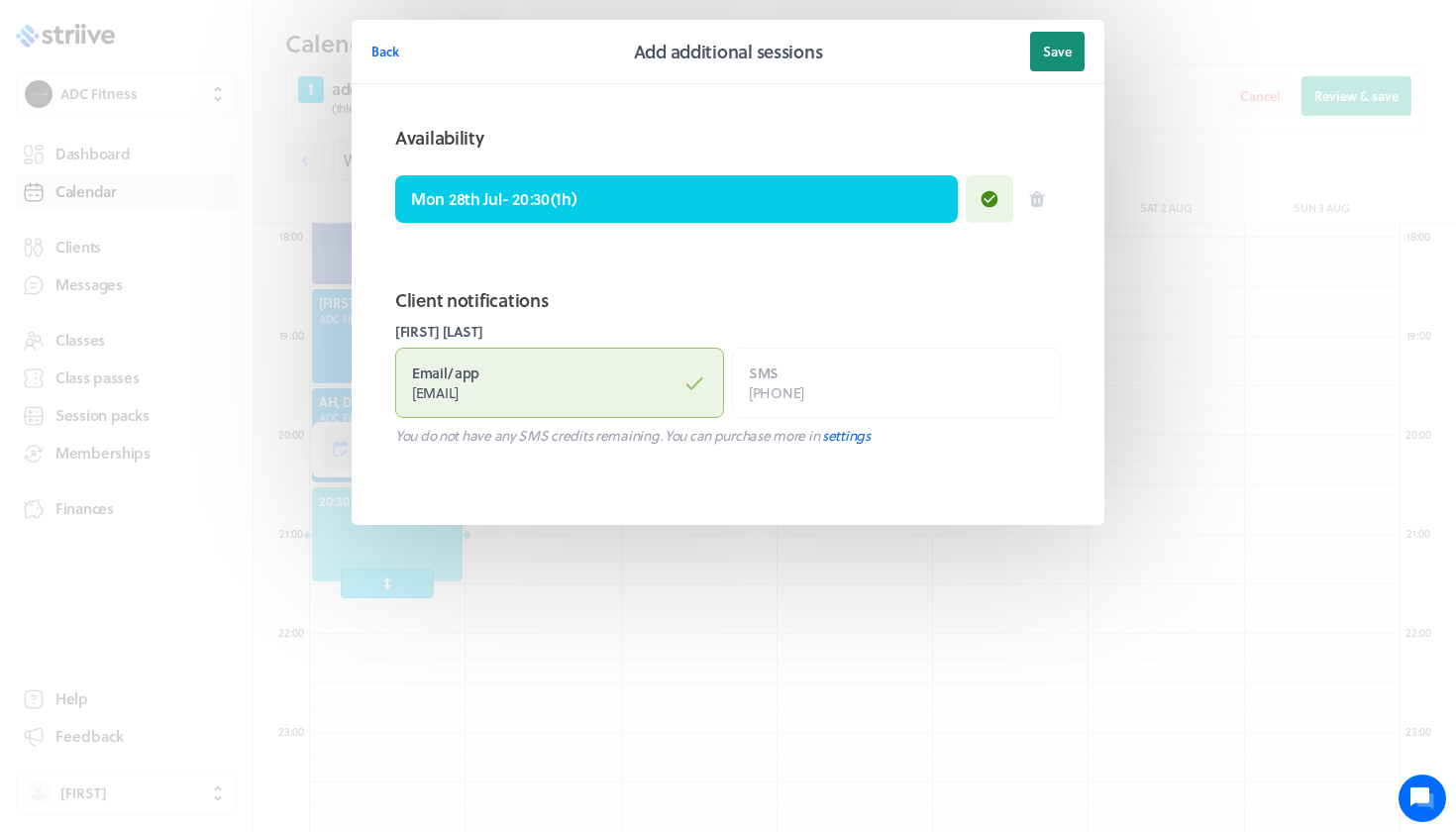 click on "Save" at bounding box center (1057, 52) 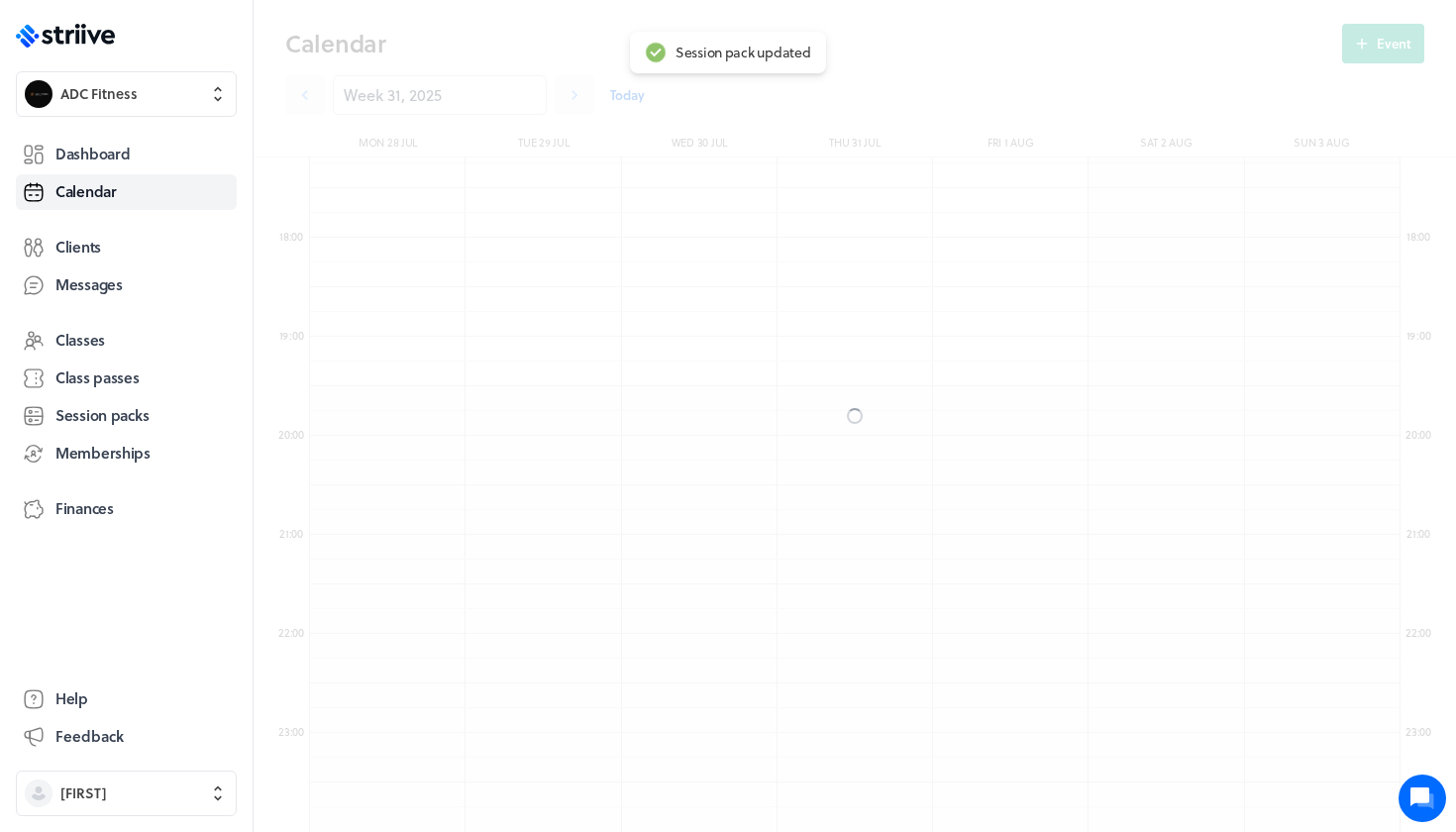 scroll, scrollTop: 1703, scrollLeft: 0, axis: vertical 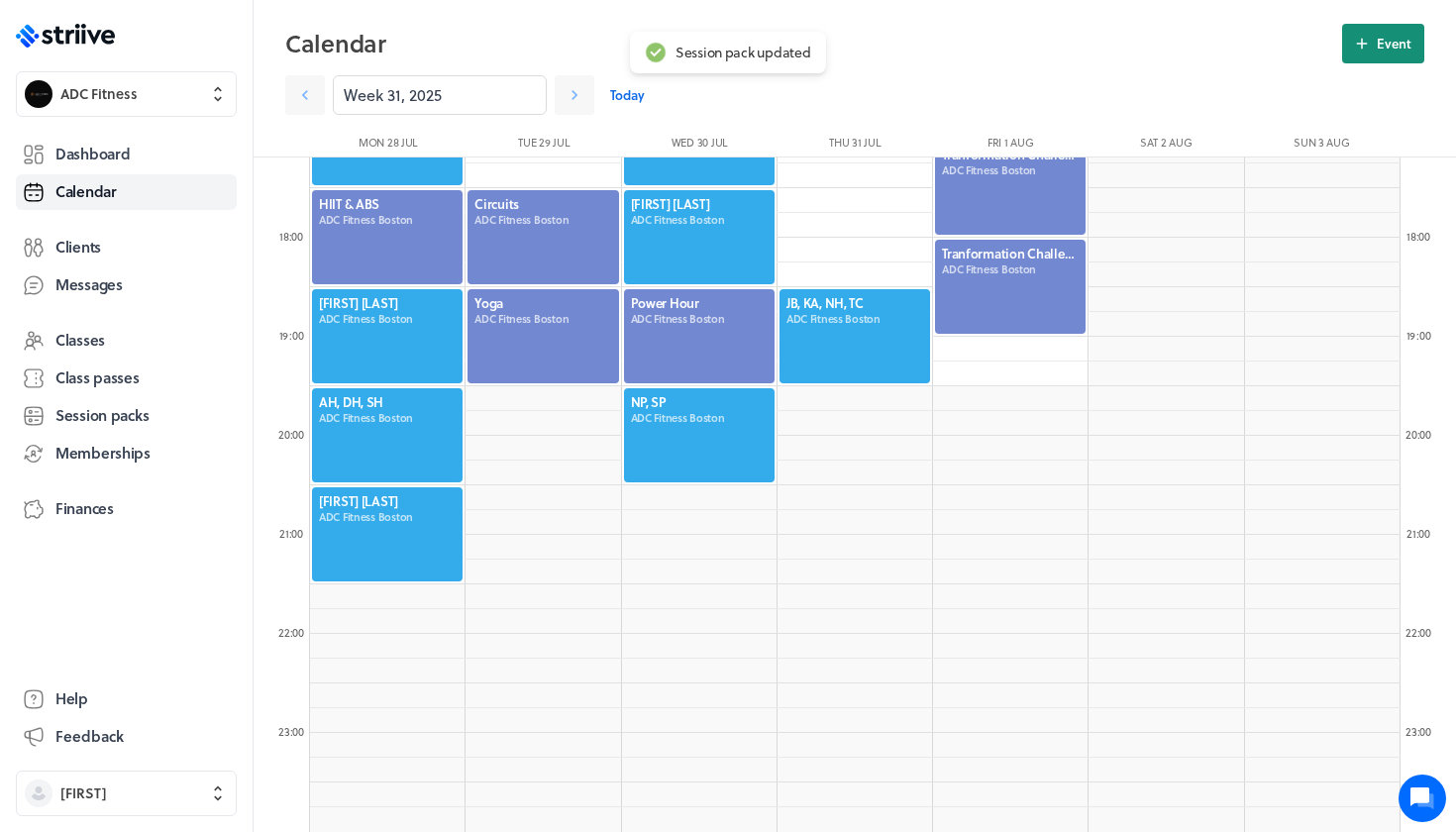 click on "Event" at bounding box center (1383, 44) 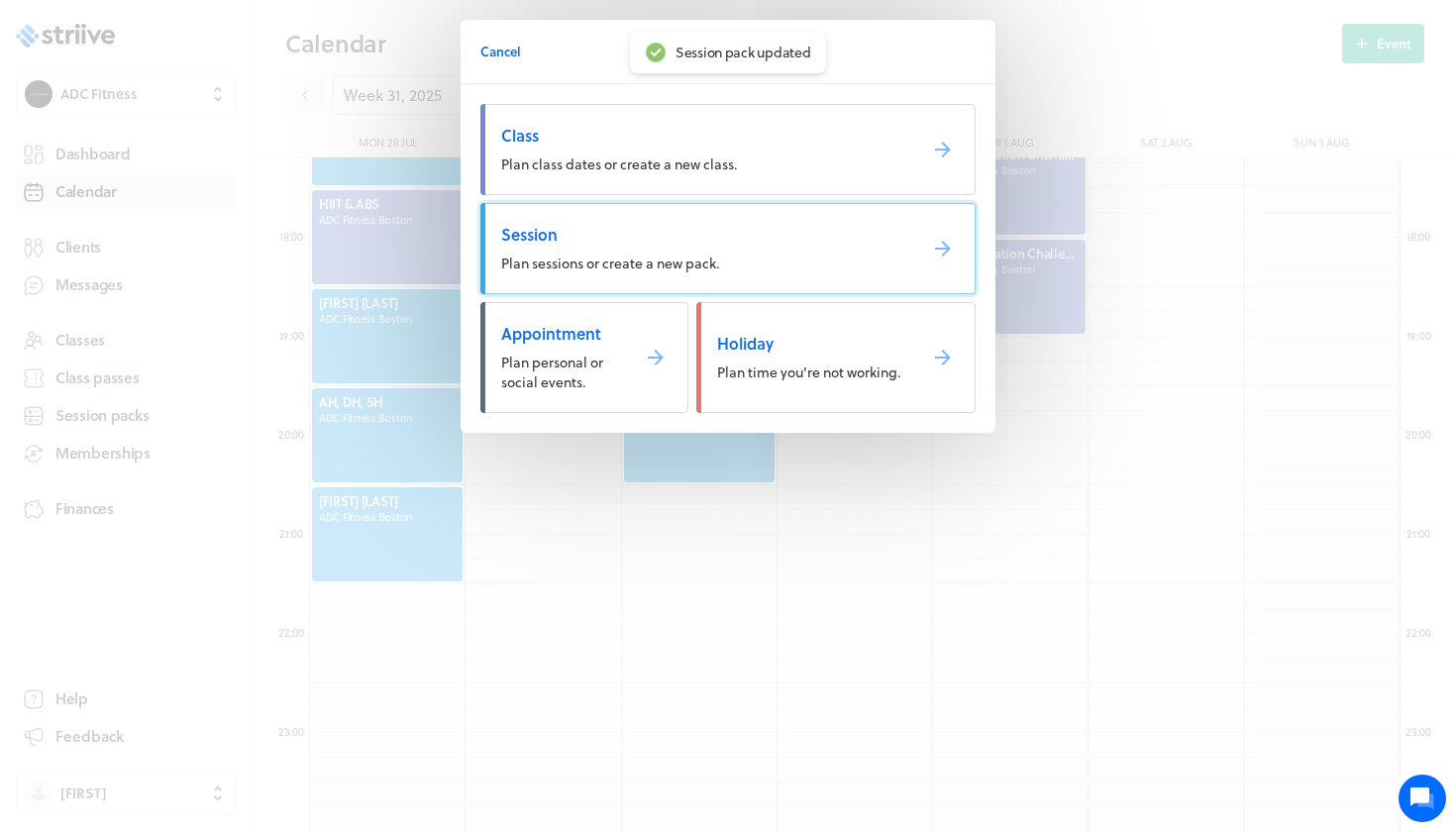 click on "Session" at bounding box center [700, 235] 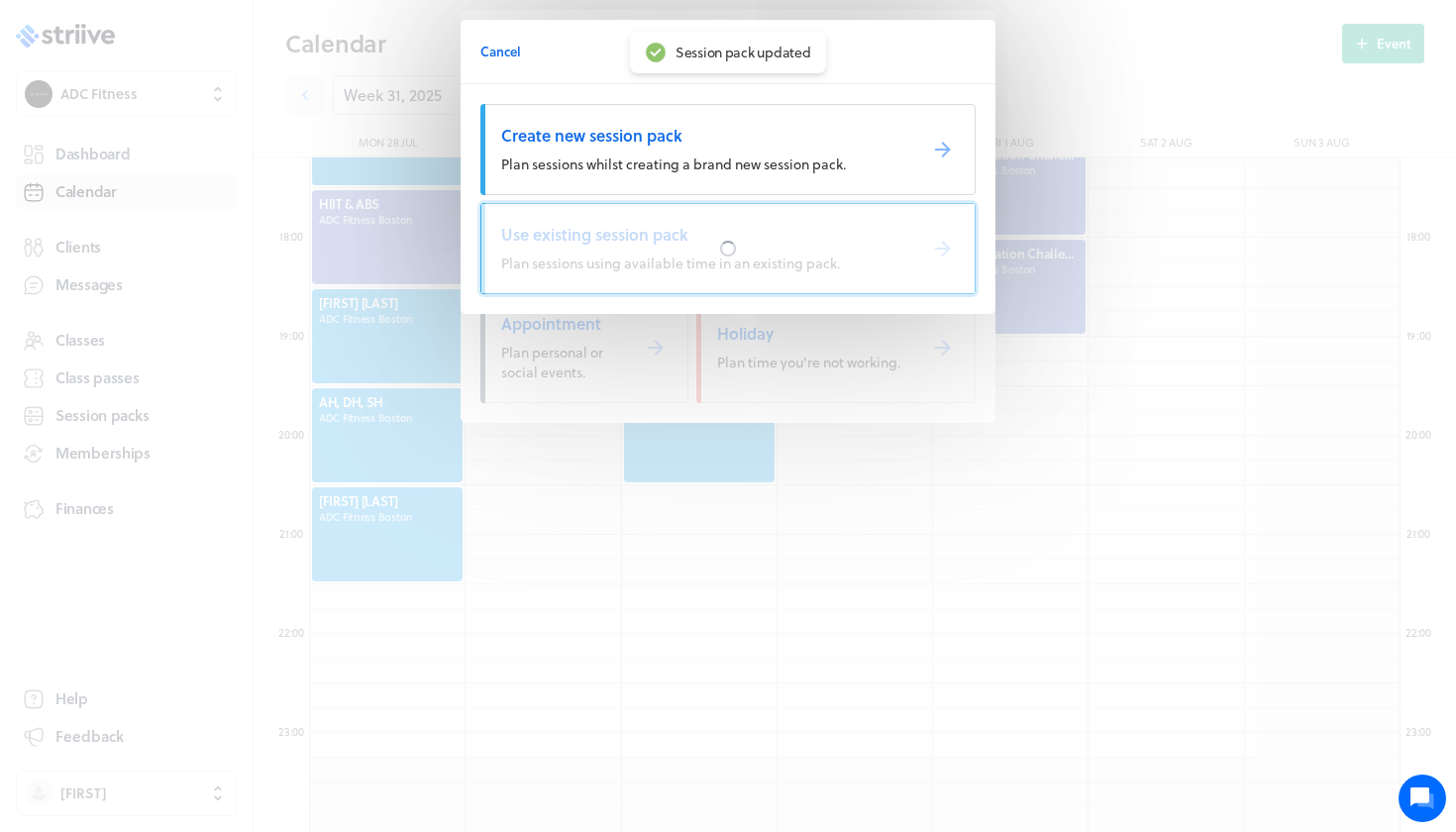click at bounding box center [728, 249] 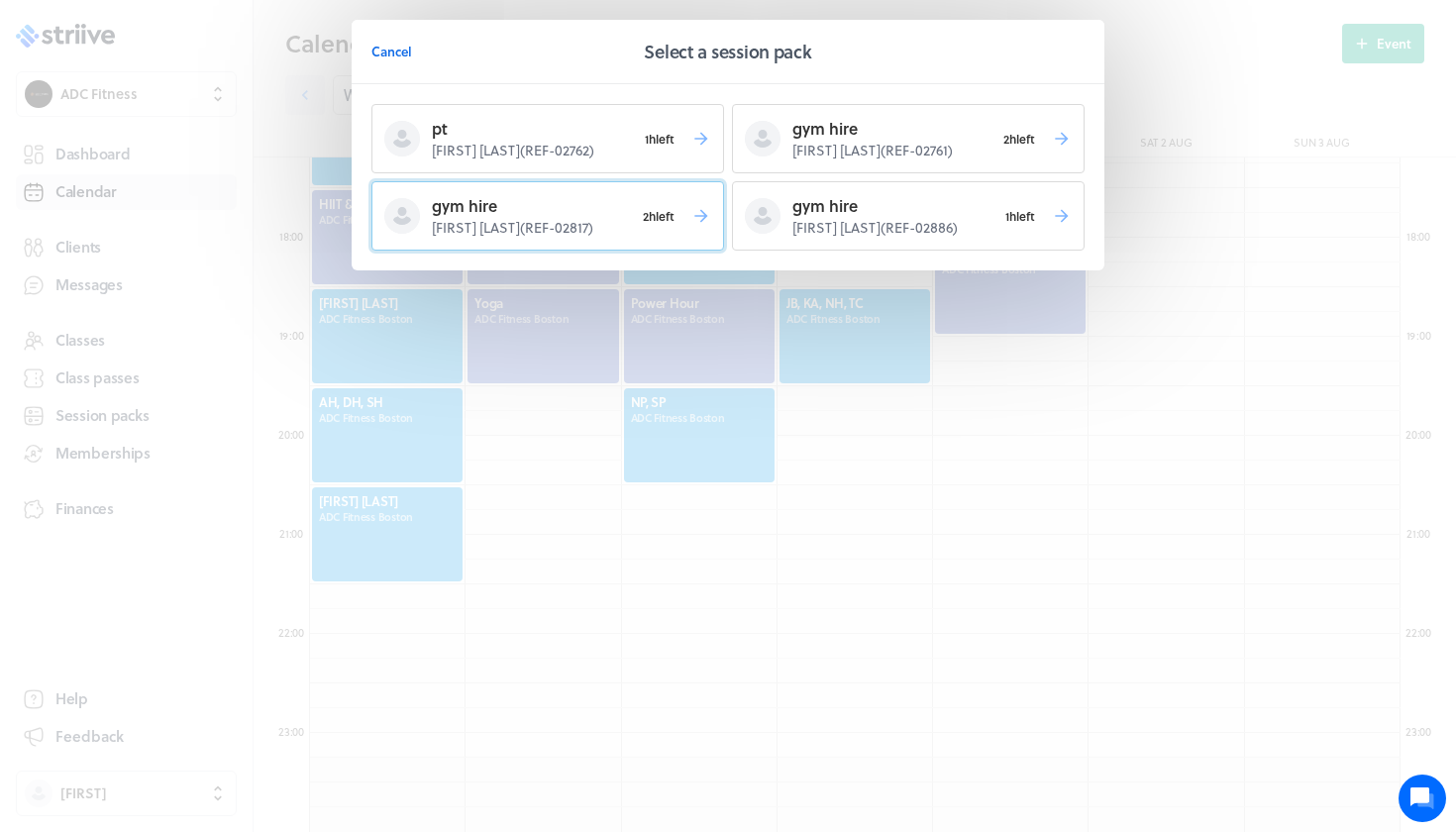 click on "2h  left" at bounding box center (660, 139) 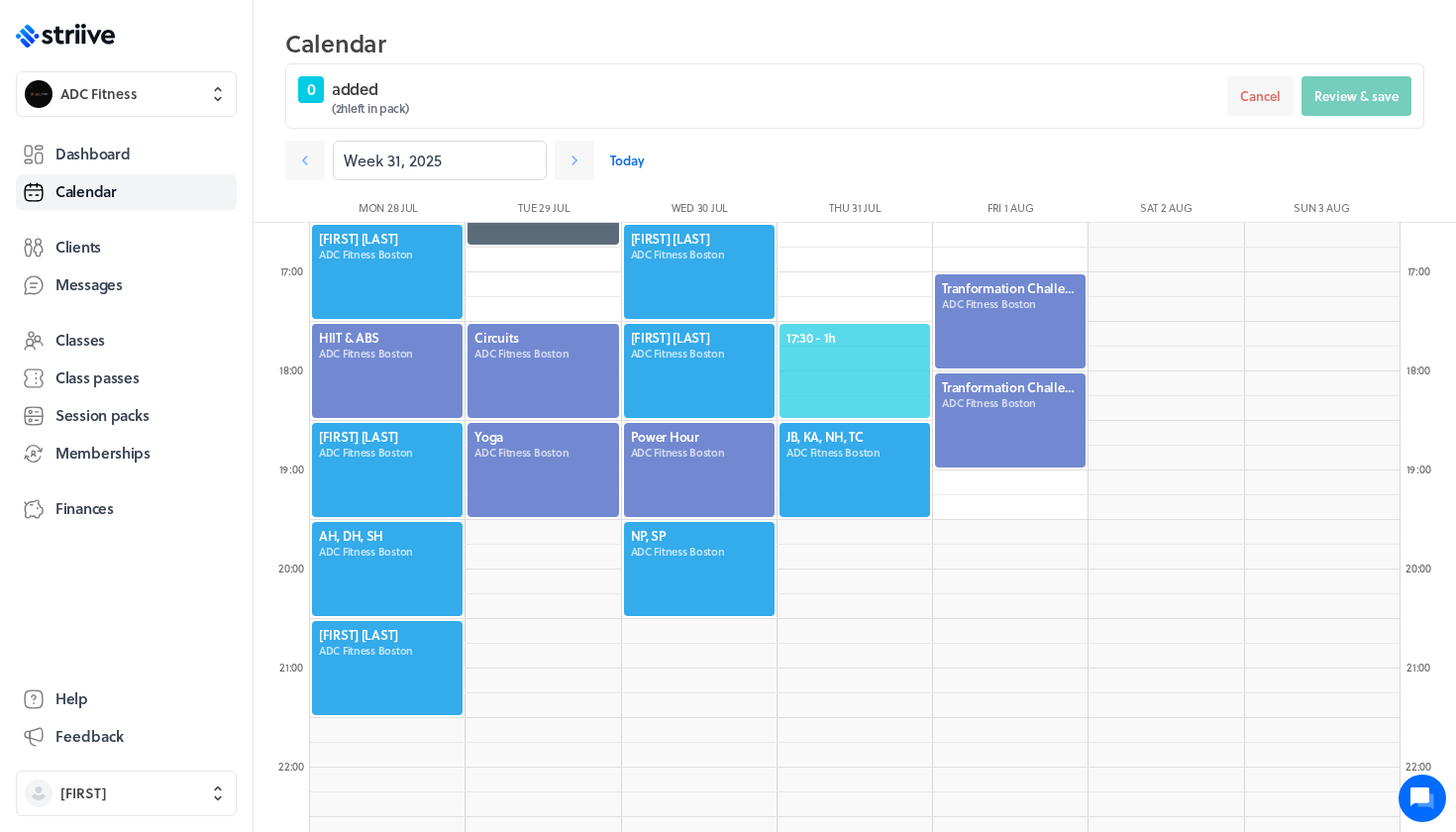 scroll, scrollTop: 1634, scrollLeft: 0, axis: vertical 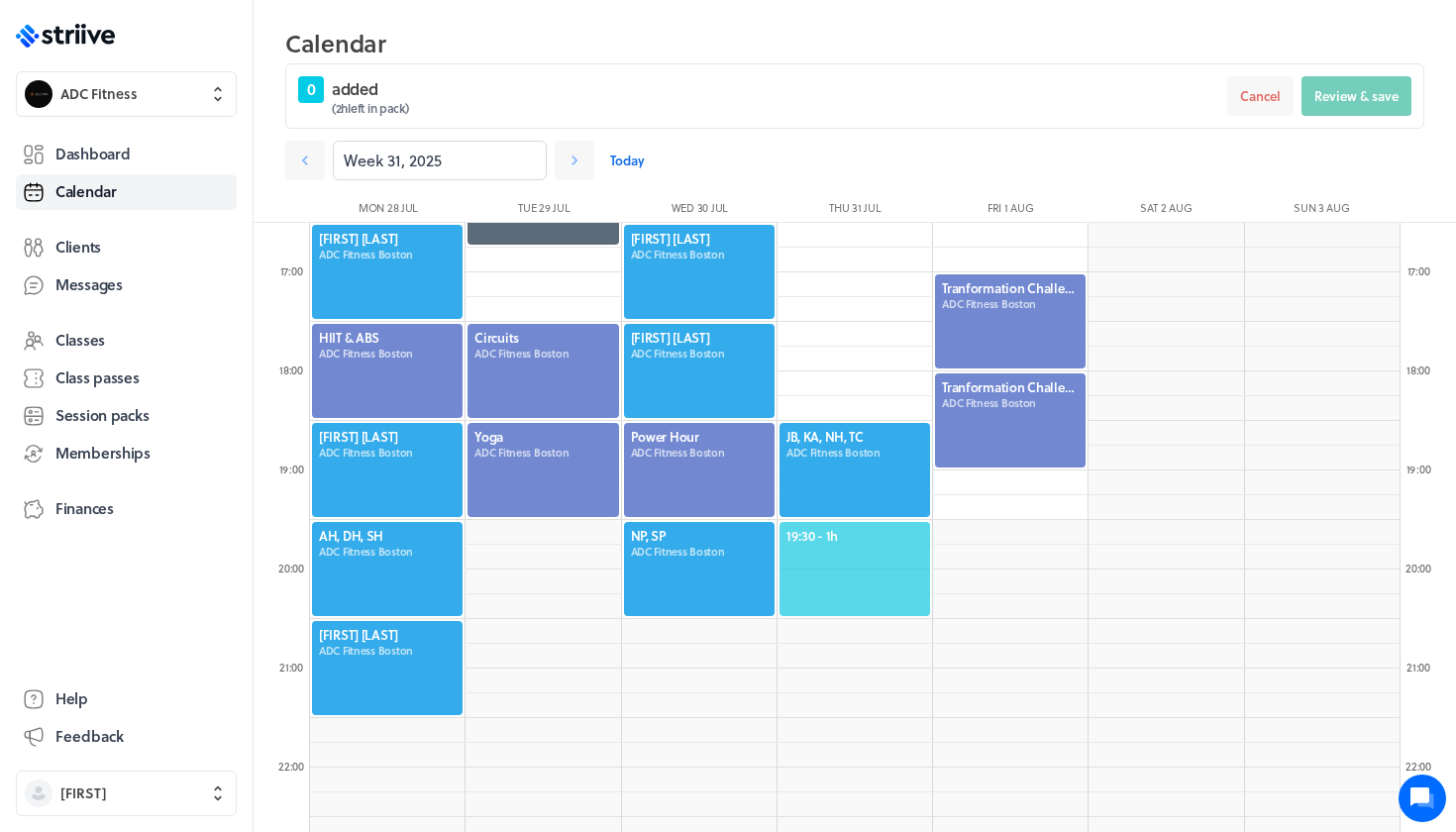 click on "19:30  - 1h" at bounding box center [855, 536] 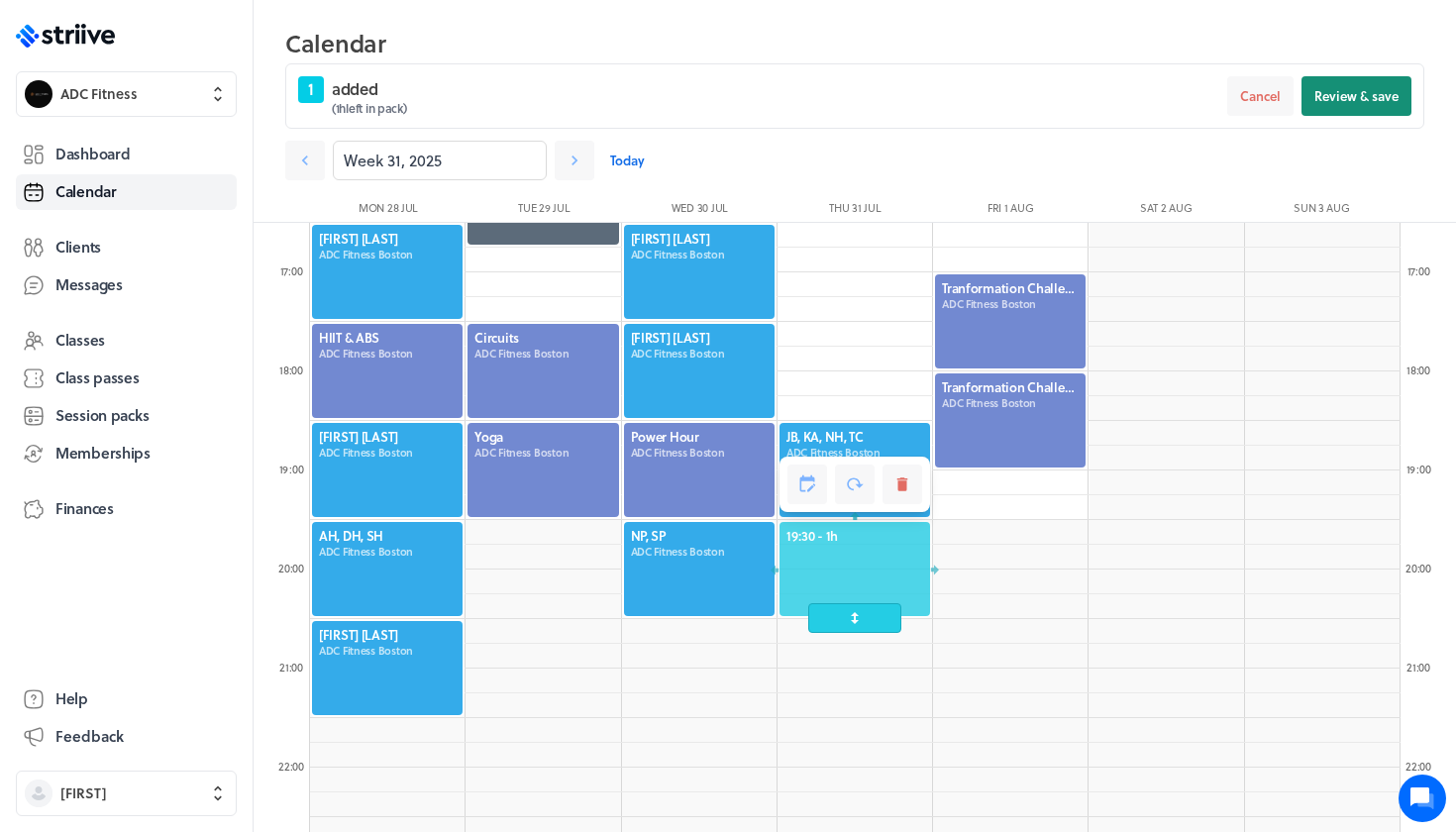 click on "Review & save" at bounding box center (1356, 96) 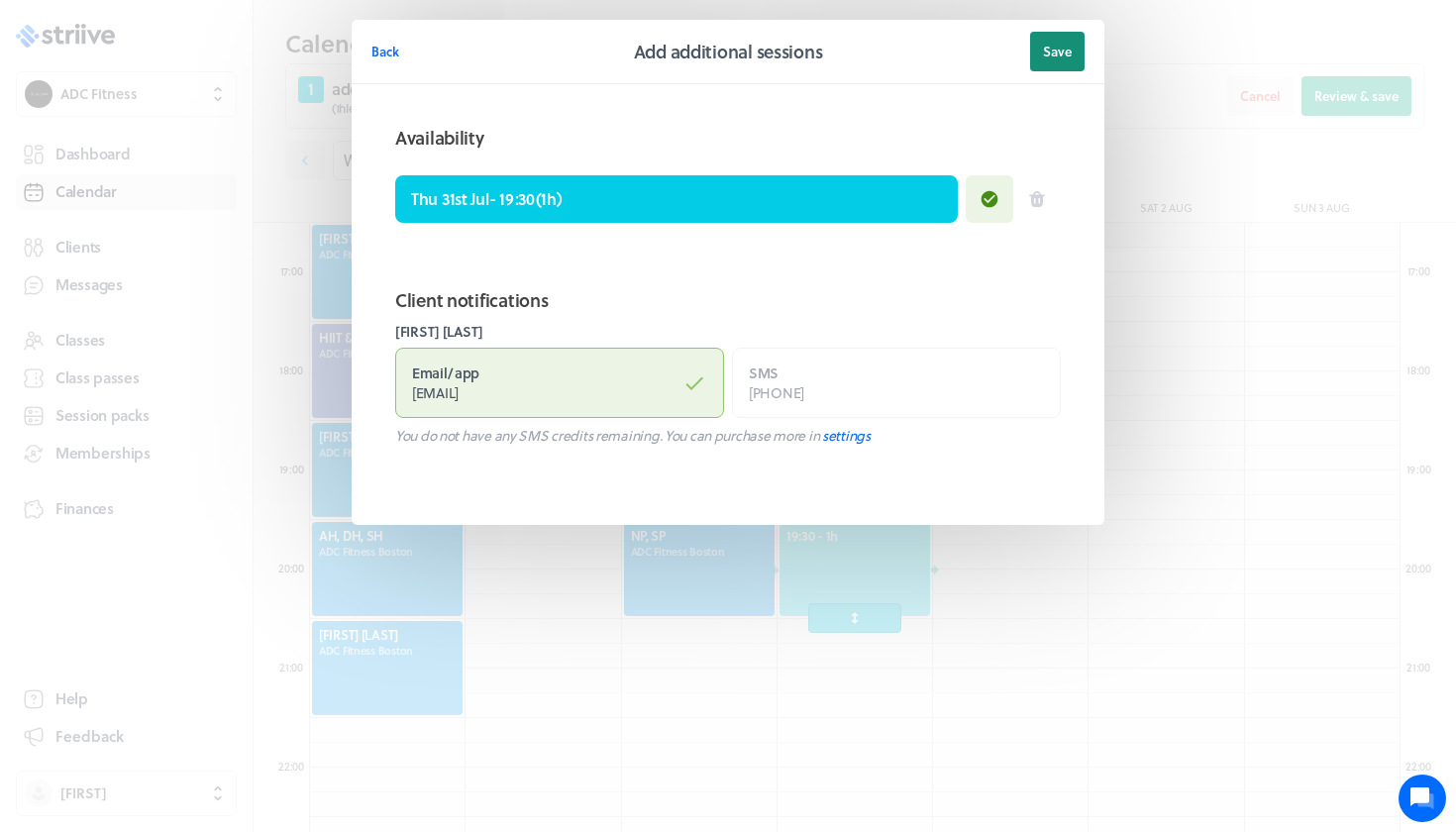 click on "Save" at bounding box center (1057, 52) 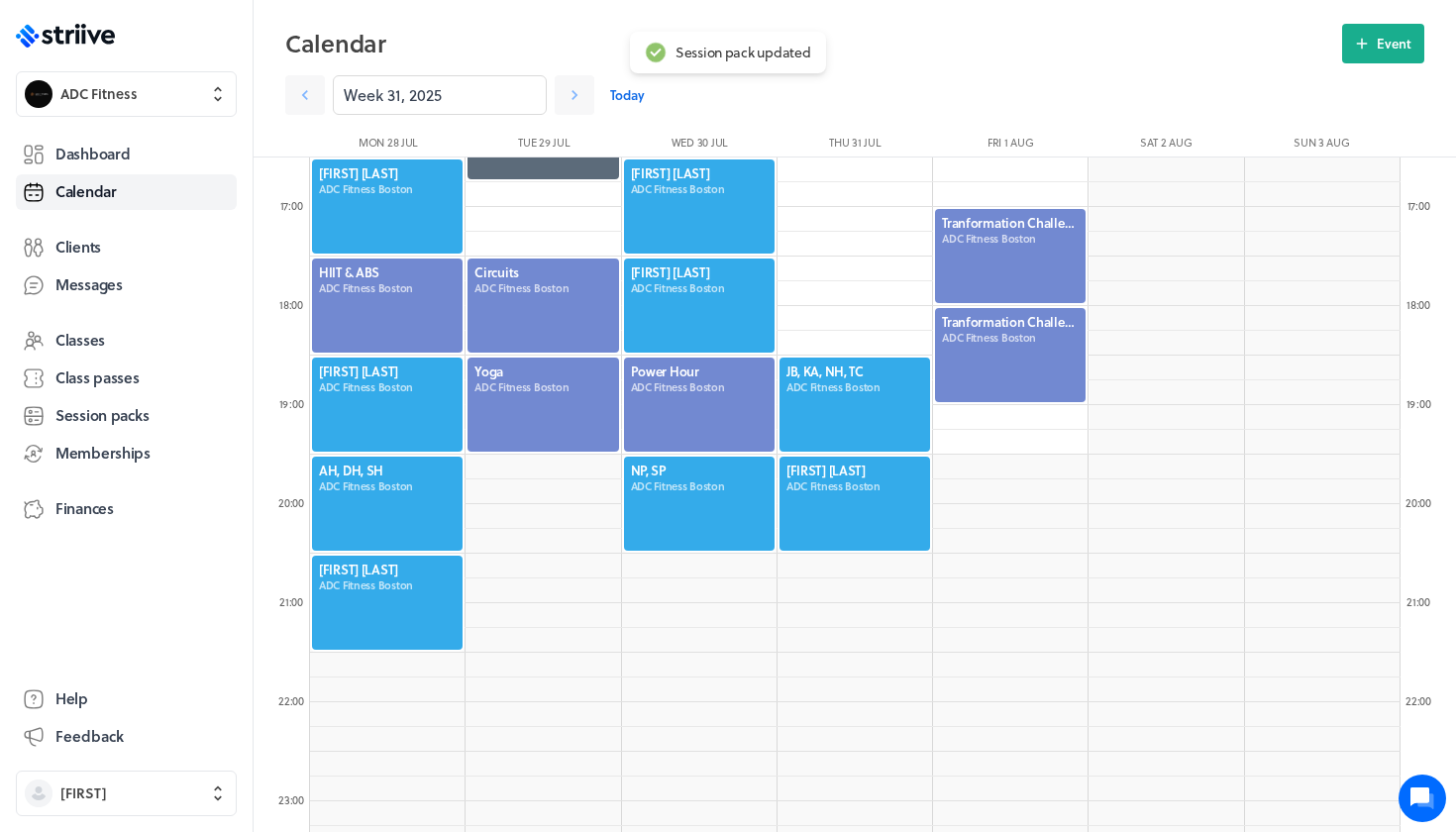 click on "Week 31, 2025
Today" at bounding box center (855, 89) 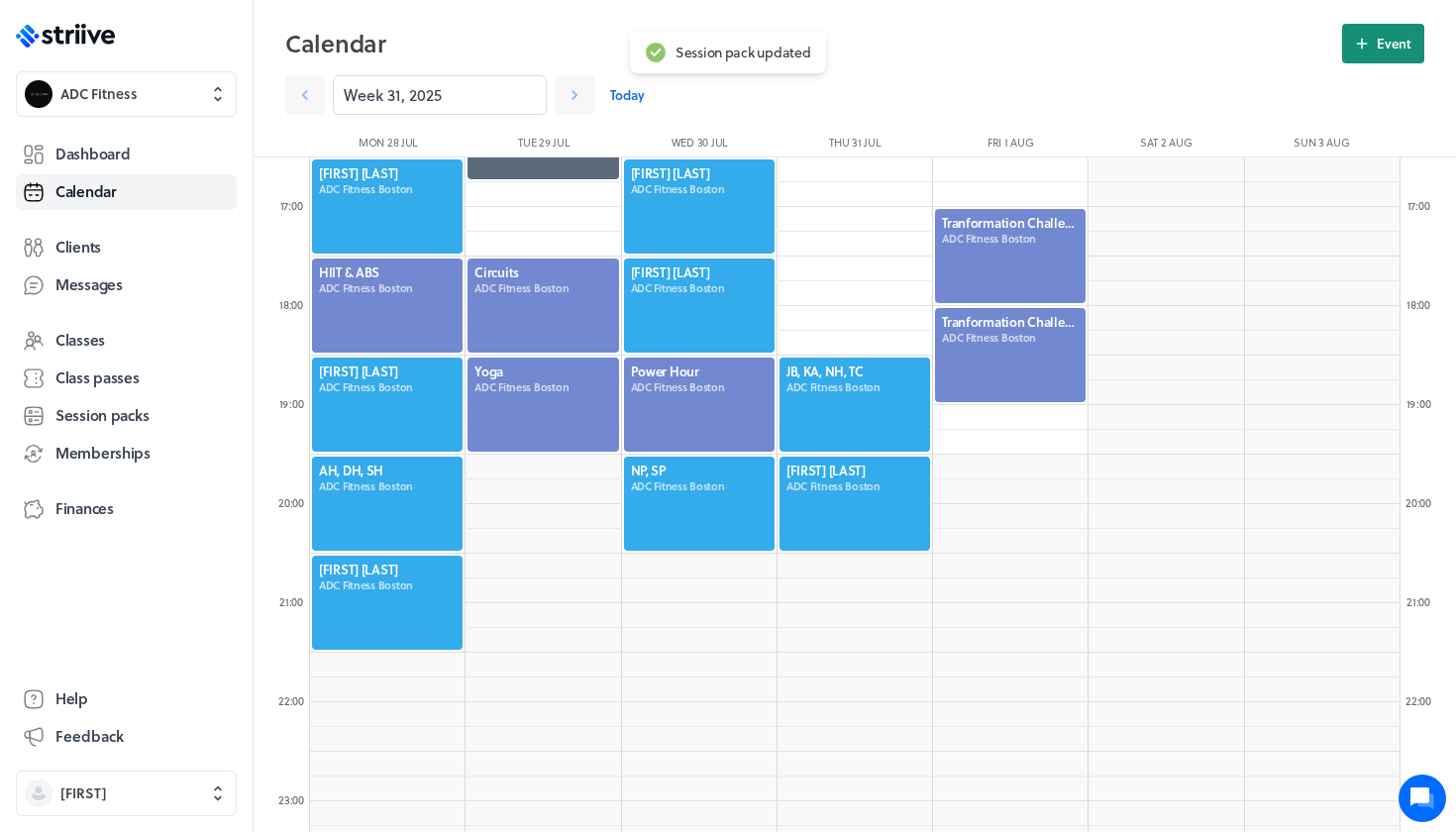 click on "Event" at bounding box center [1383, 44] 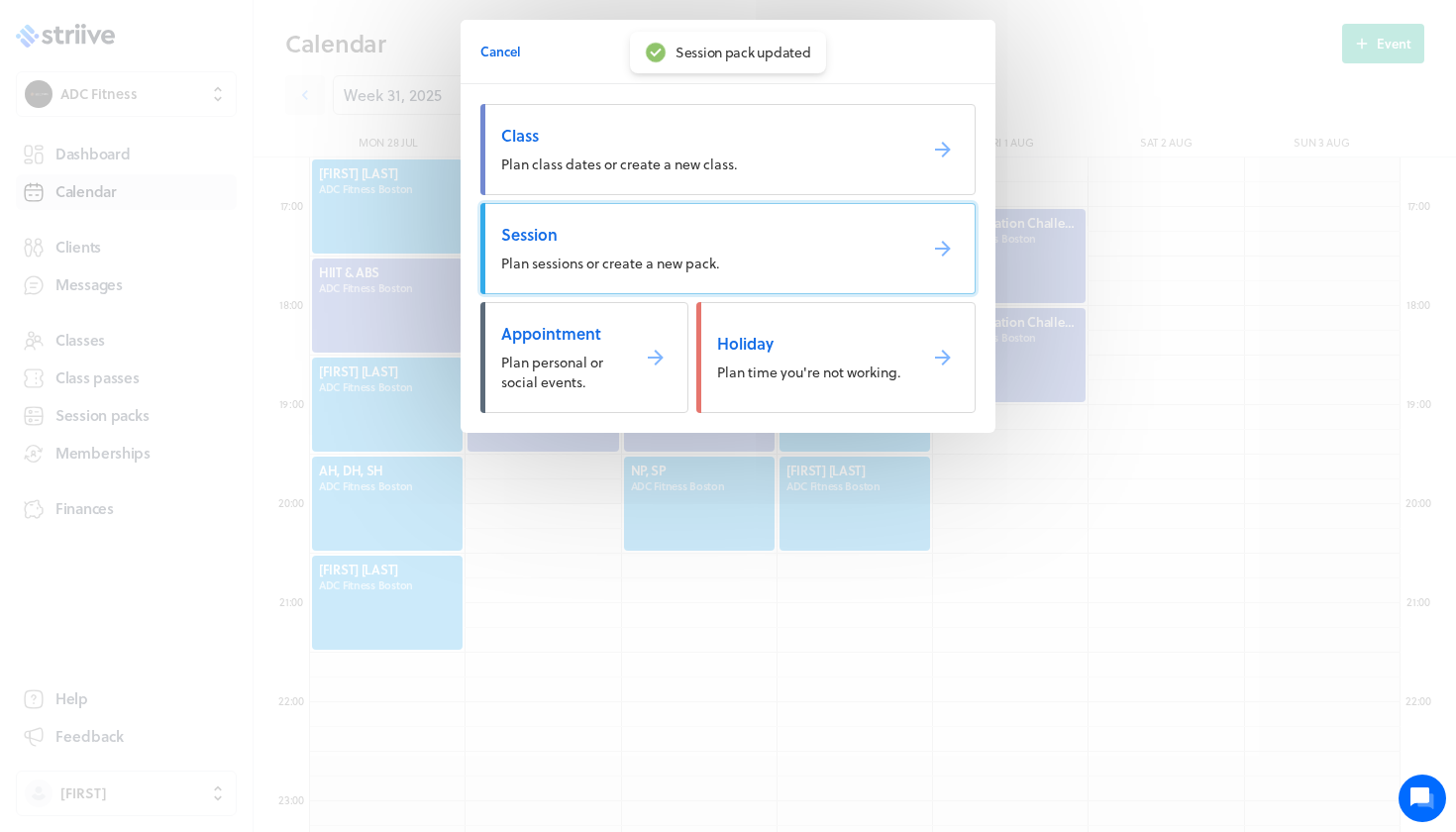 click on "Session" at bounding box center [700, 235] 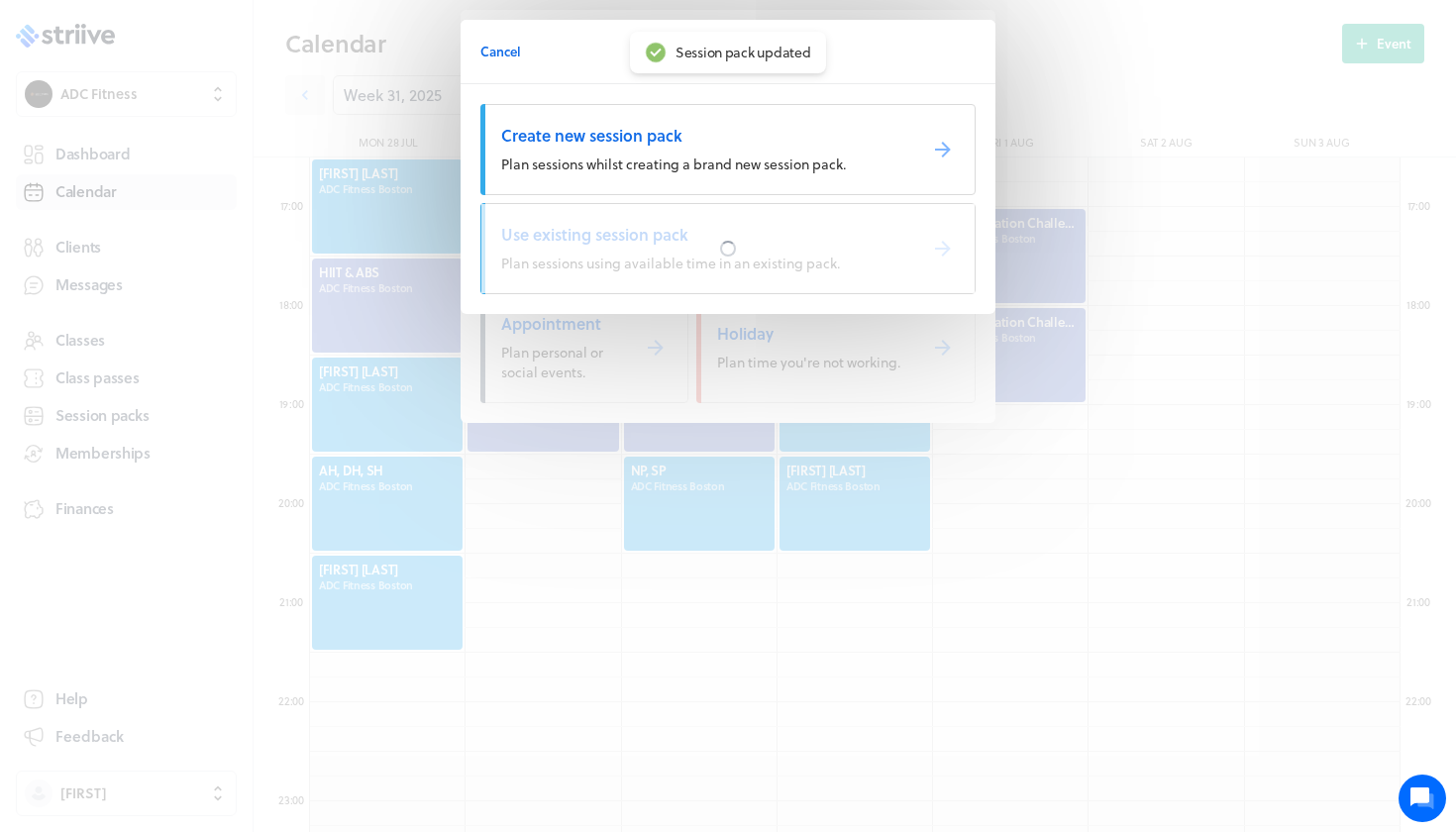 click at bounding box center [728, 249] 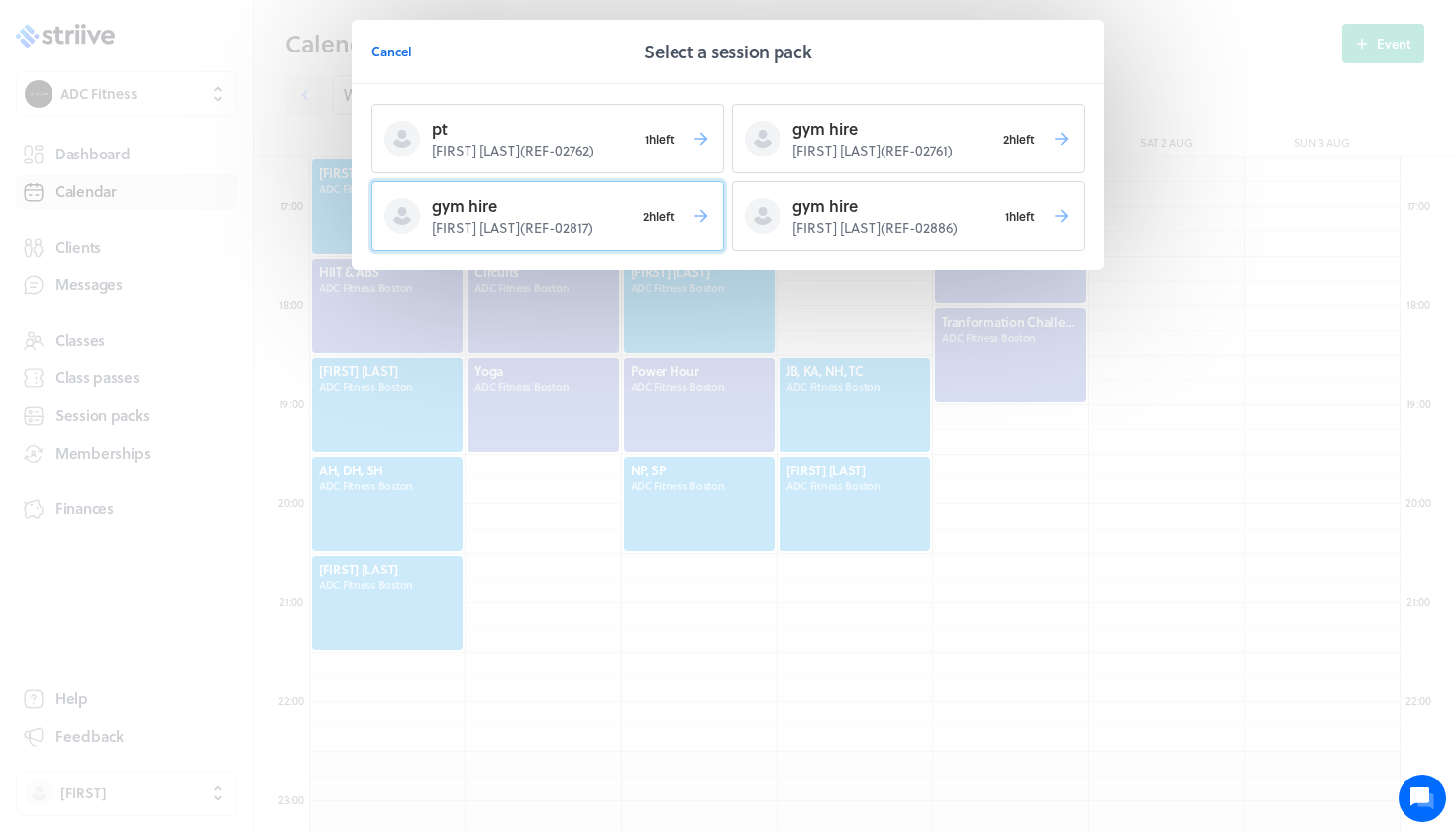 click on "gym hire" at bounding box center [534, 129] 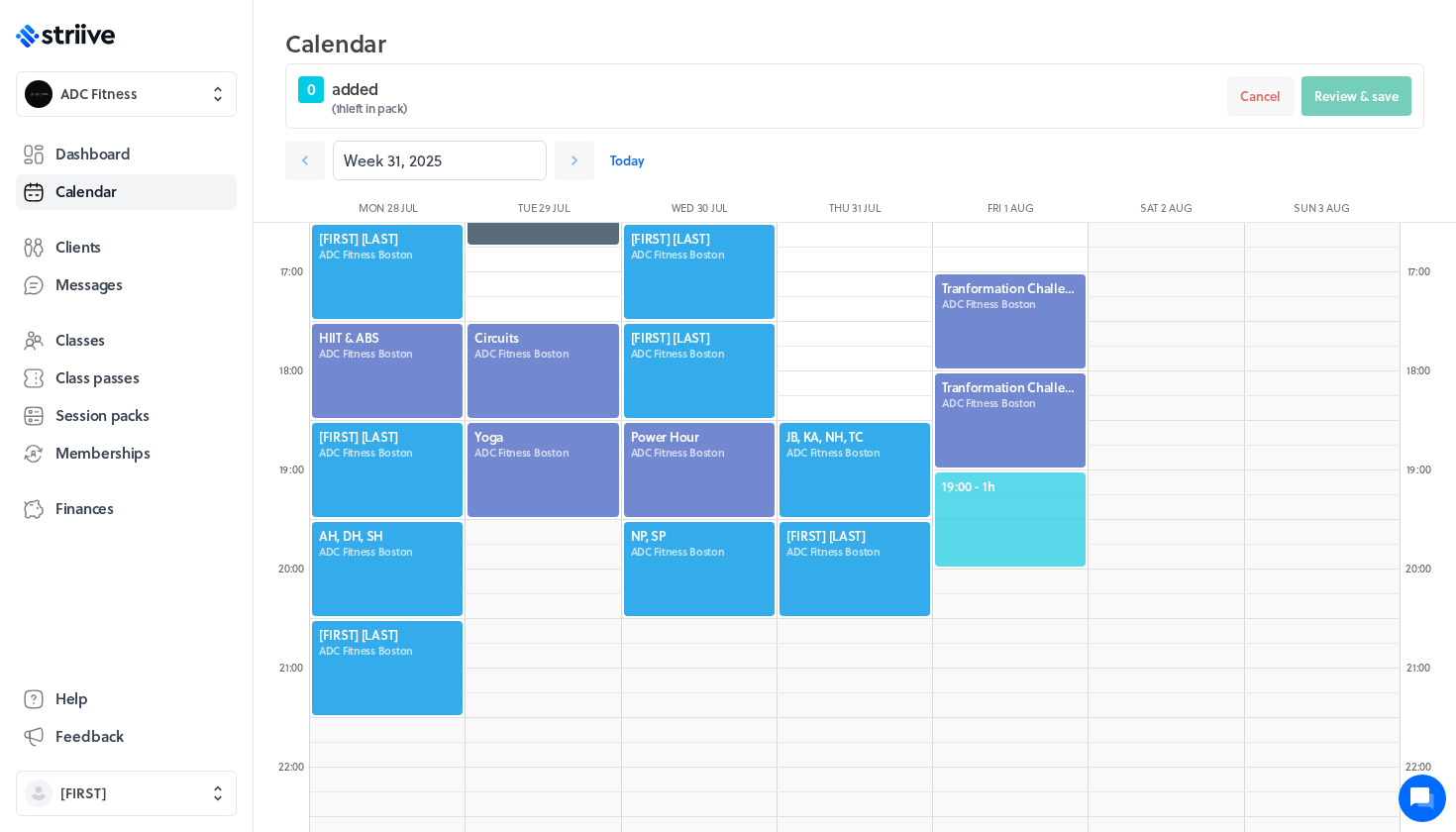 click on "19:00  - 1h" at bounding box center (1010, 486) 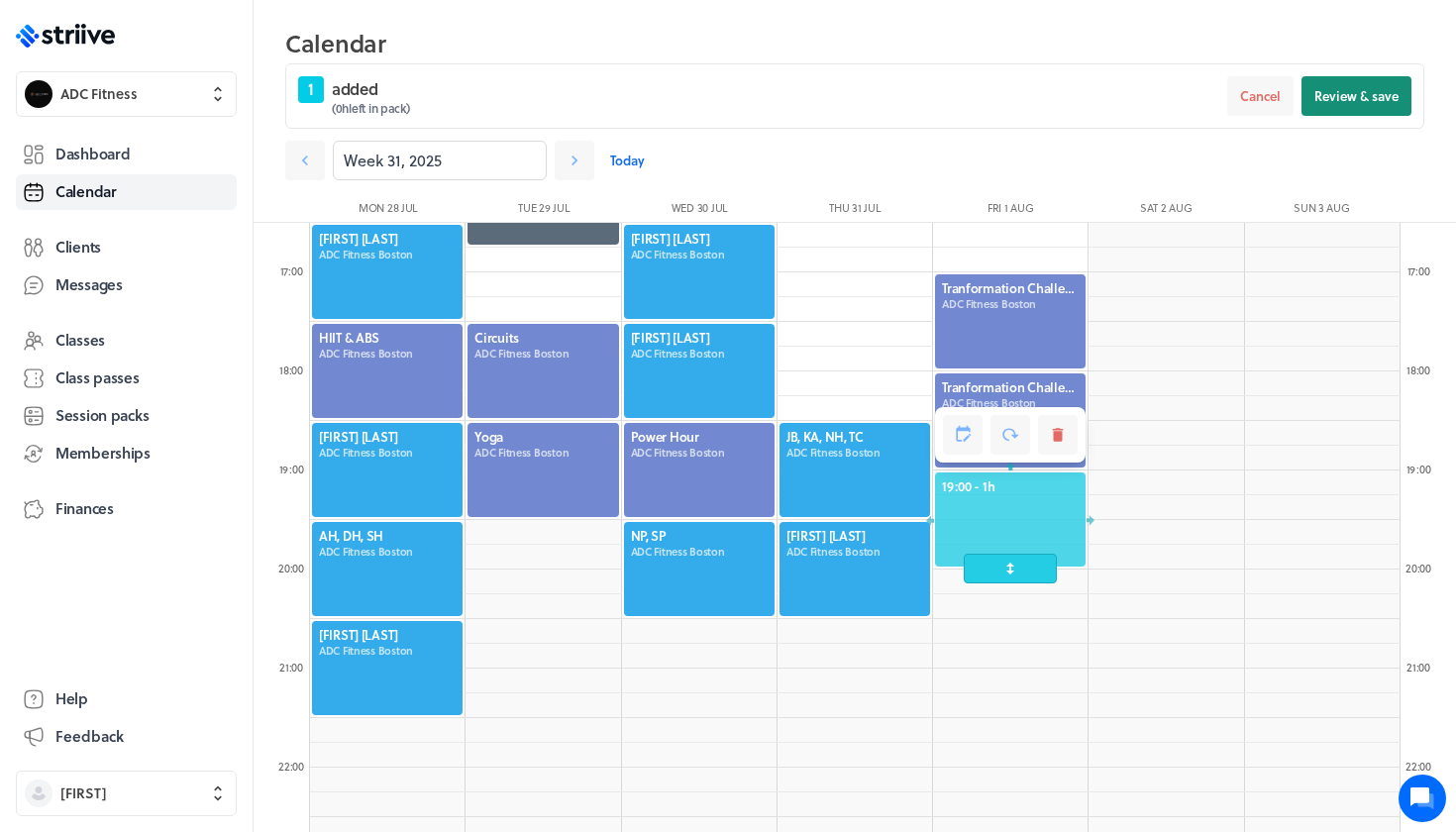 click on "Review & save" at bounding box center (1356, 96) 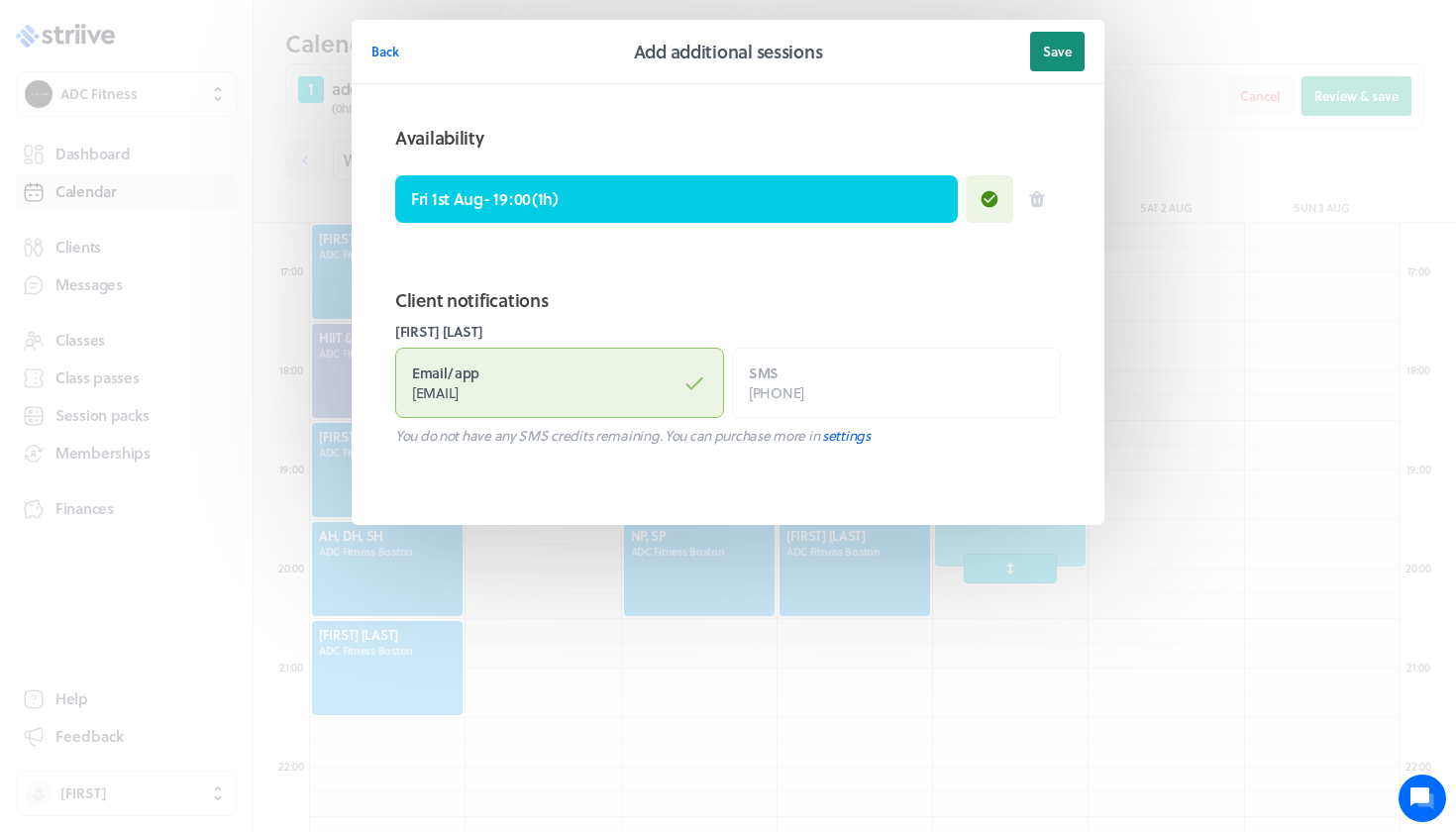 click on "Save" at bounding box center [1057, 52] 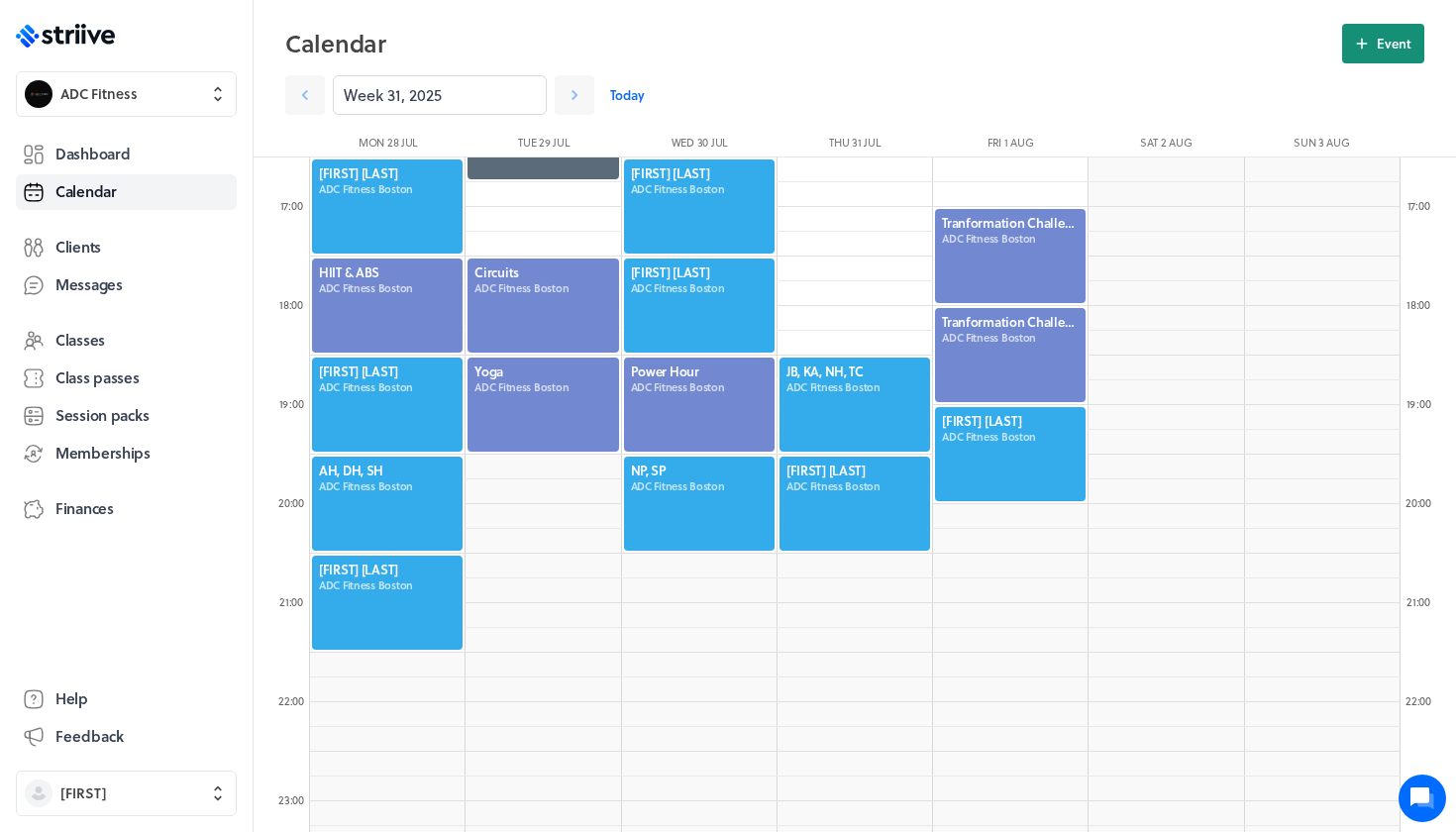 click on "Event" at bounding box center (1383, 44) 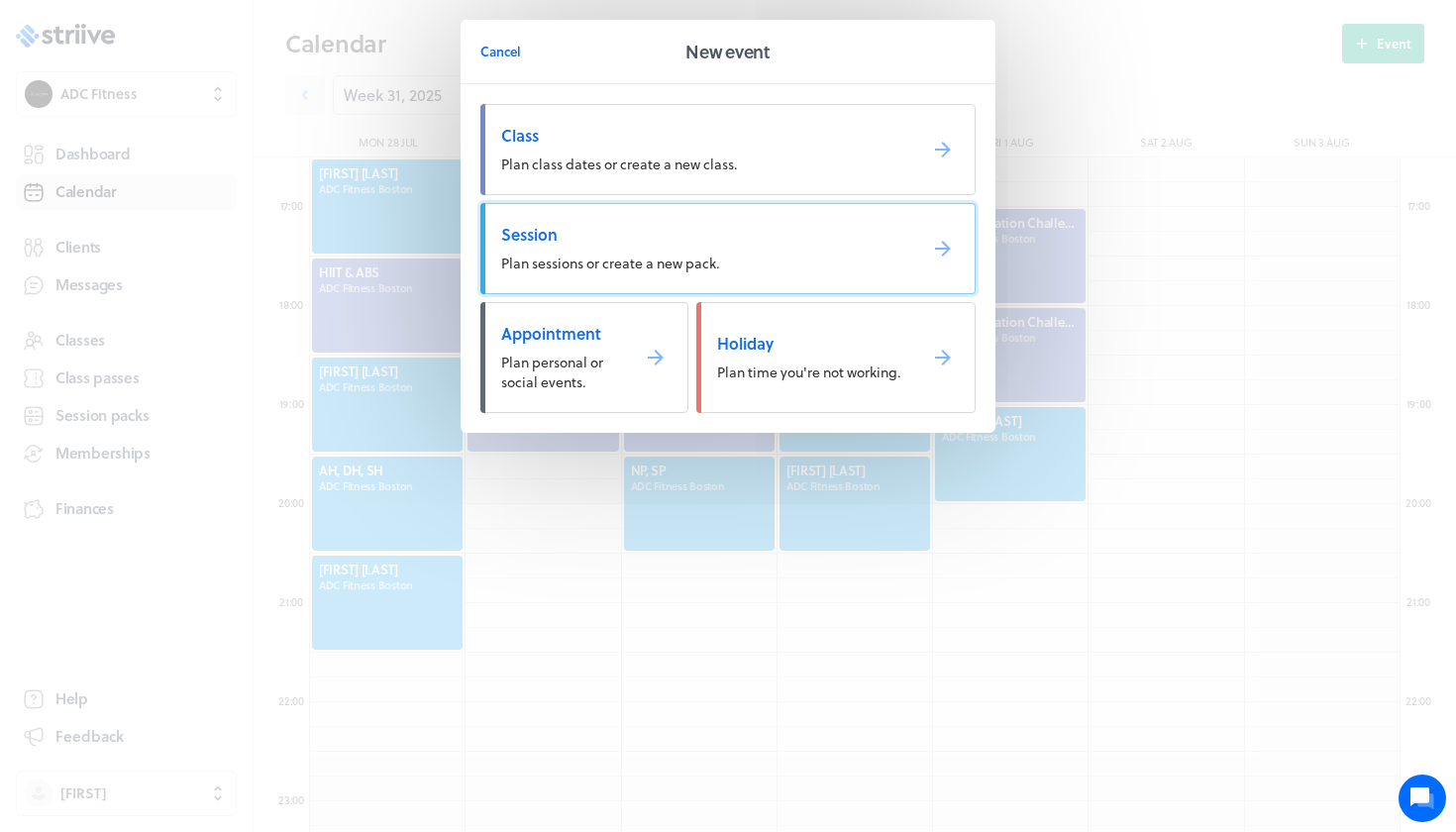 click on "Session" at bounding box center [700, 235] 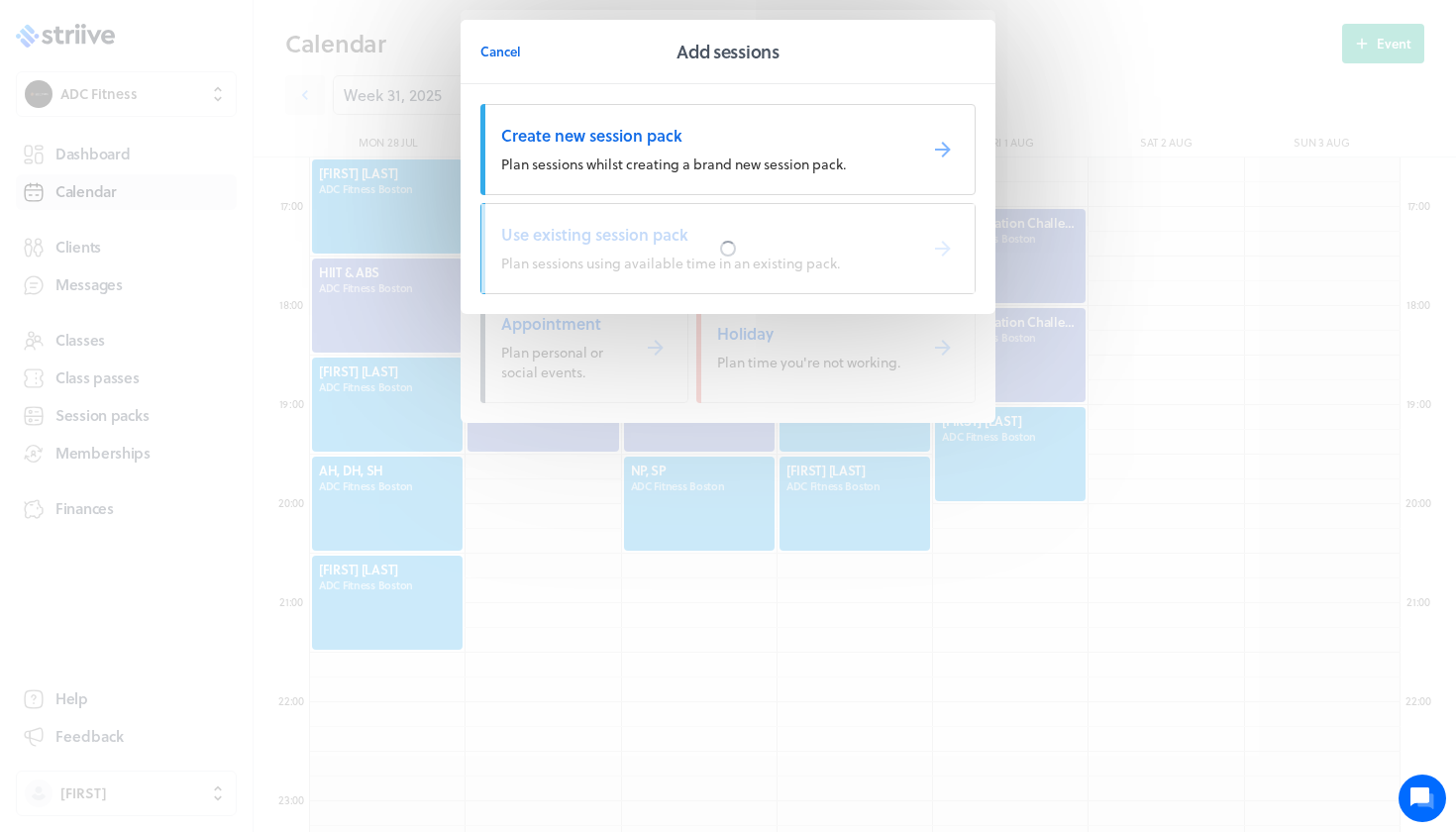click at bounding box center [728, 249] 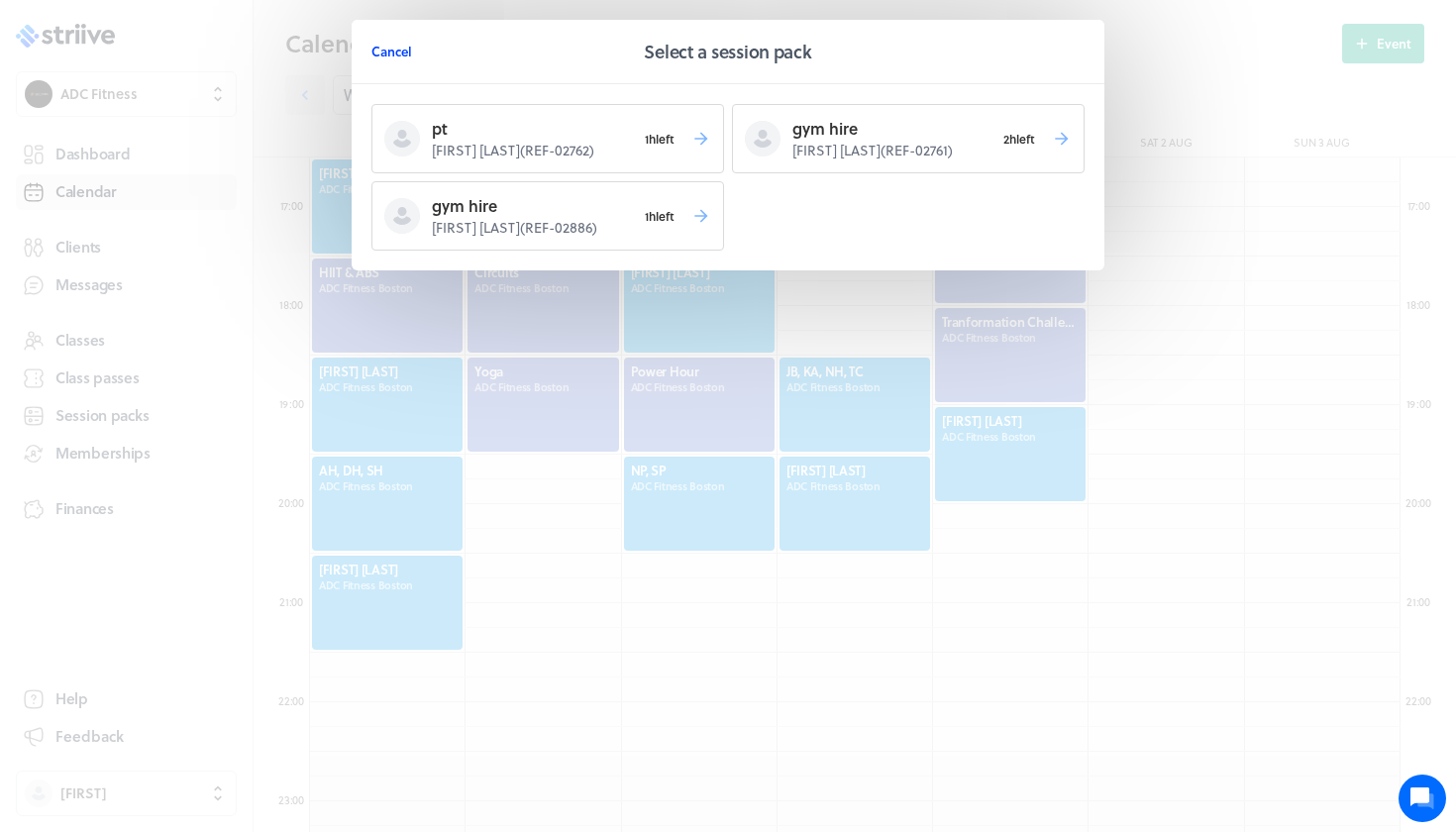 click on "Cancel" at bounding box center [391, 52] 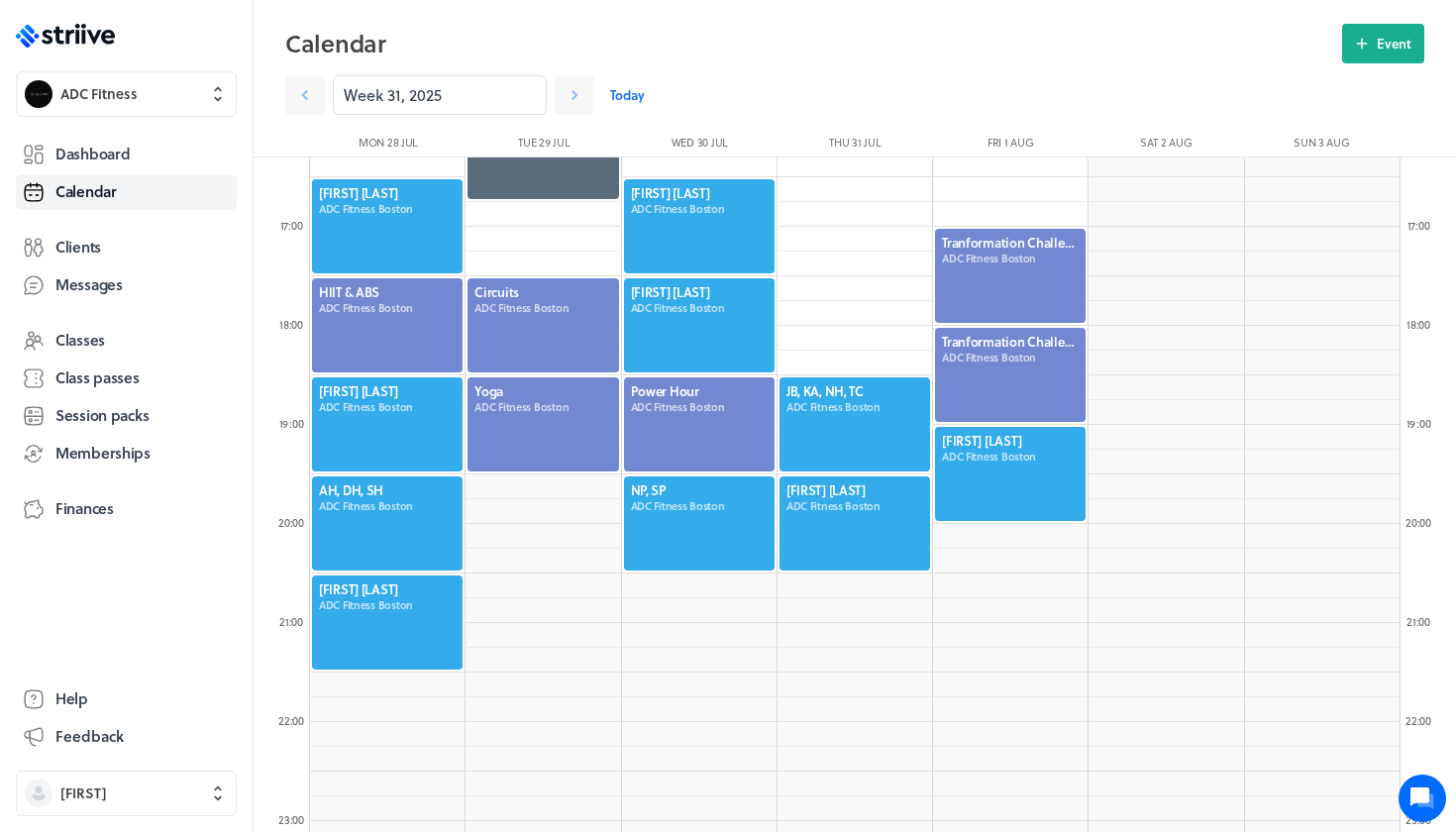scroll, scrollTop: 1615, scrollLeft: 0, axis: vertical 